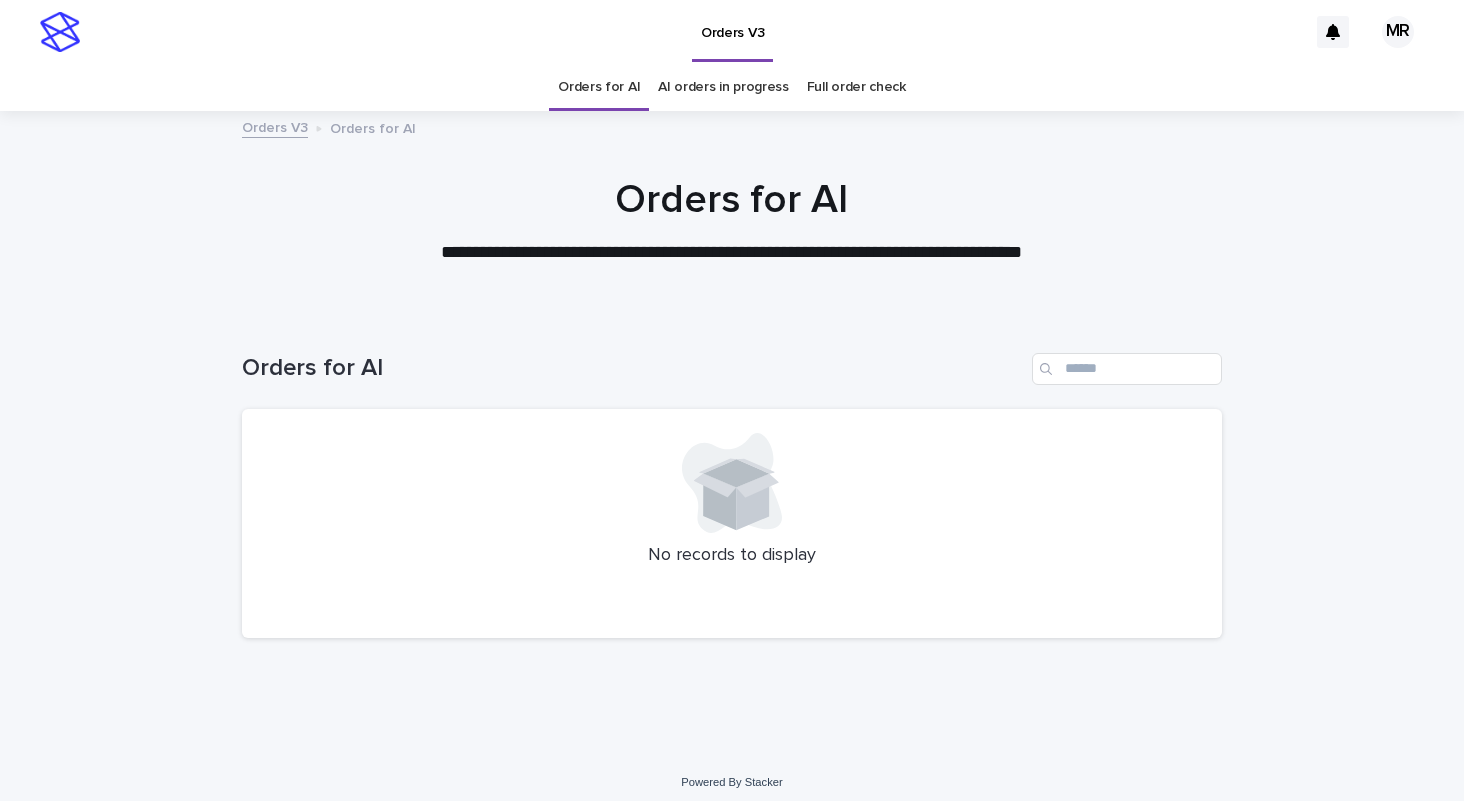 scroll, scrollTop: 0, scrollLeft: 0, axis: both 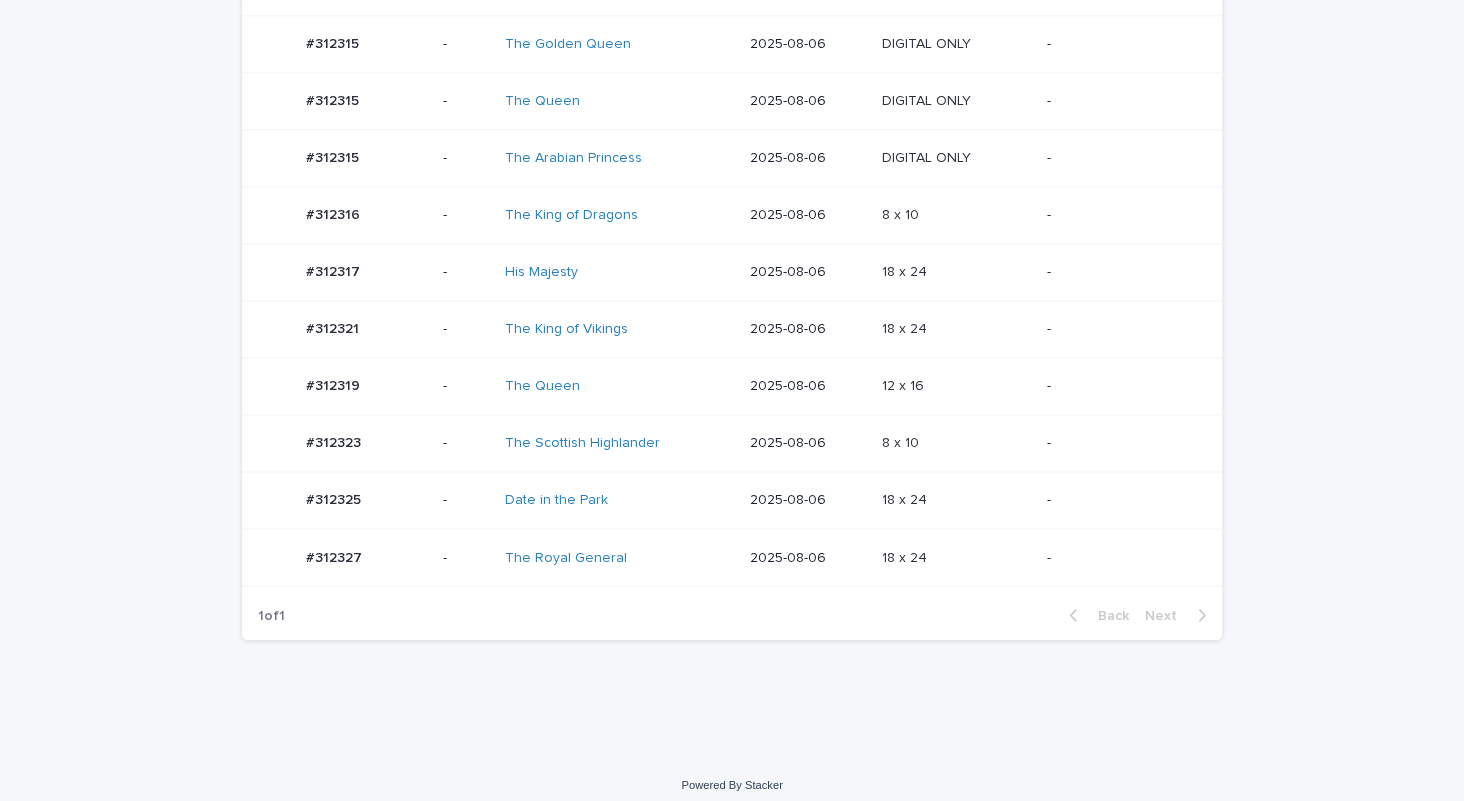 click on "The Royal General" at bounding box center (588, 557) 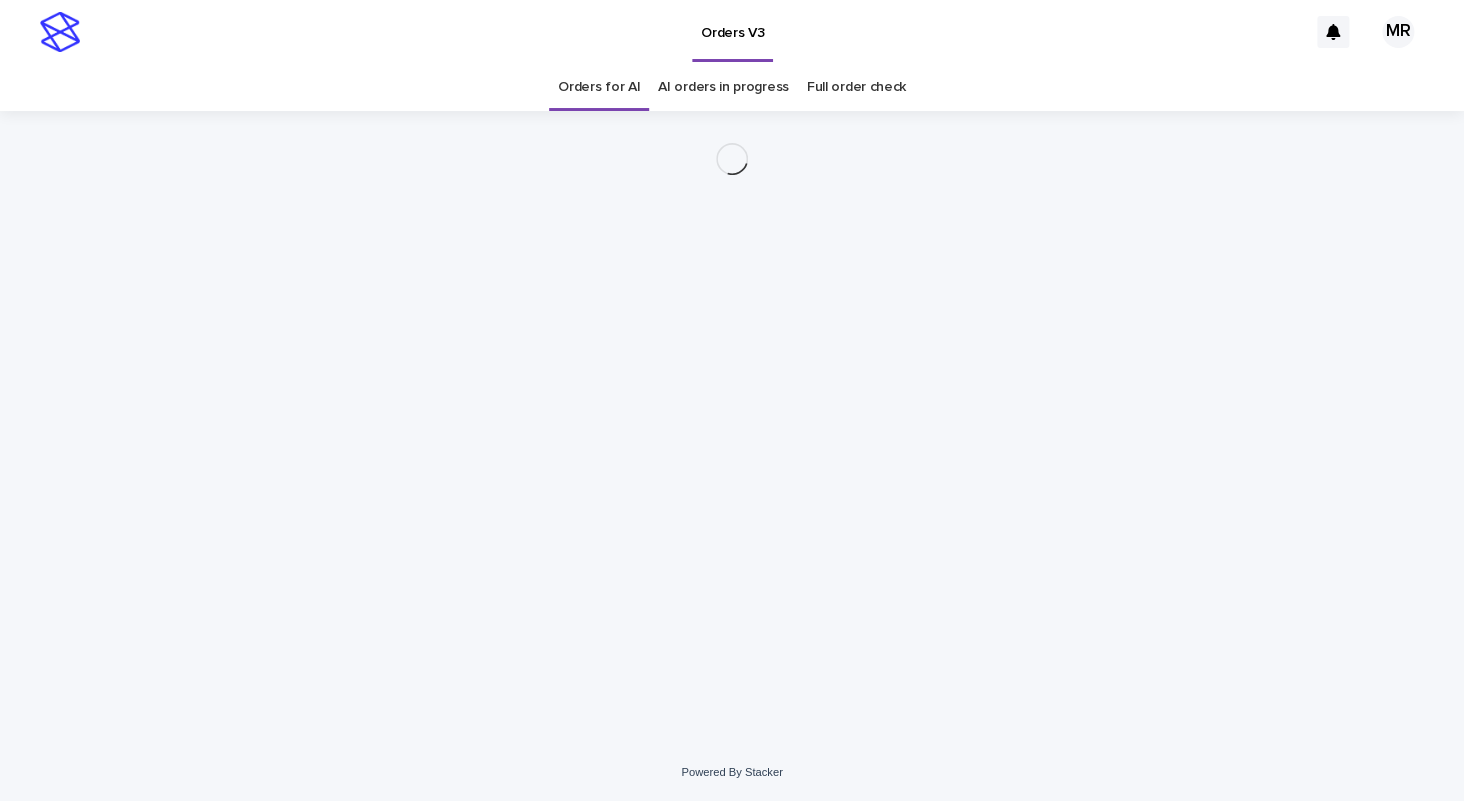 scroll, scrollTop: 0, scrollLeft: 0, axis: both 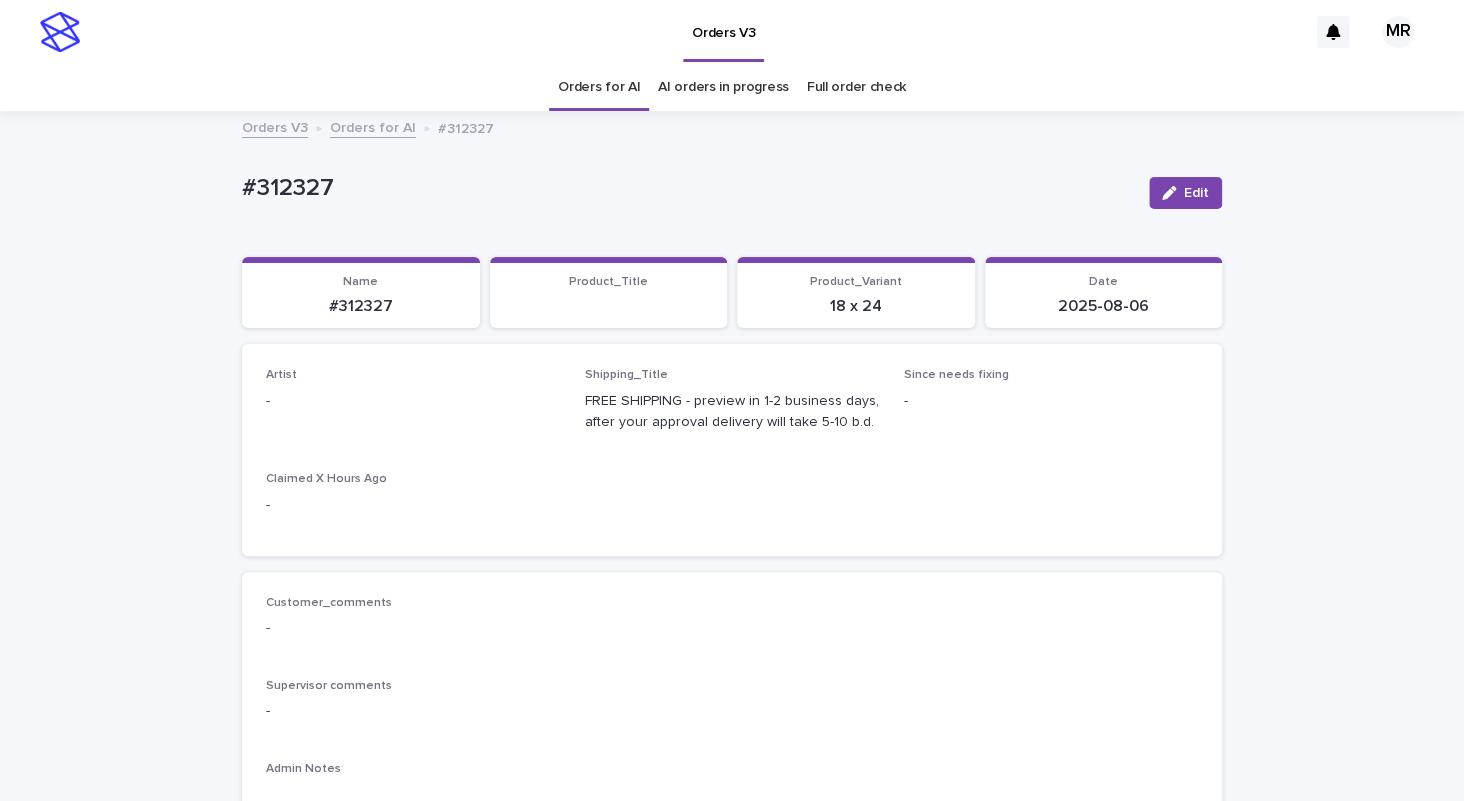 drag, startPoint x: 1167, startPoint y: 189, endPoint x: 169, endPoint y: 464, distance: 1035.1952 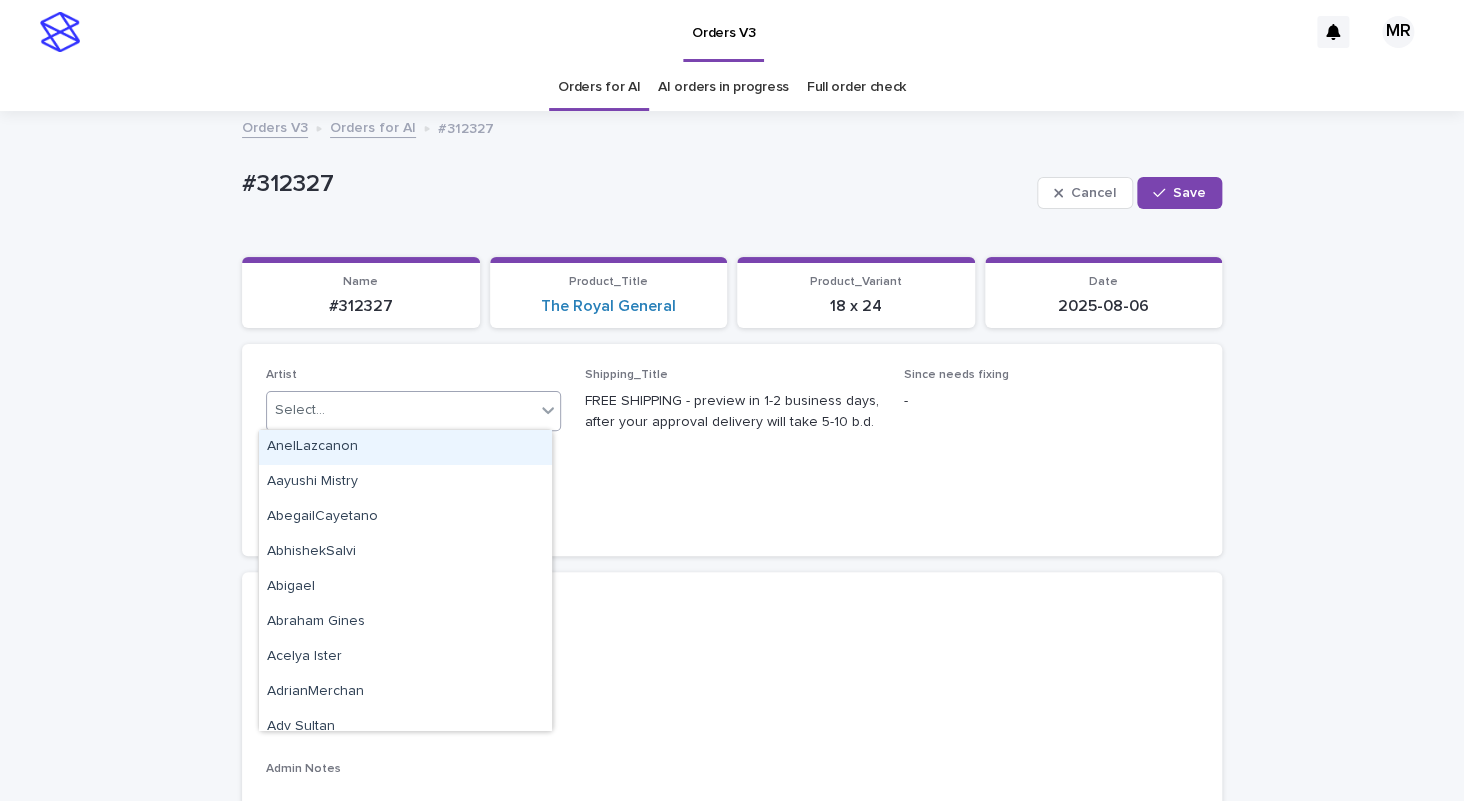 click on "Select..." at bounding box center (401, 410) 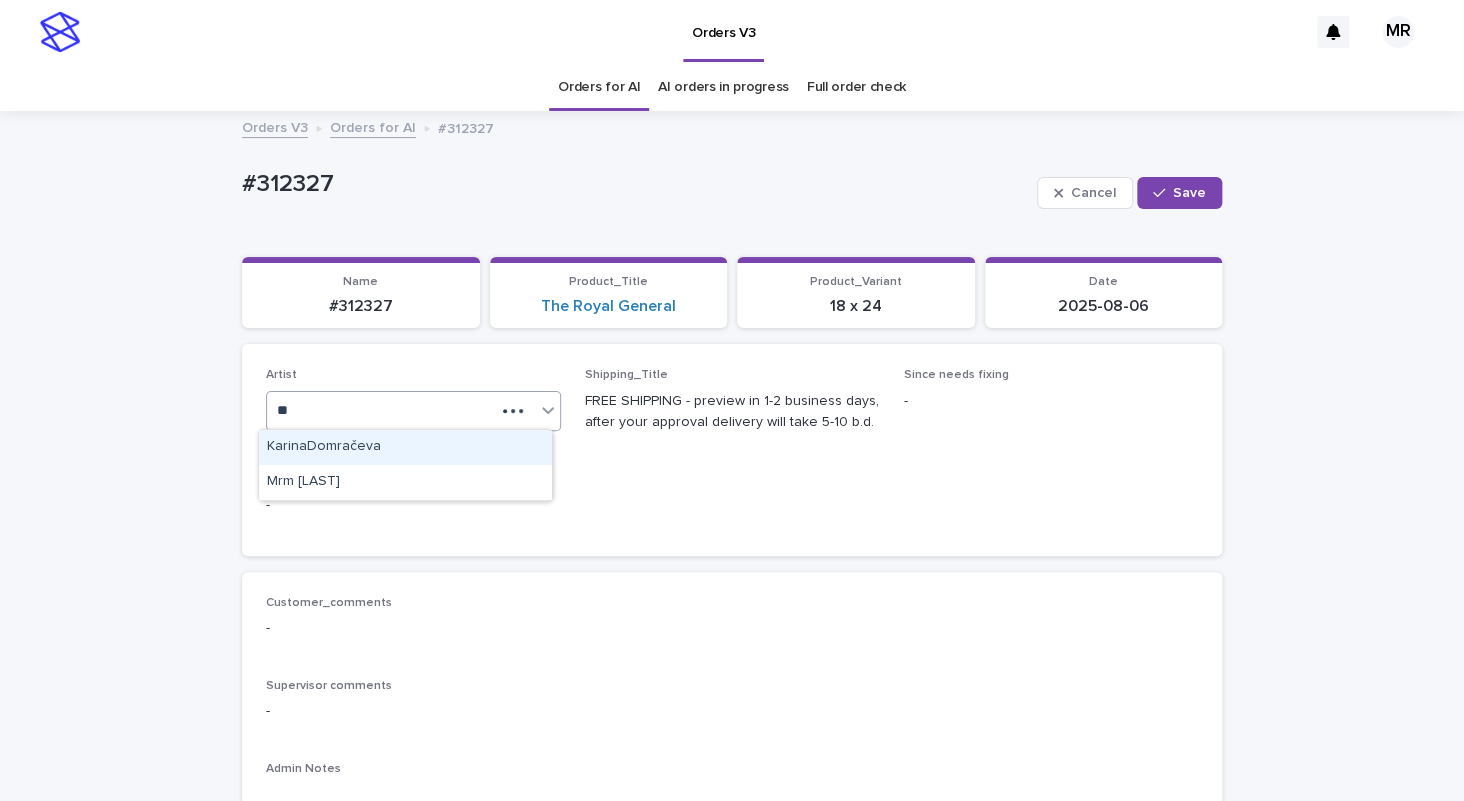 type on "***" 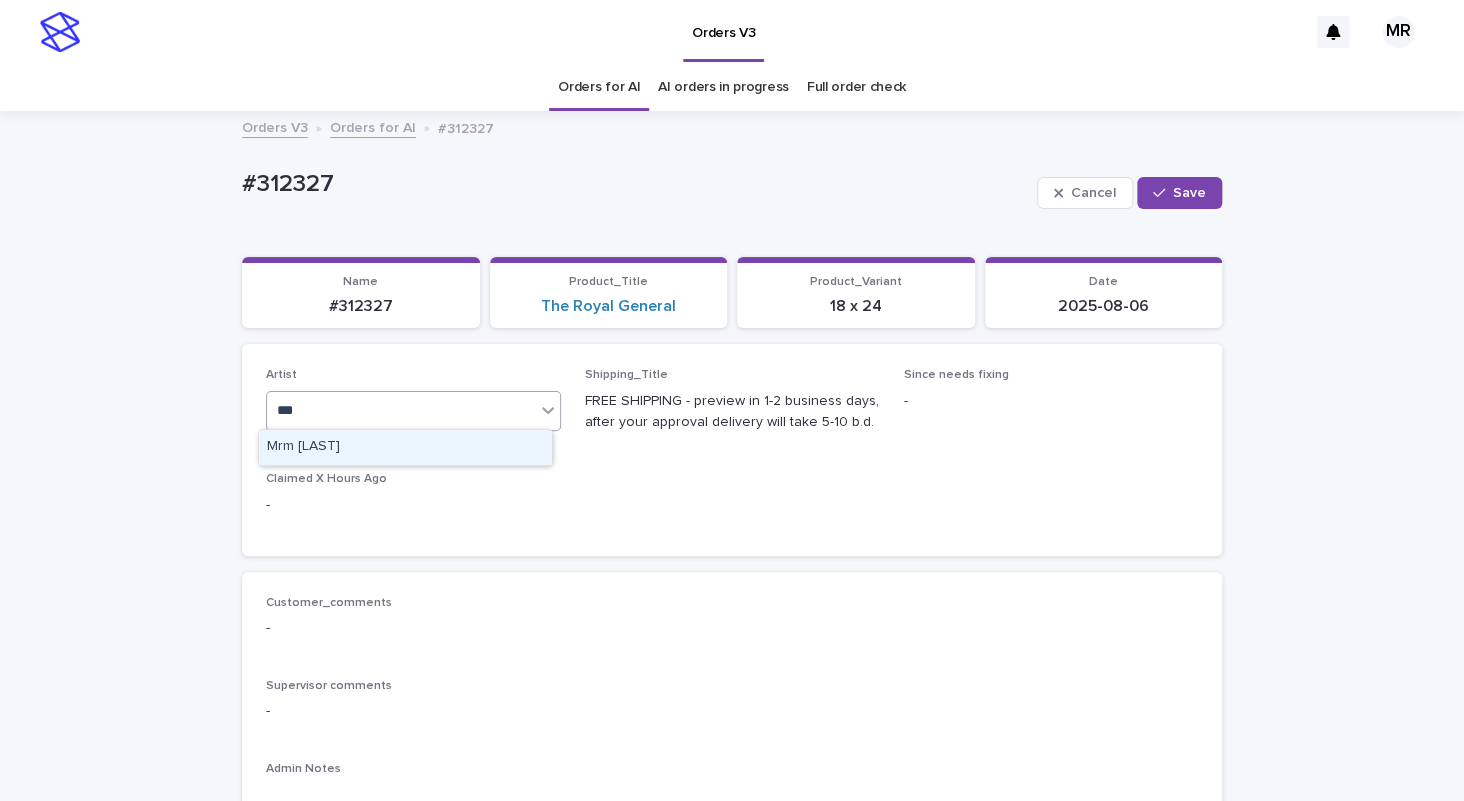 click on "[FIRST] [LAST]" at bounding box center (405, 447) 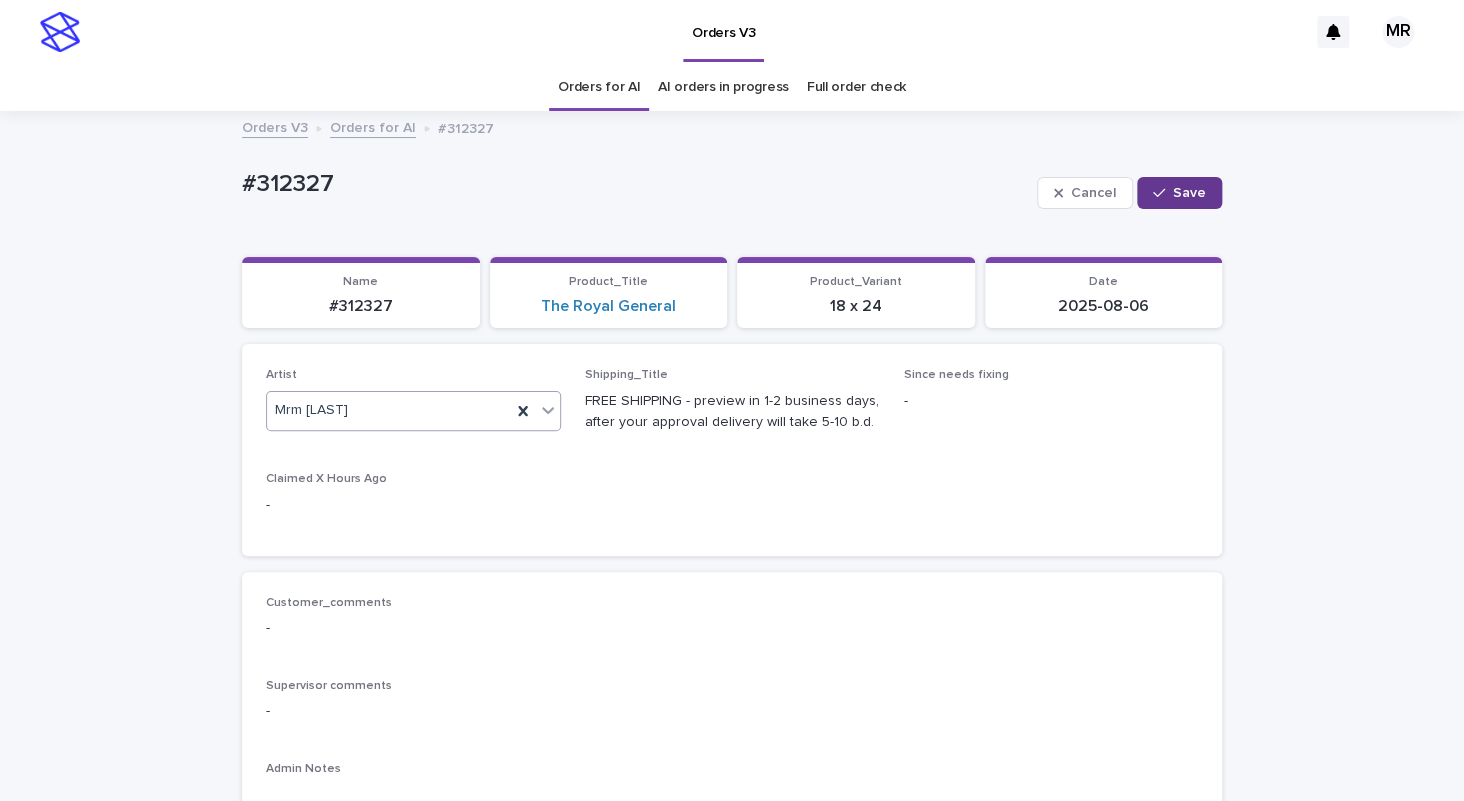 click on "Save" at bounding box center (1189, 193) 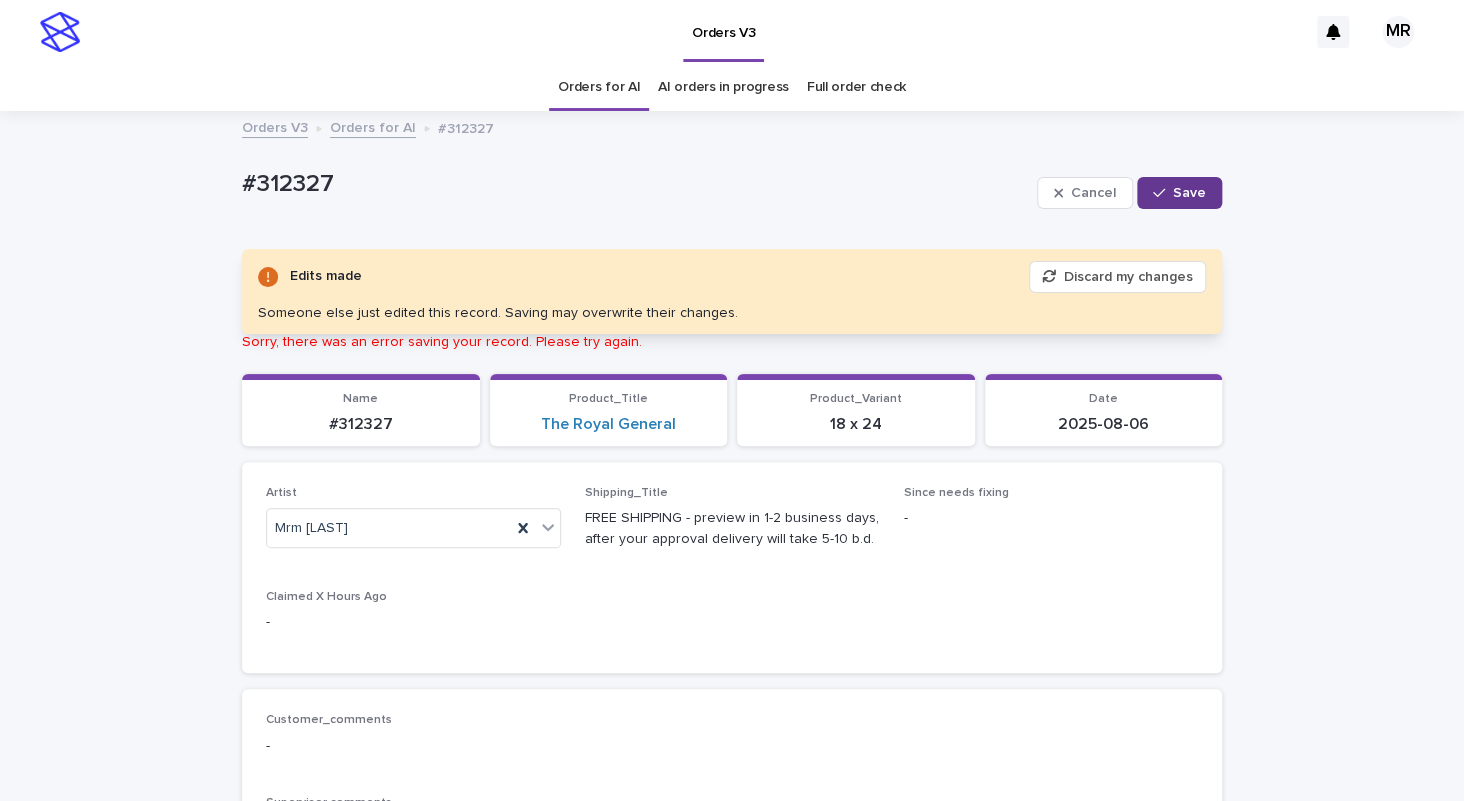 click on "Save" at bounding box center [1189, 193] 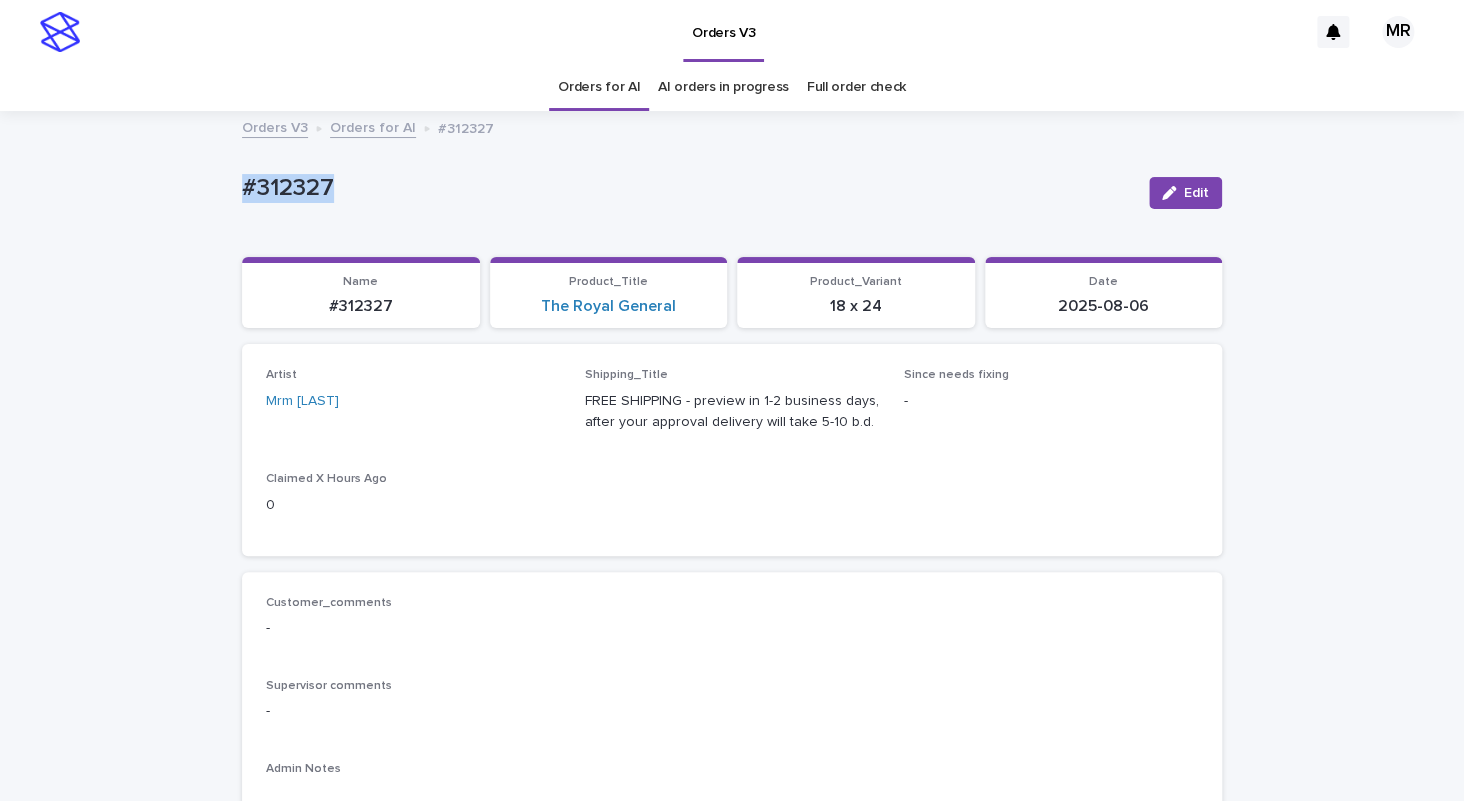 drag, startPoint x: 358, startPoint y: 179, endPoint x: 87, endPoint y: 186, distance: 271.0904 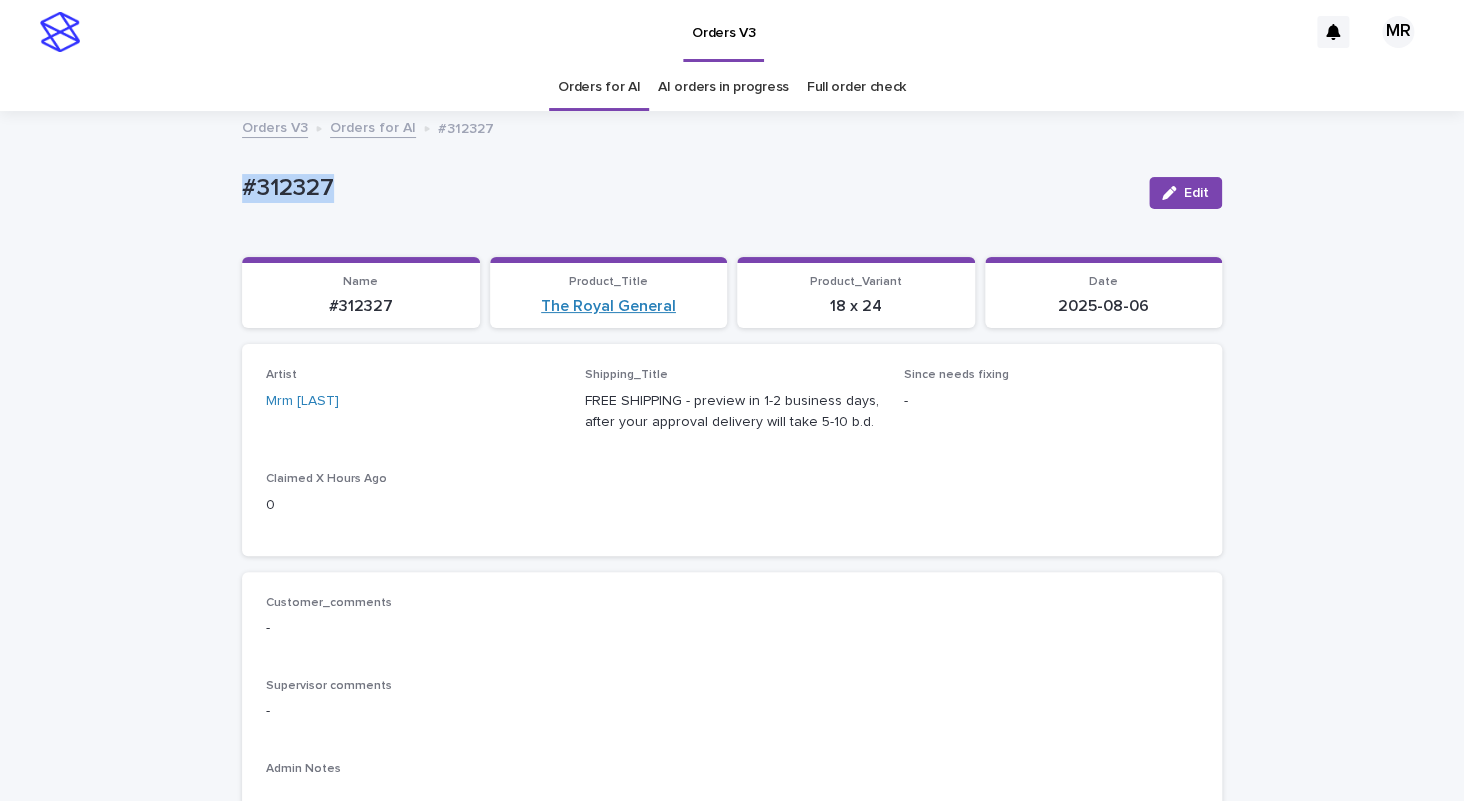 click on "The Royal General" at bounding box center [608, 306] 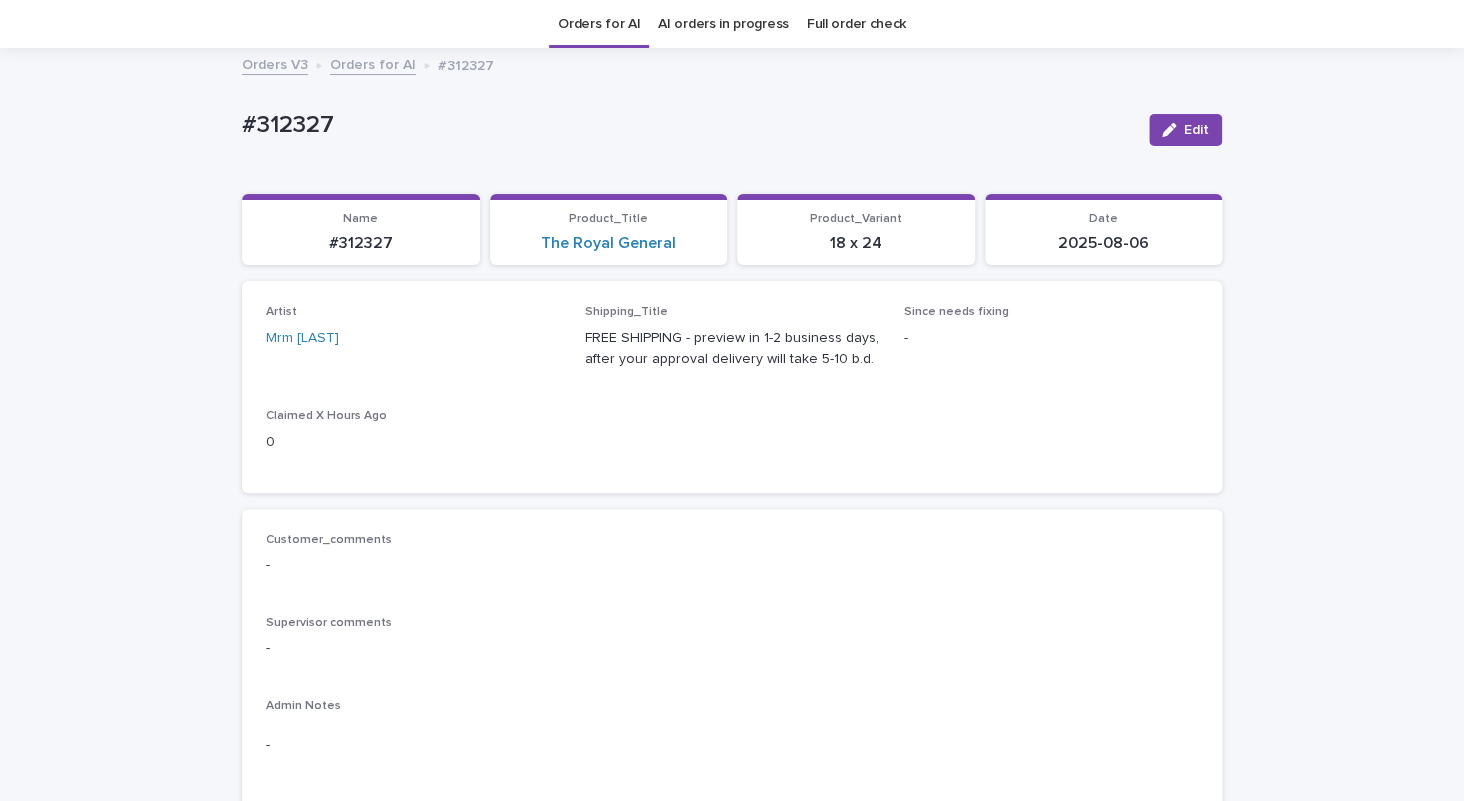 scroll, scrollTop: 0, scrollLeft: 0, axis: both 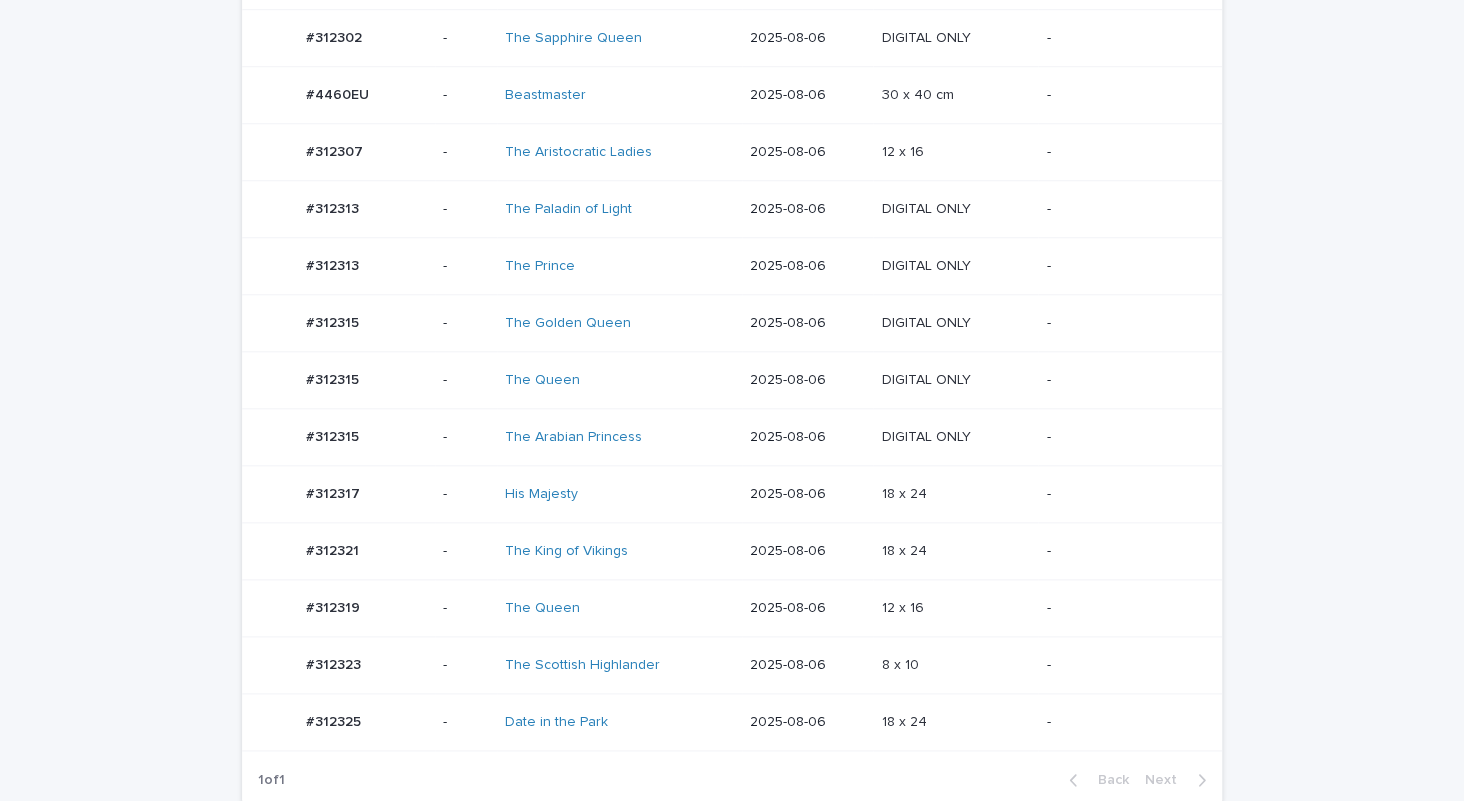 click on "His Majesty" at bounding box center [619, 494] 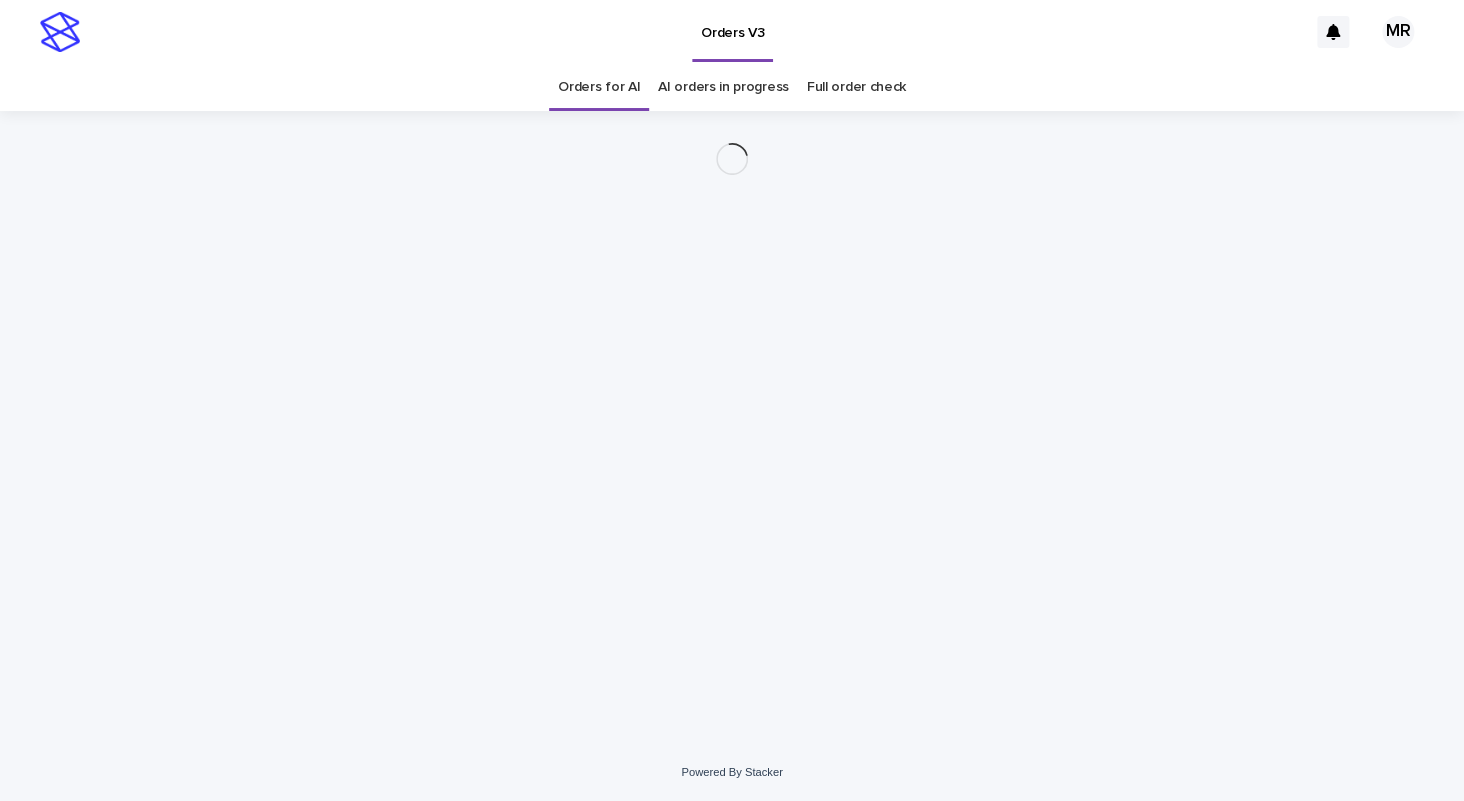 scroll, scrollTop: 0, scrollLeft: 0, axis: both 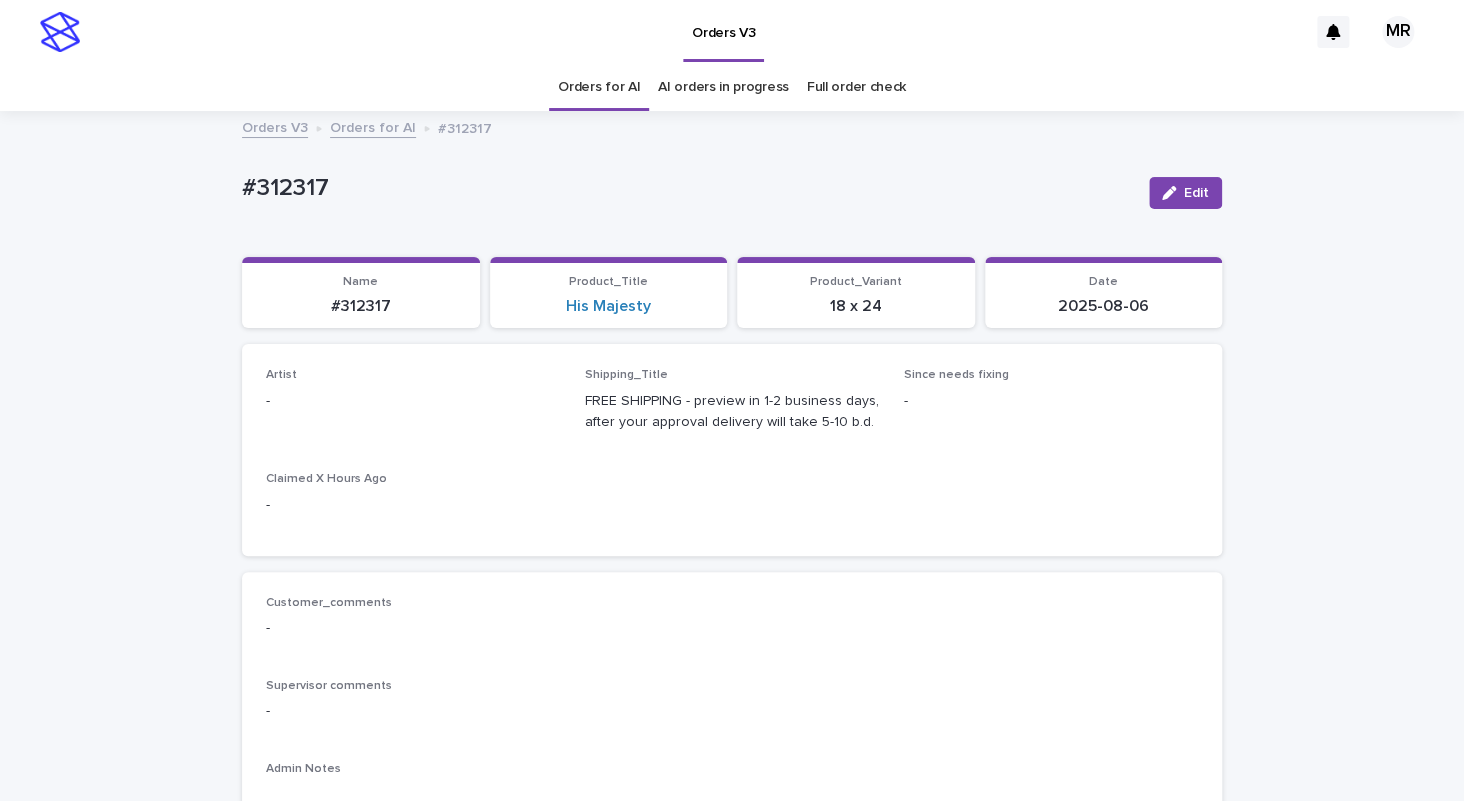 drag, startPoint x: 1179, startPoint y: 195, endPoint x: 362, endPoint y: 445, distance: 854.3939 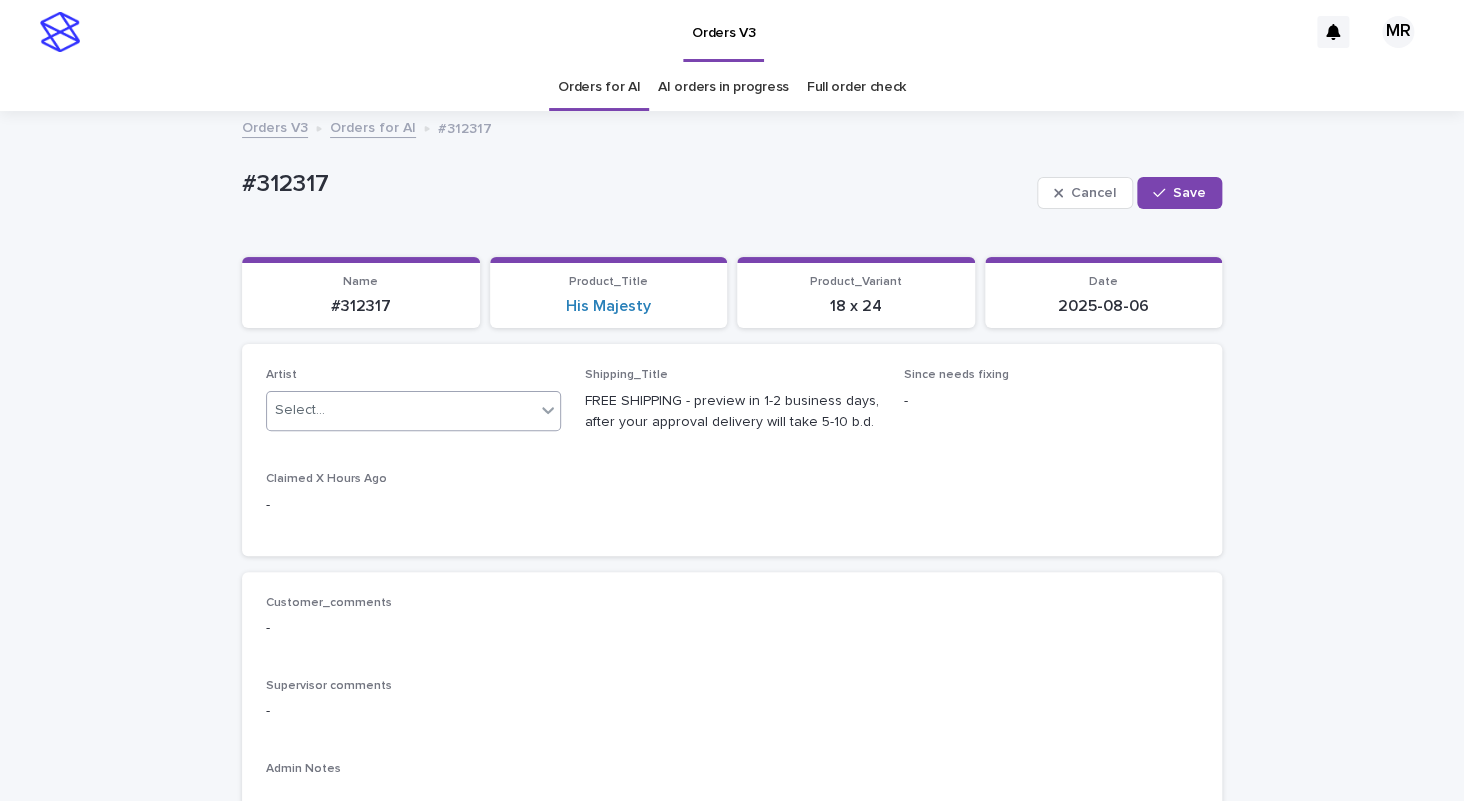 click on "Select..." at bounding box center (401, 410) 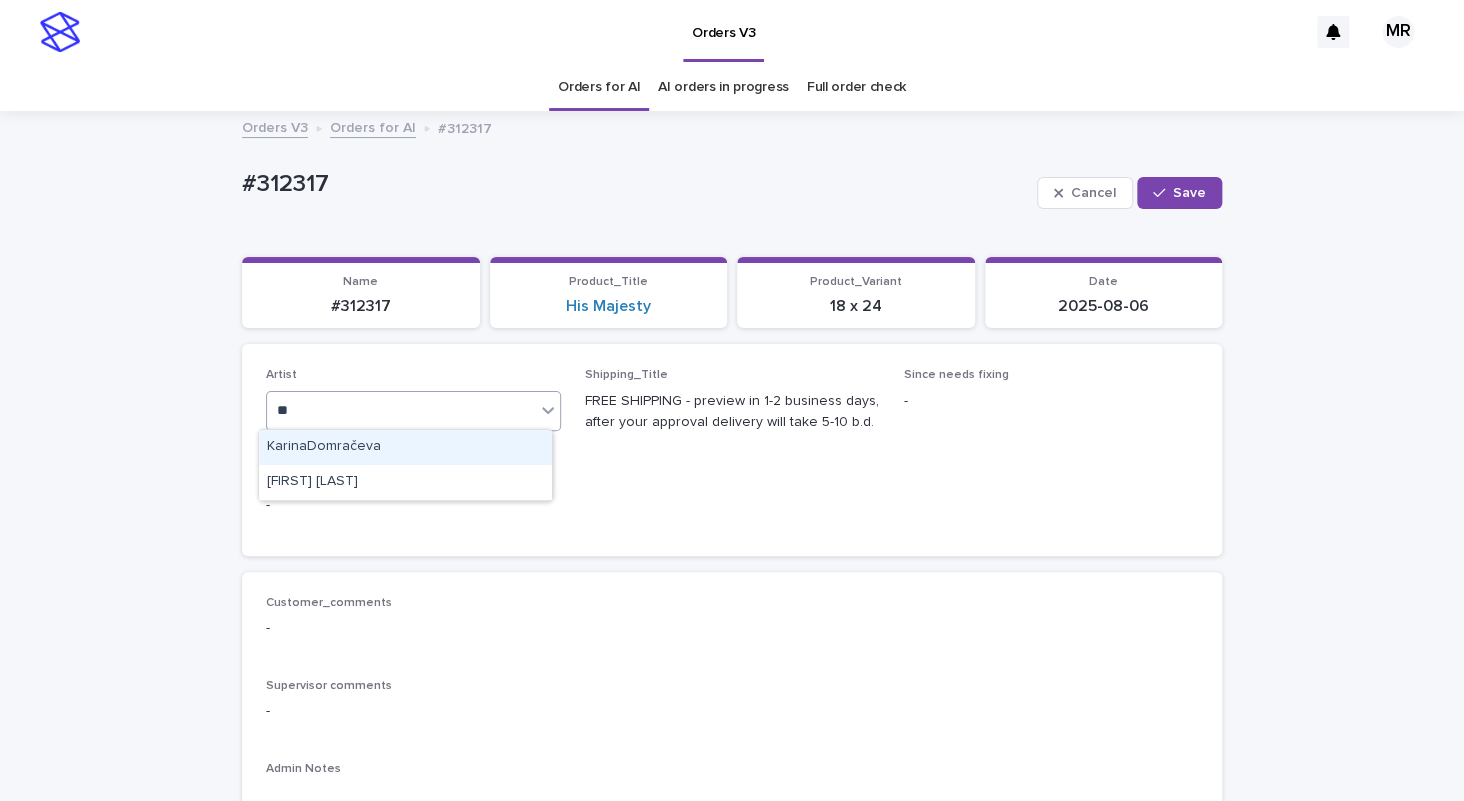 type on "***" 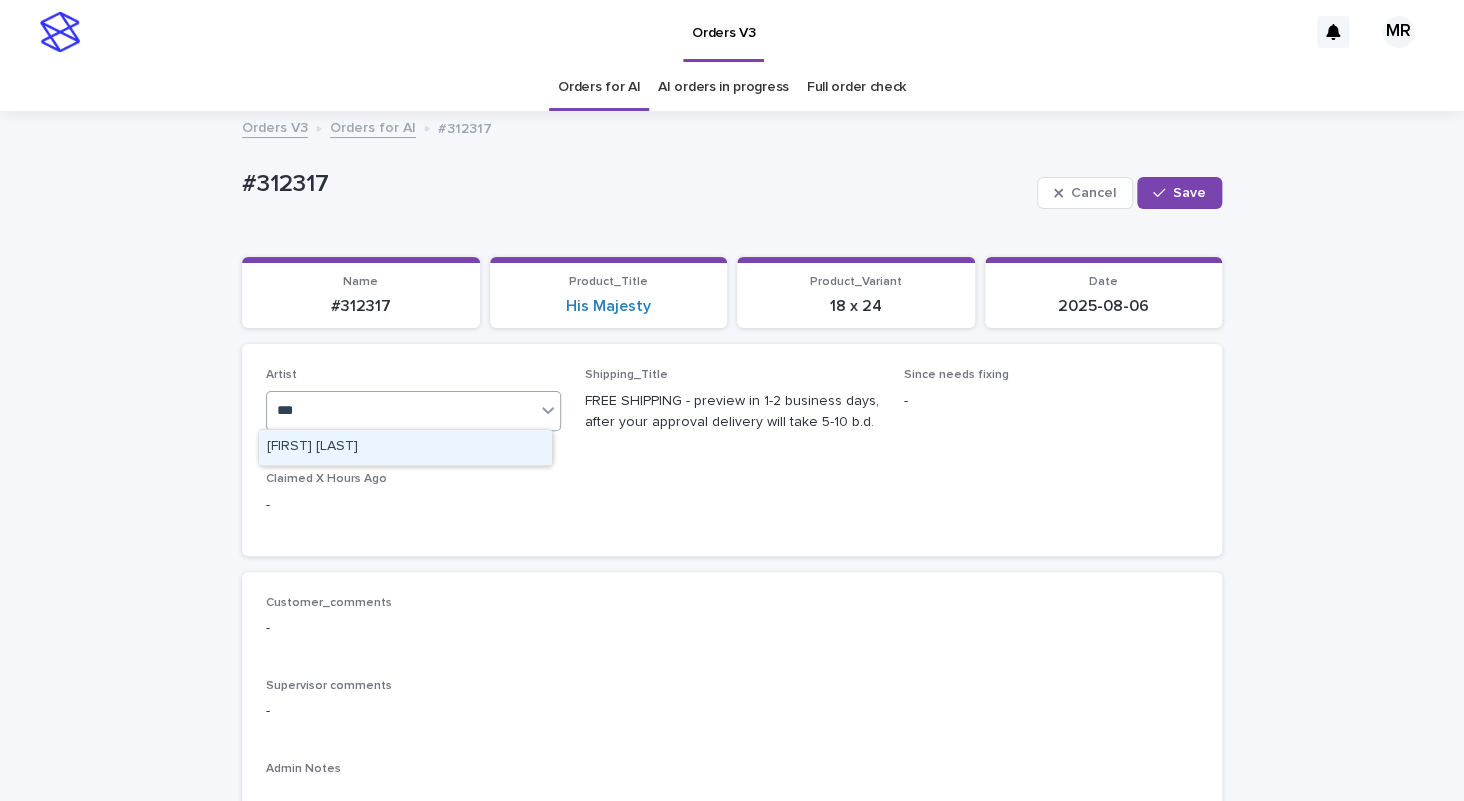 click on "Mrm Ramishvili" at bounding box center (405, 447) 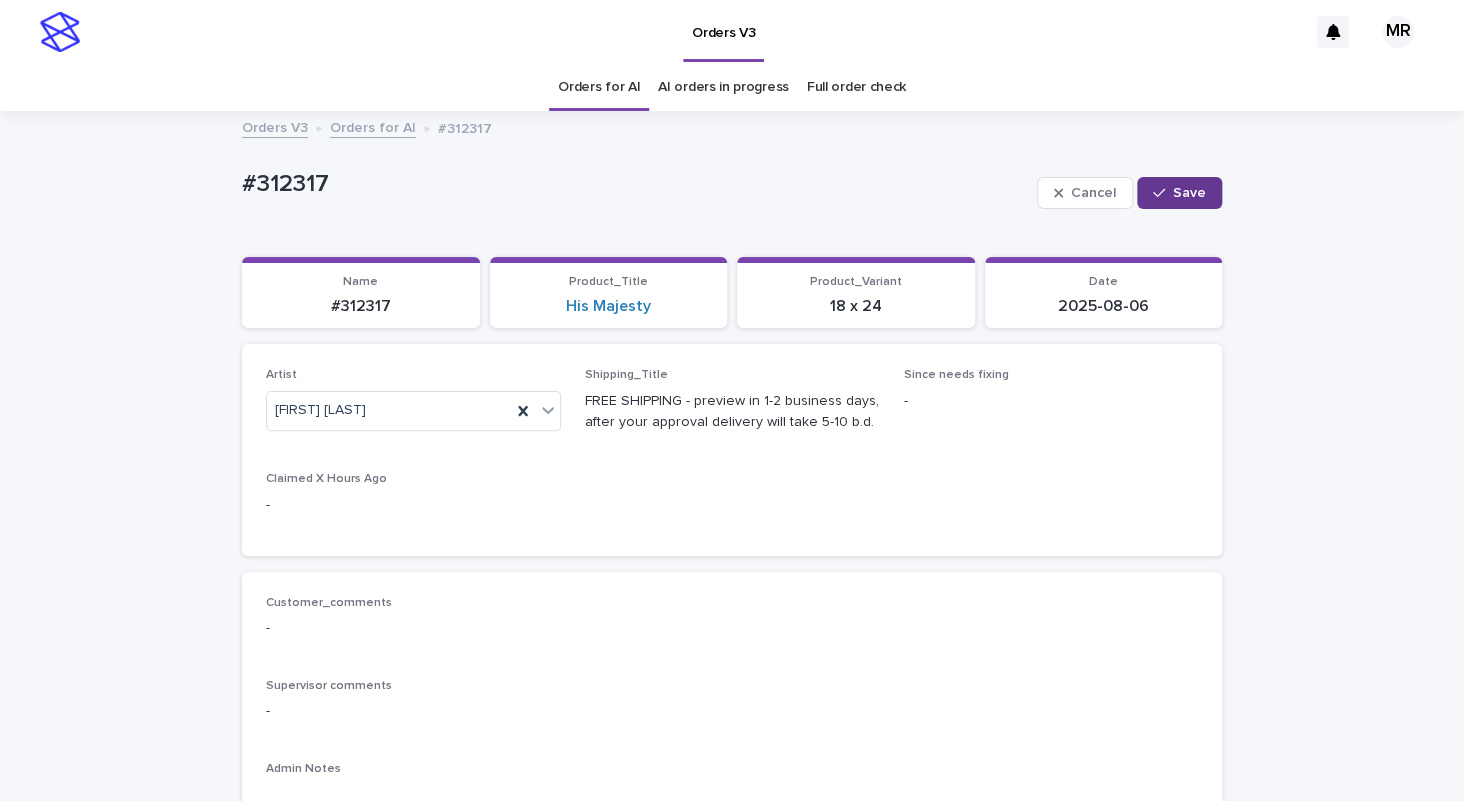 click on "Save" at bounding box center (1179, 193) 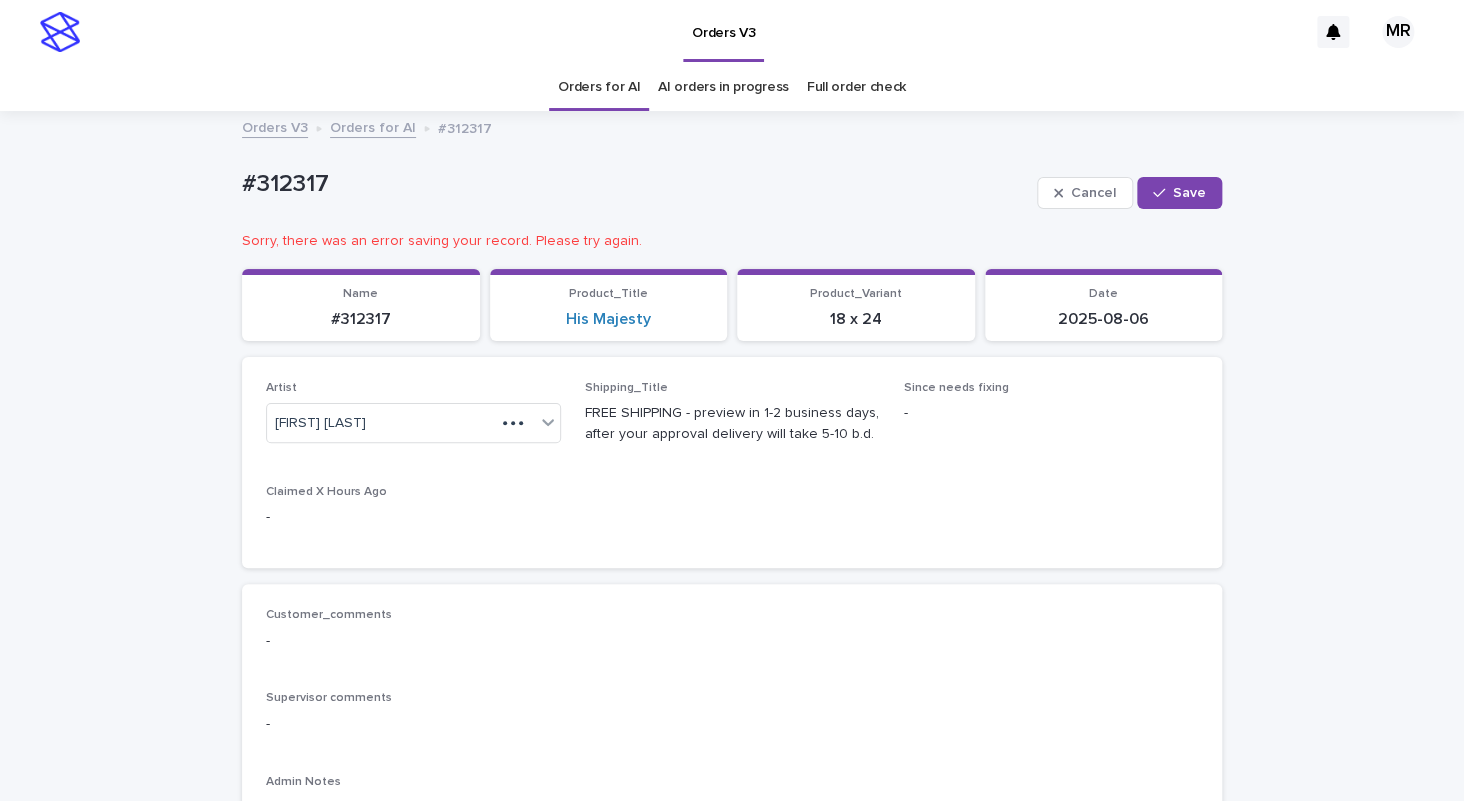 click 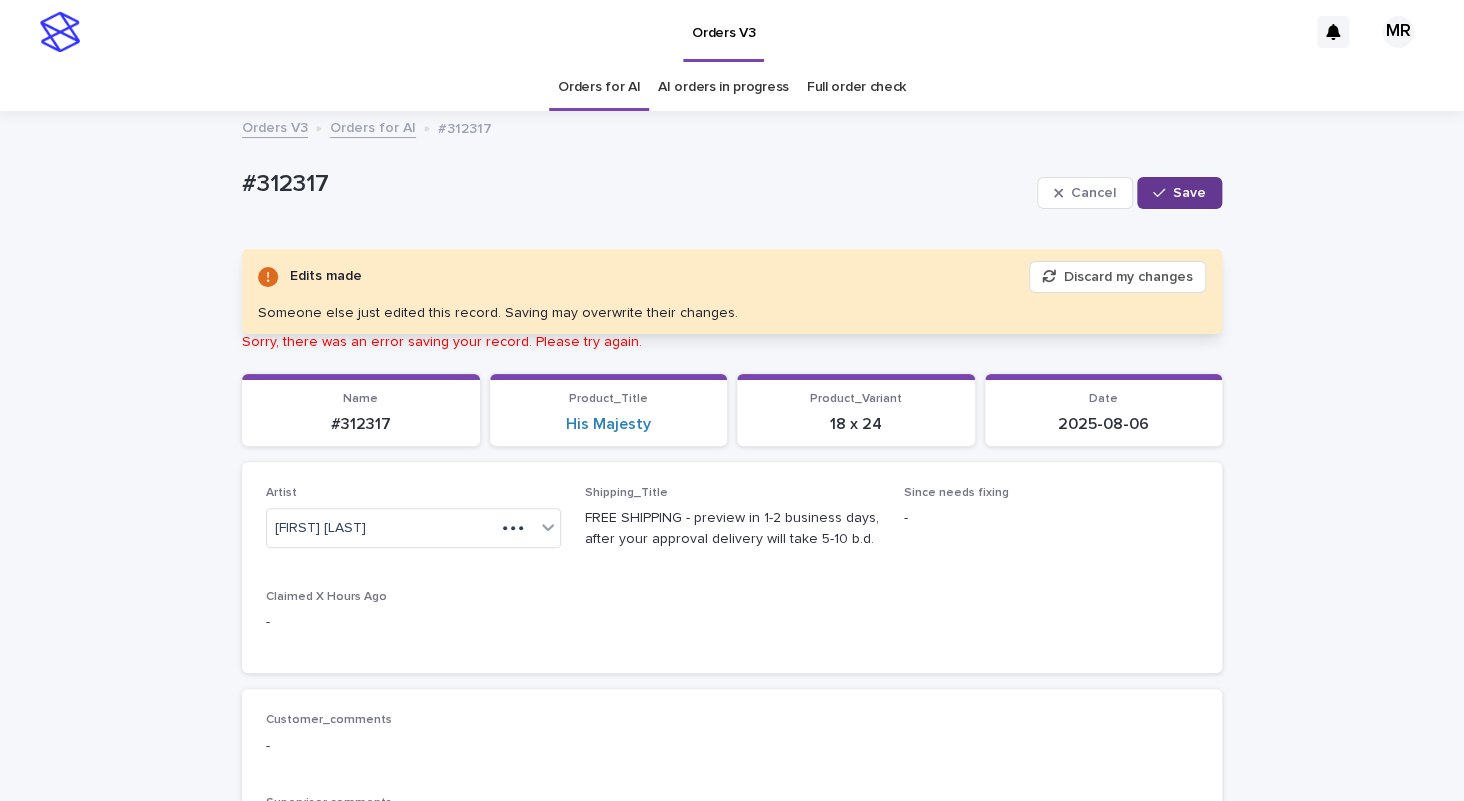 click on "Save" at bounding box center [1189, 193] 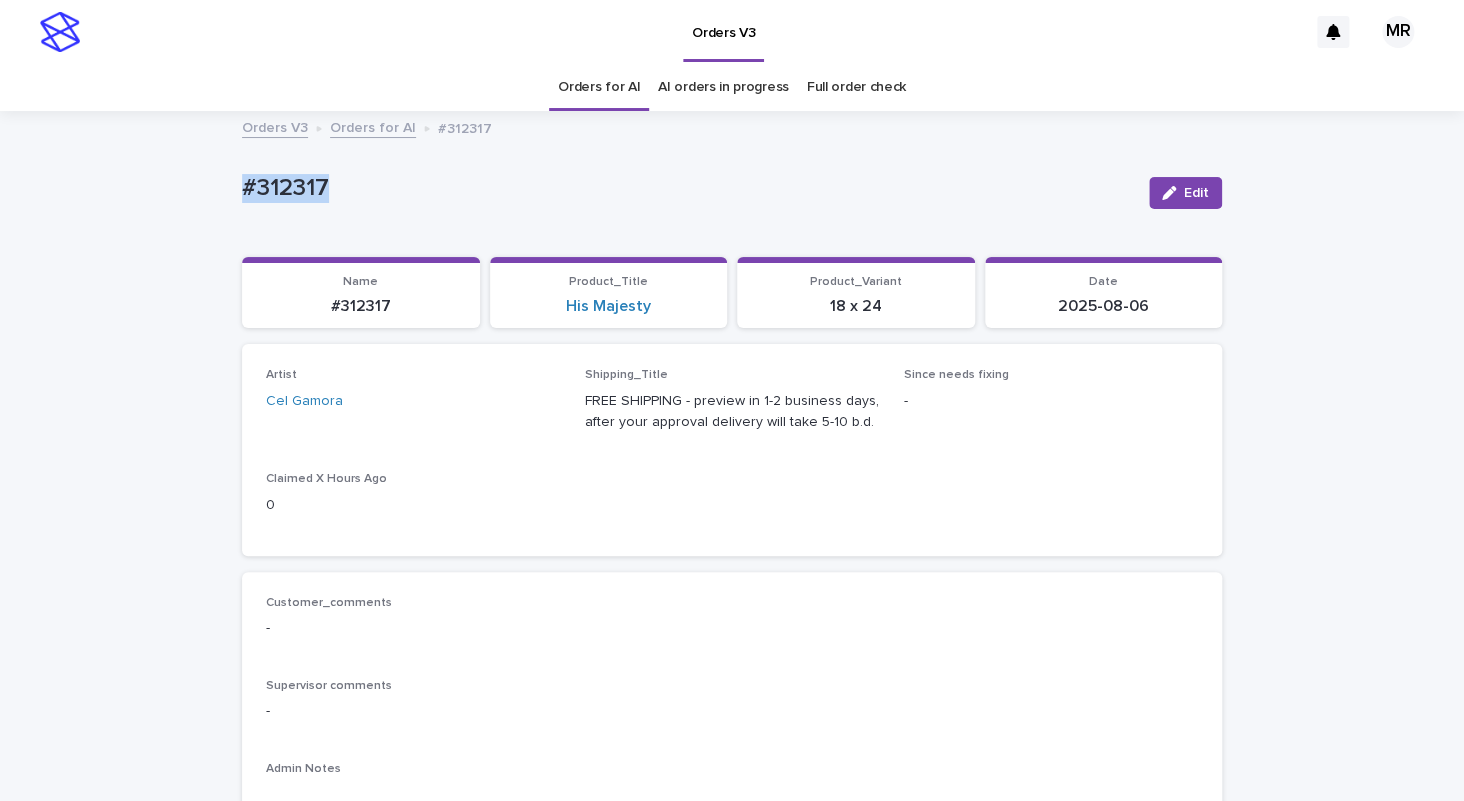 drag, startPoint x: 296, startPoint y: 185, endPoint x: 115, endPoint y: 182, distance: 181.02486 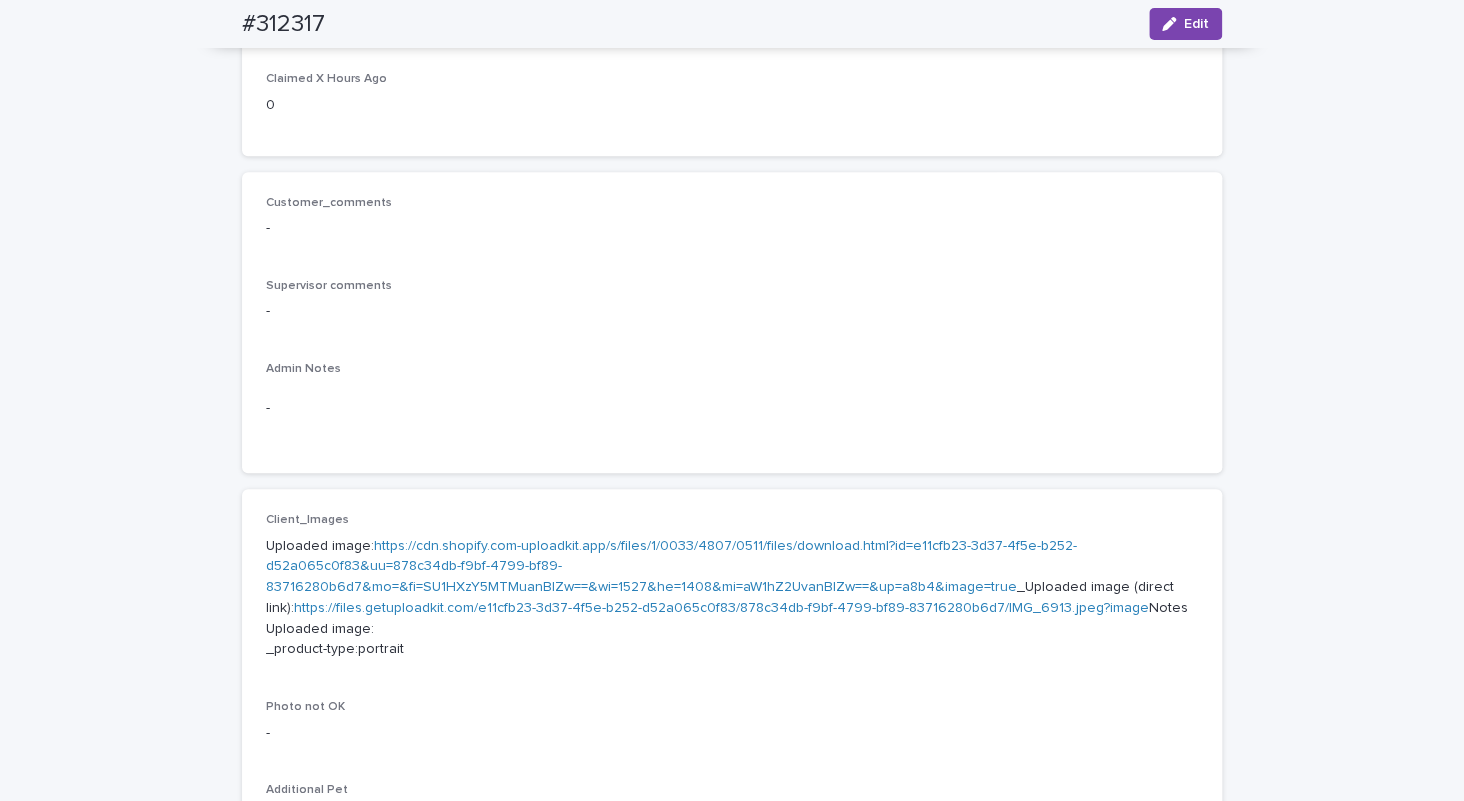 scroll, scrollTop: 89, scrollLeft: 0, axis: vertical 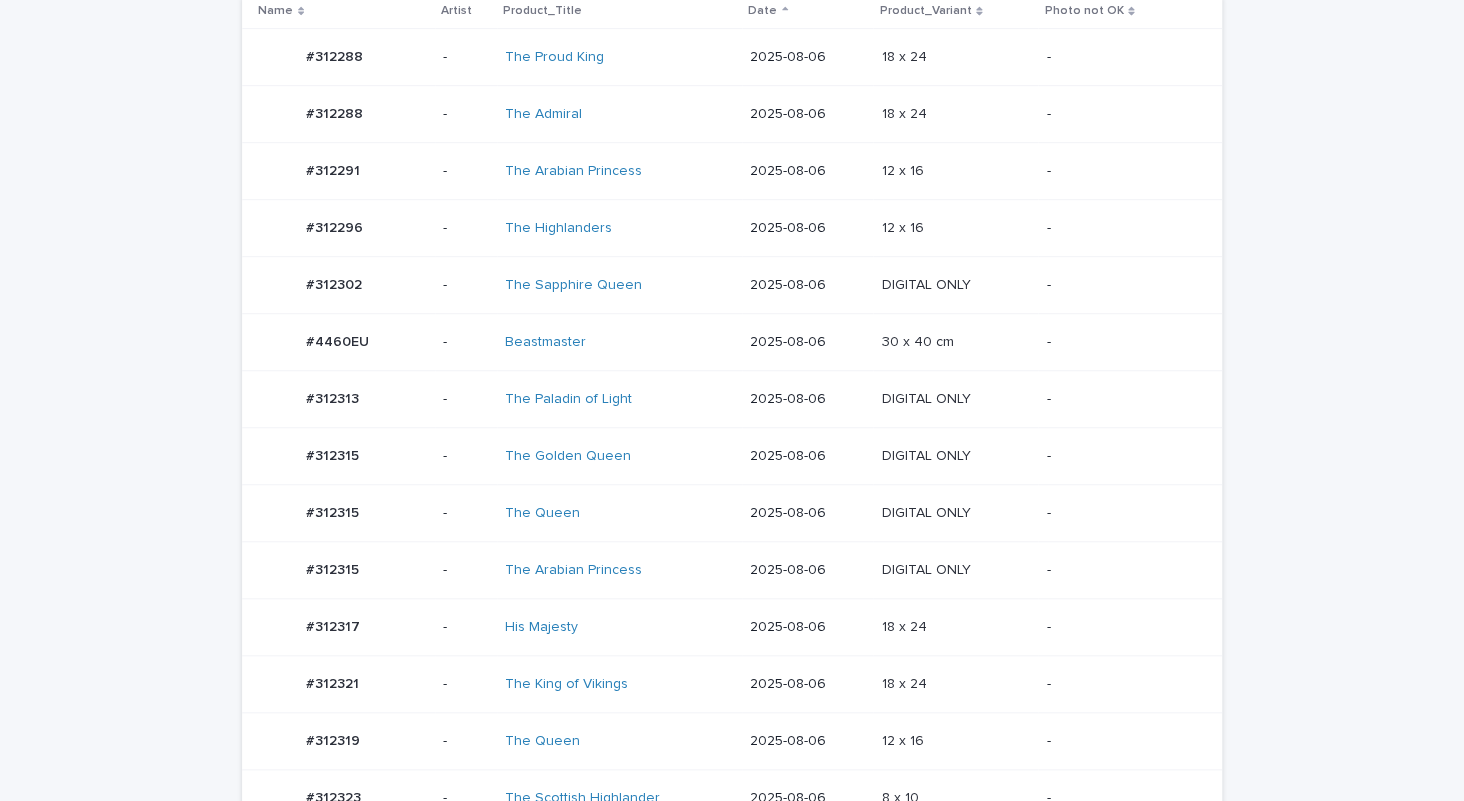 click on "The Admiral" at bounding box center [619, 114] 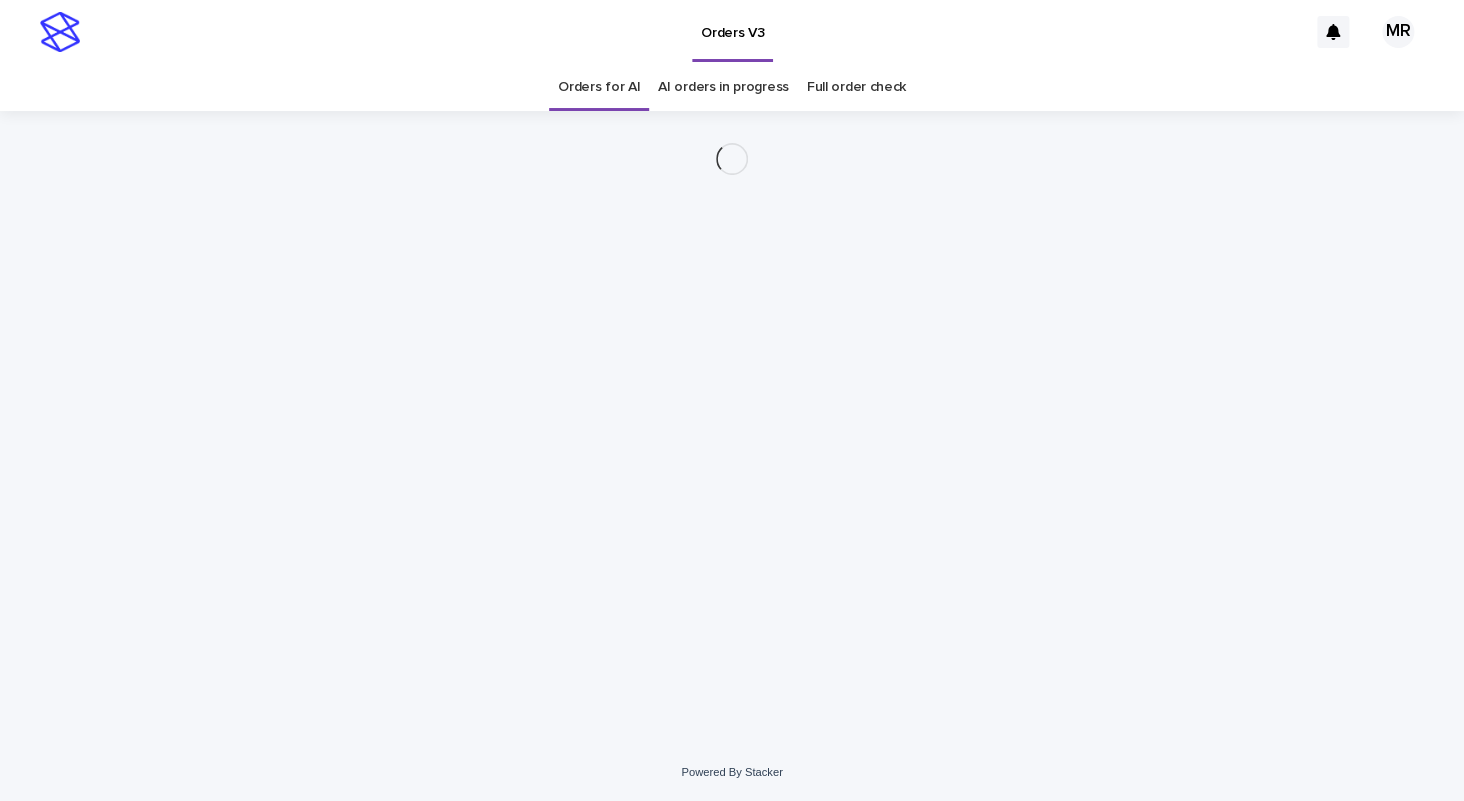 scroll, scrollTop: 0, scrollLeft: 0, axis: both 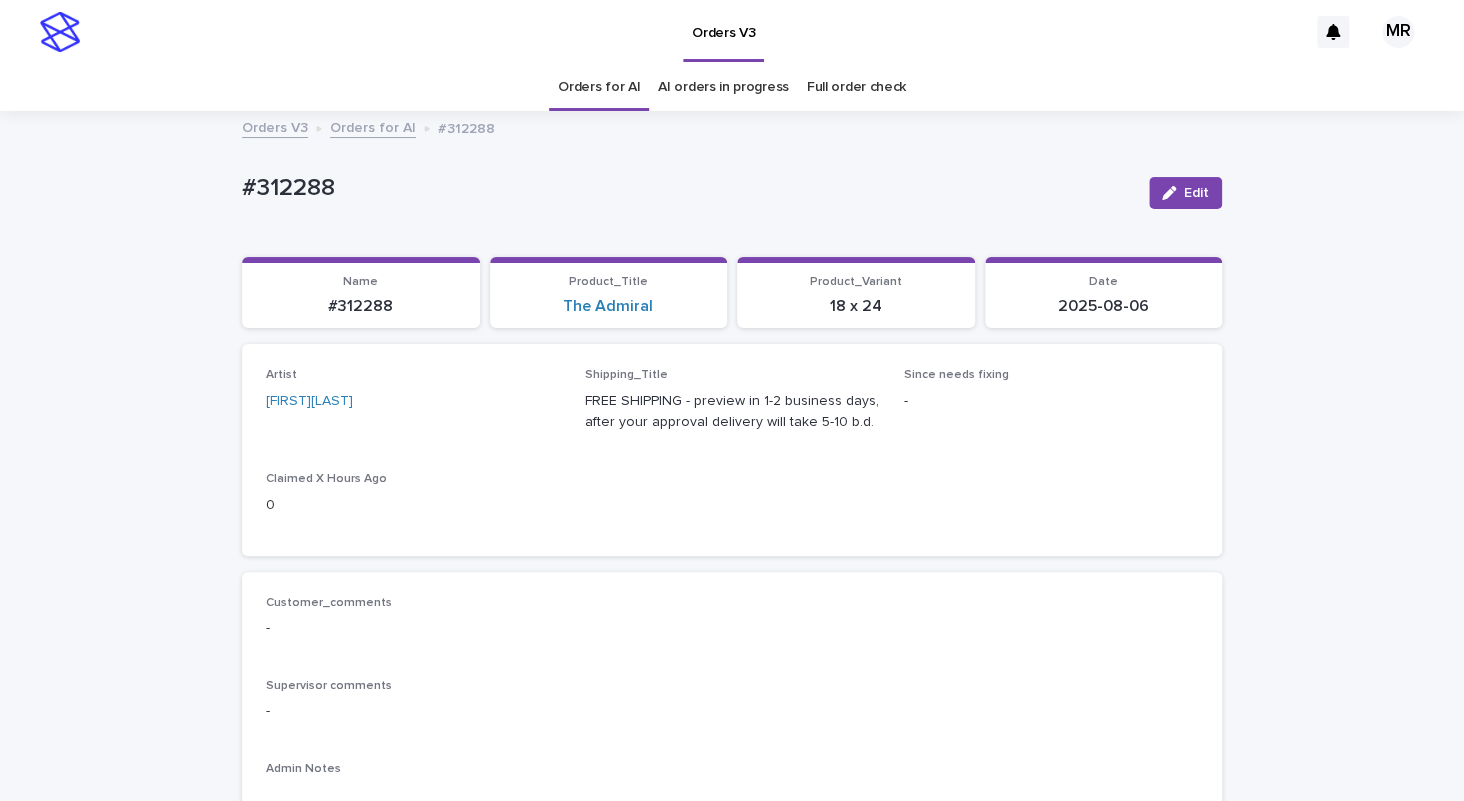 drag, startPoint x: 1177, startPoint y: 193, endPoint x: 367, endPoint y: 333, distance: 822.0097 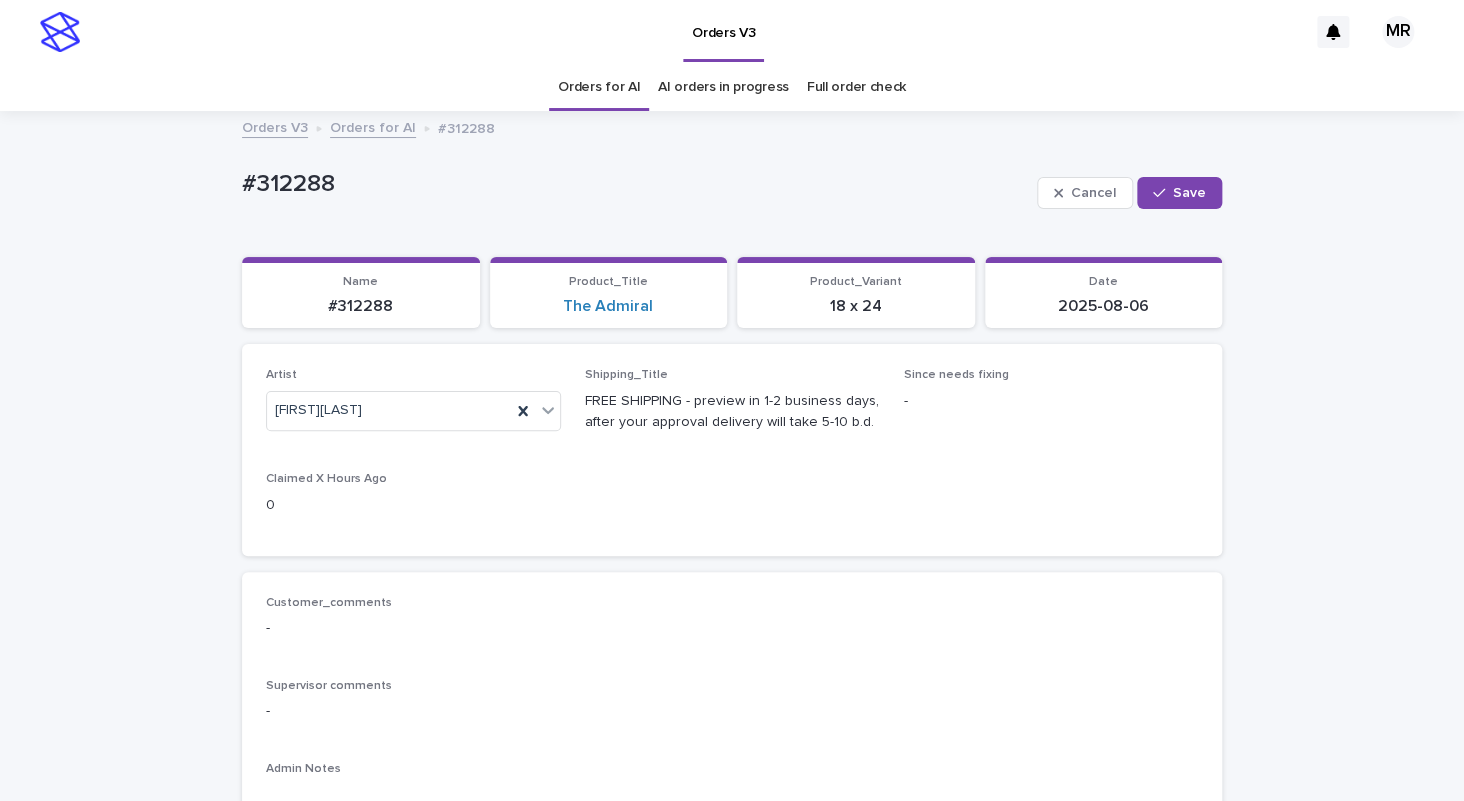 click on "Orders for AI" at bounding box center (599, 87) 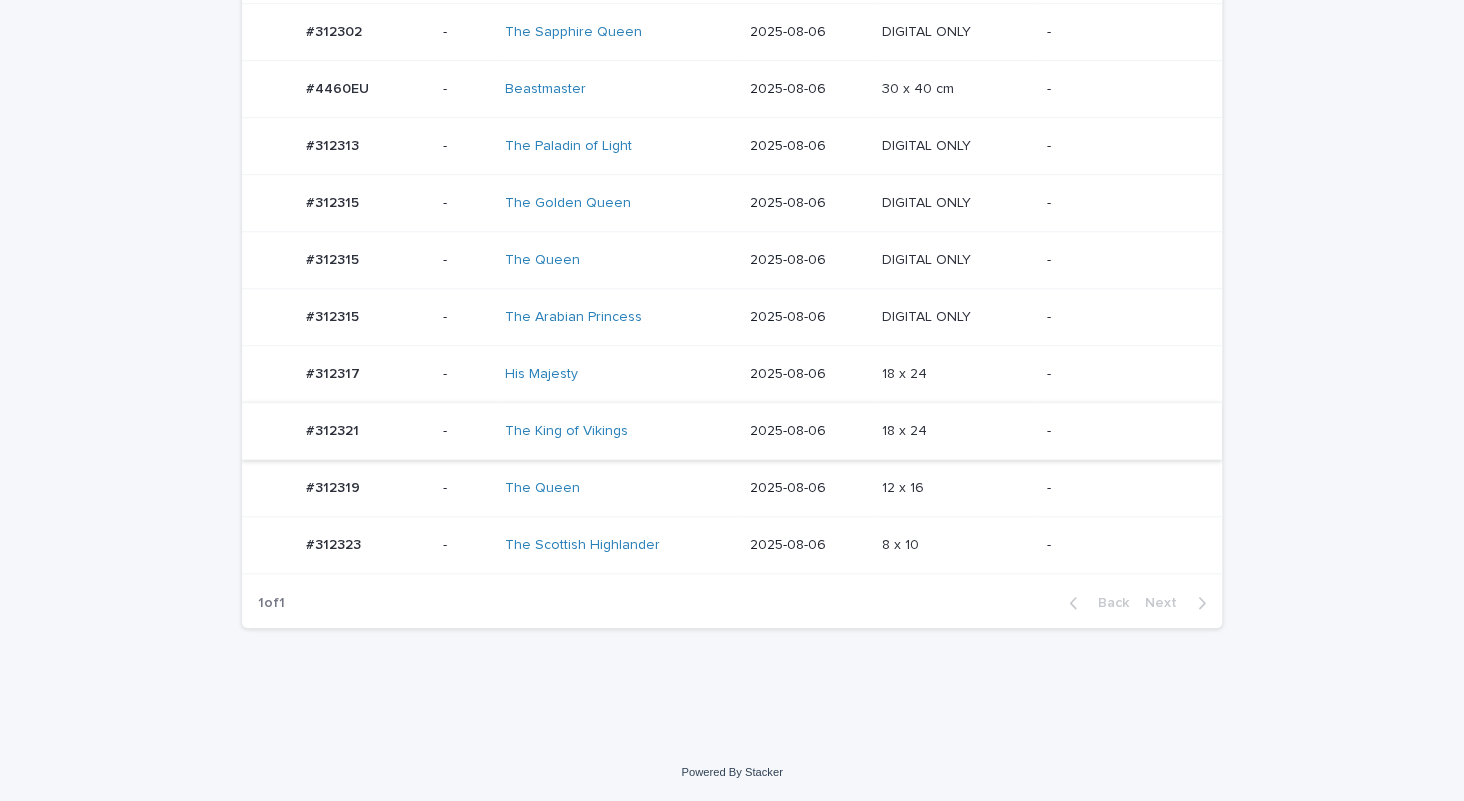 scroll, scrollTop: 547, scrollLeft: 0, axis: vertical 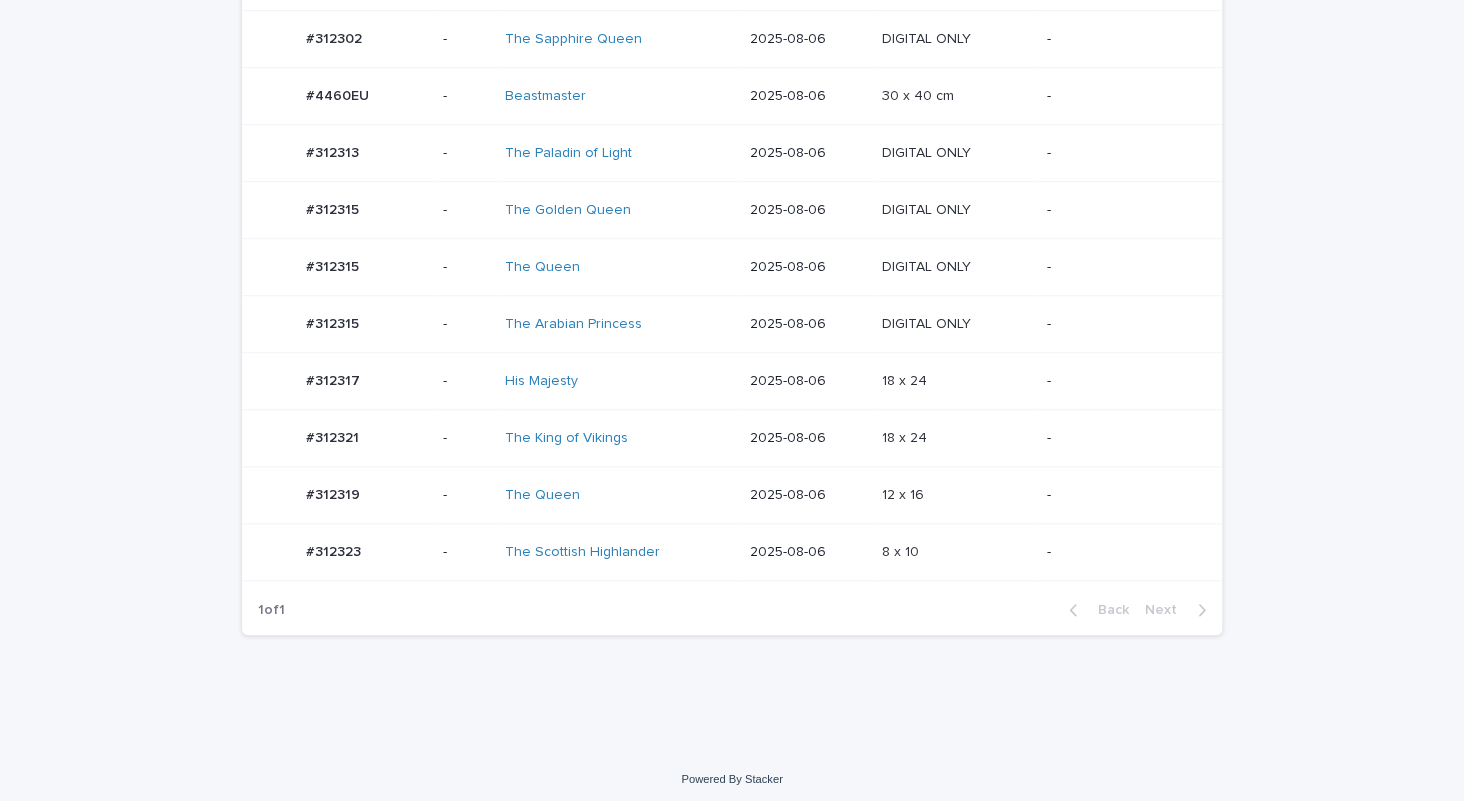 click on "The King of Vikings" at bounding box center (619, 438) 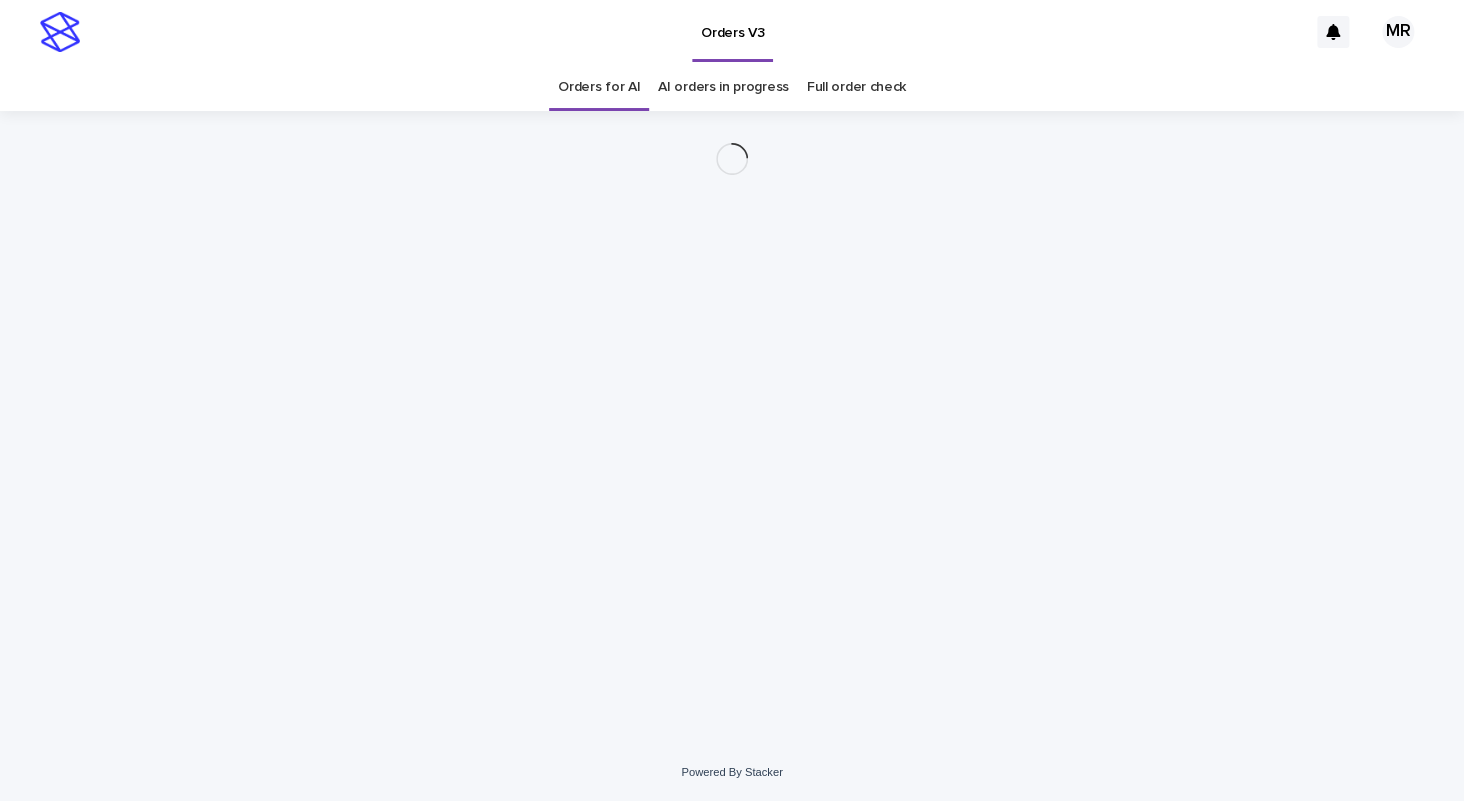 scroll, scrollTop: 0, scrollLeft: 0, axis: both 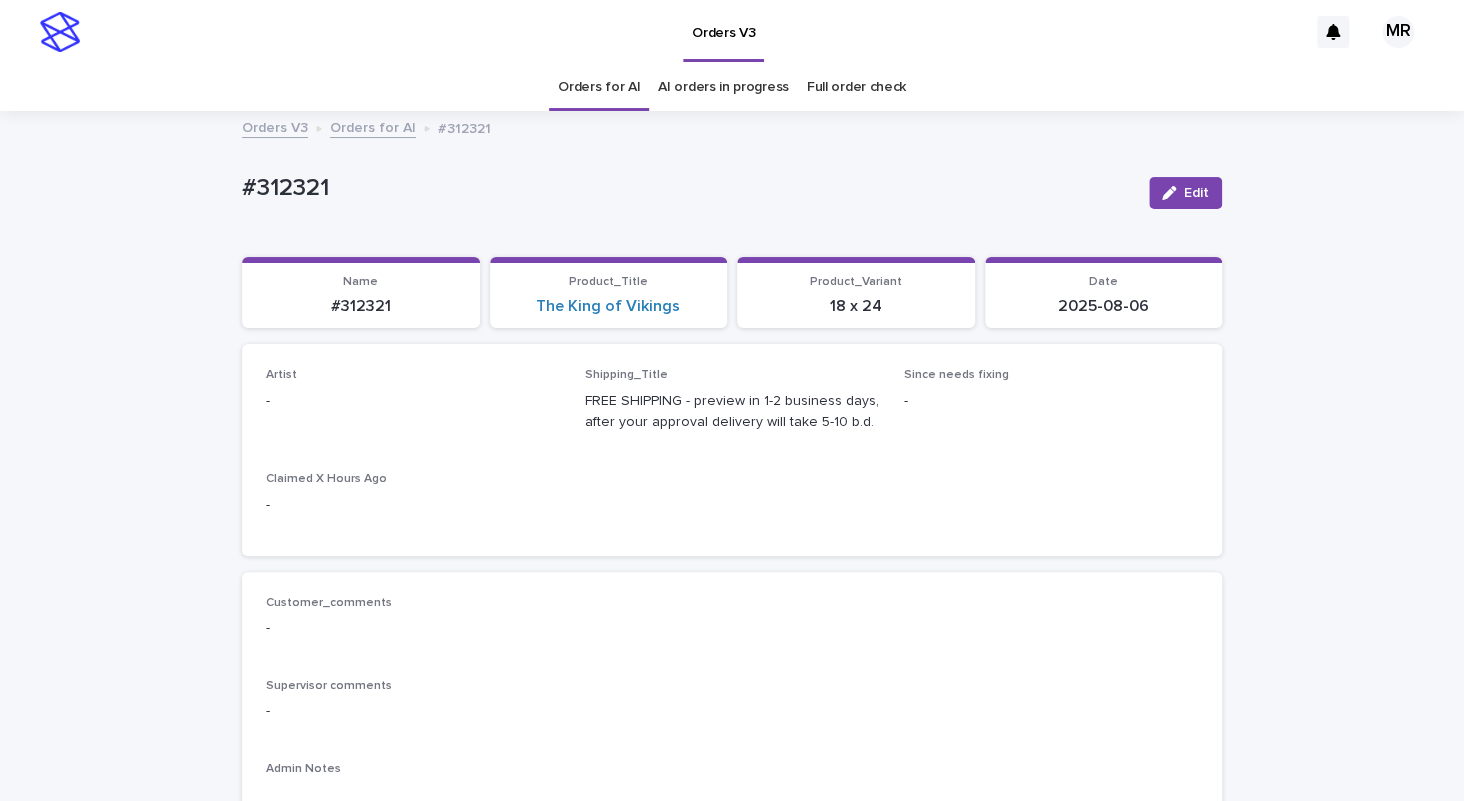 drag, startPoint x: 1165, startPoint y: 189, endPoint x: 241, endPoint y: 432, distance: 955.41876 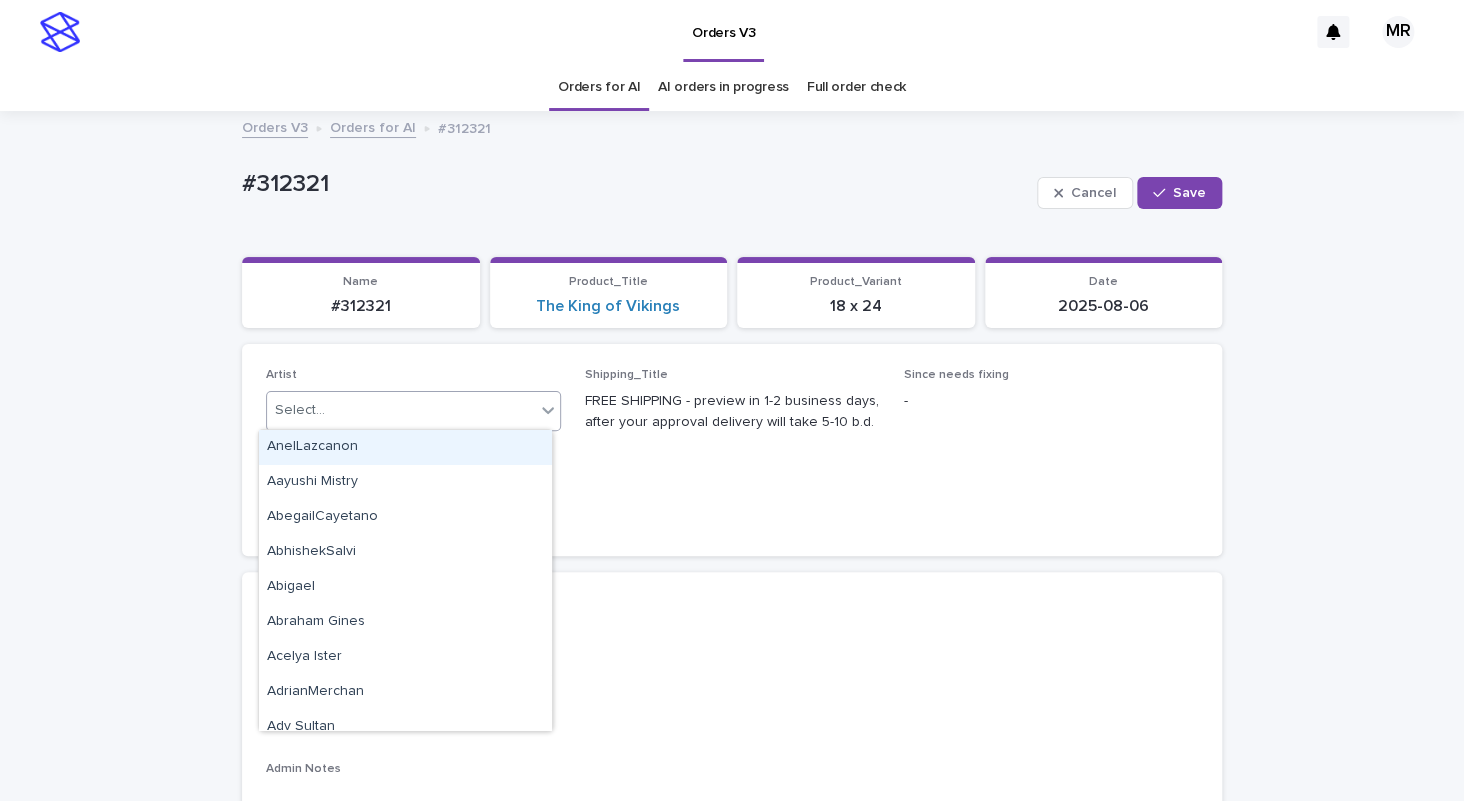 click on "Select..." at bounding box center (401, 410) 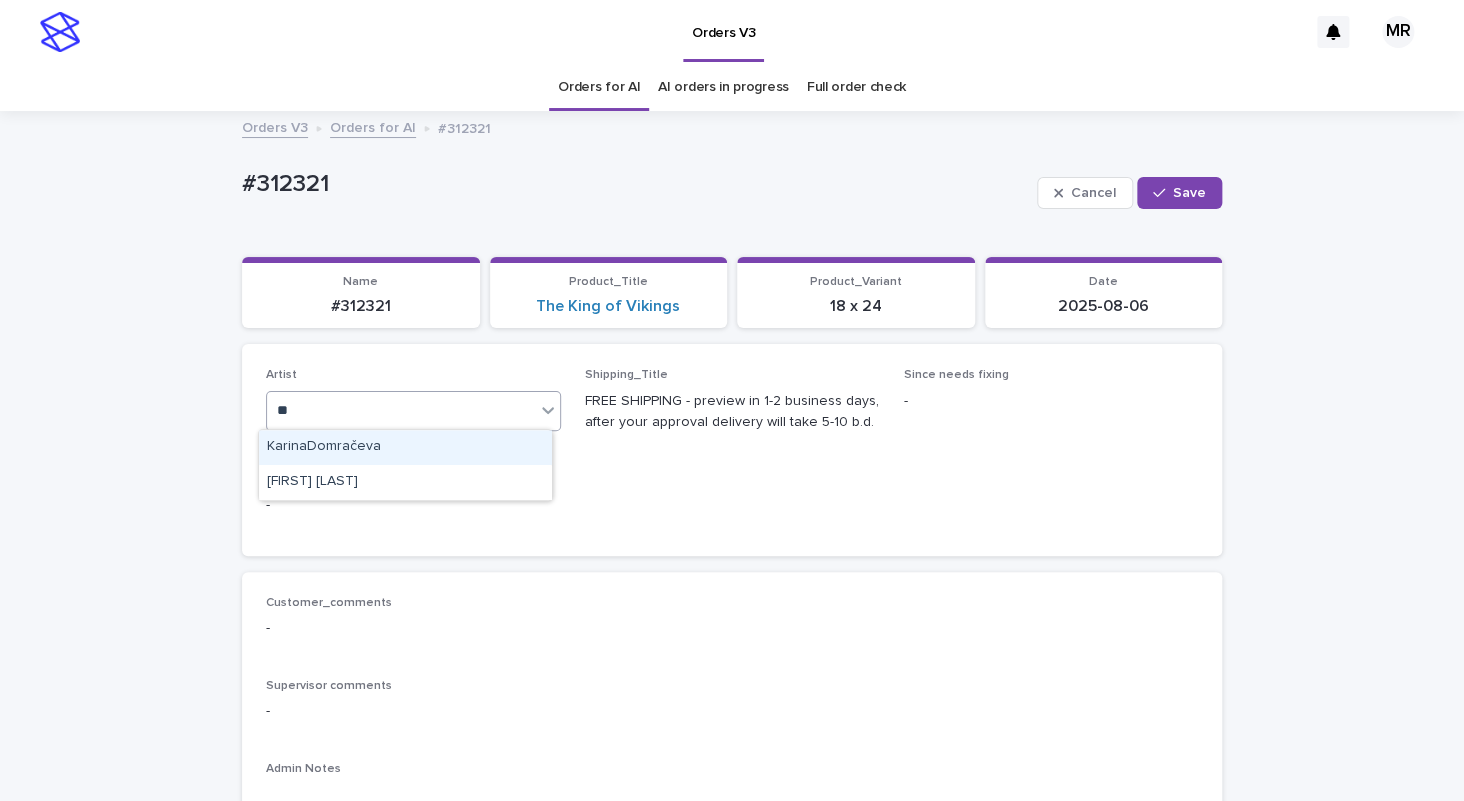 type on "***" 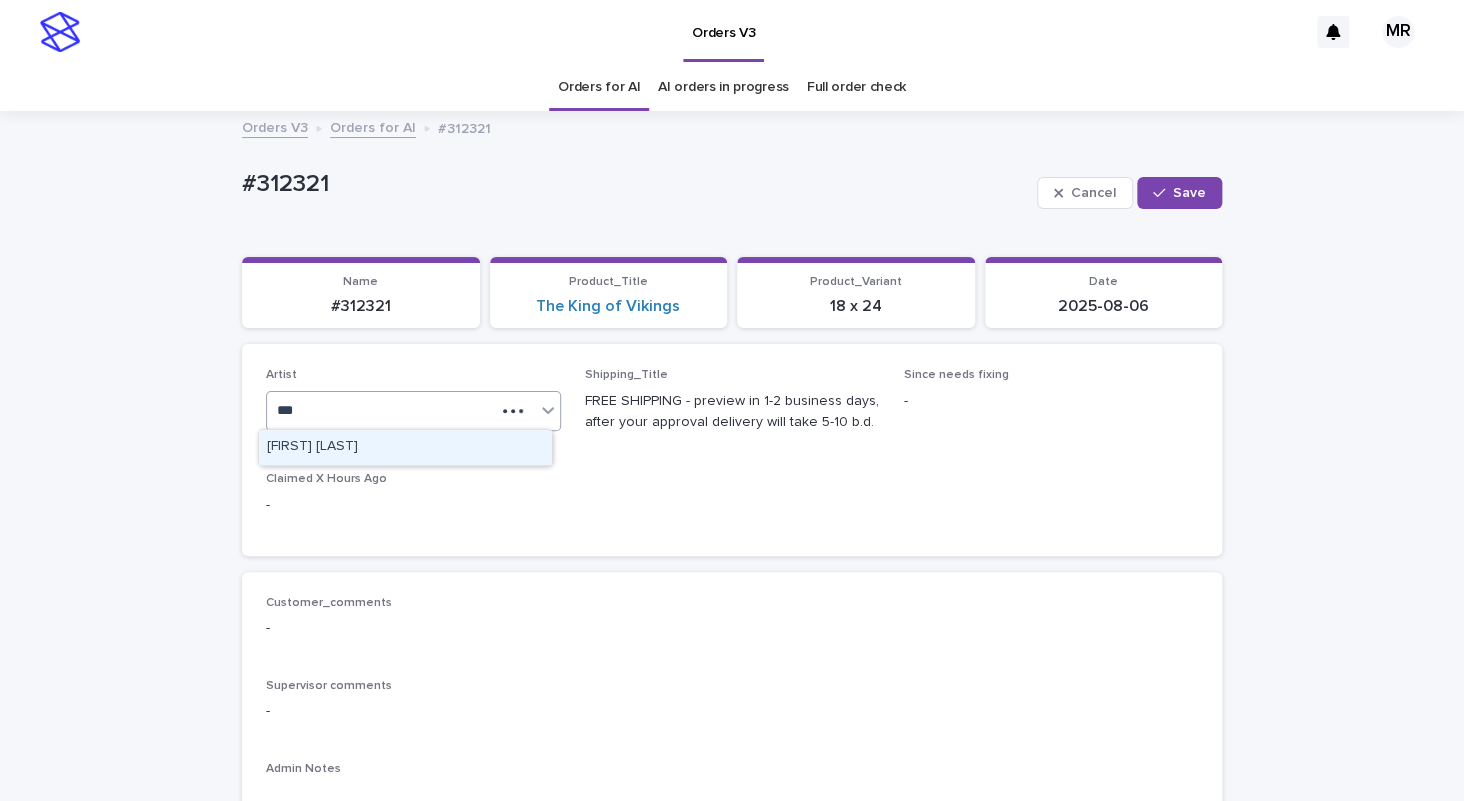 click on "[FIRST] [LAST]" at bounding box center [405, 447] 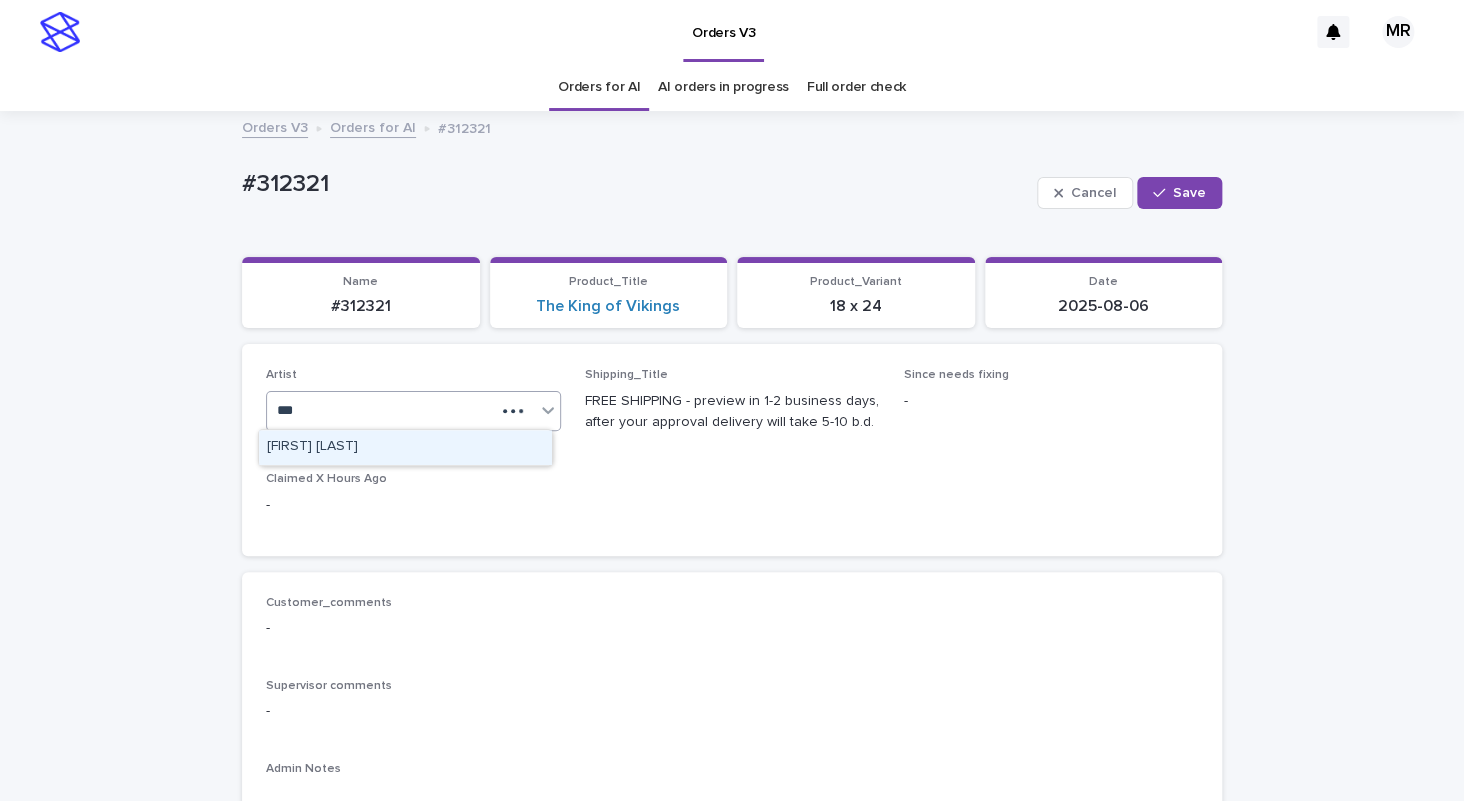 type 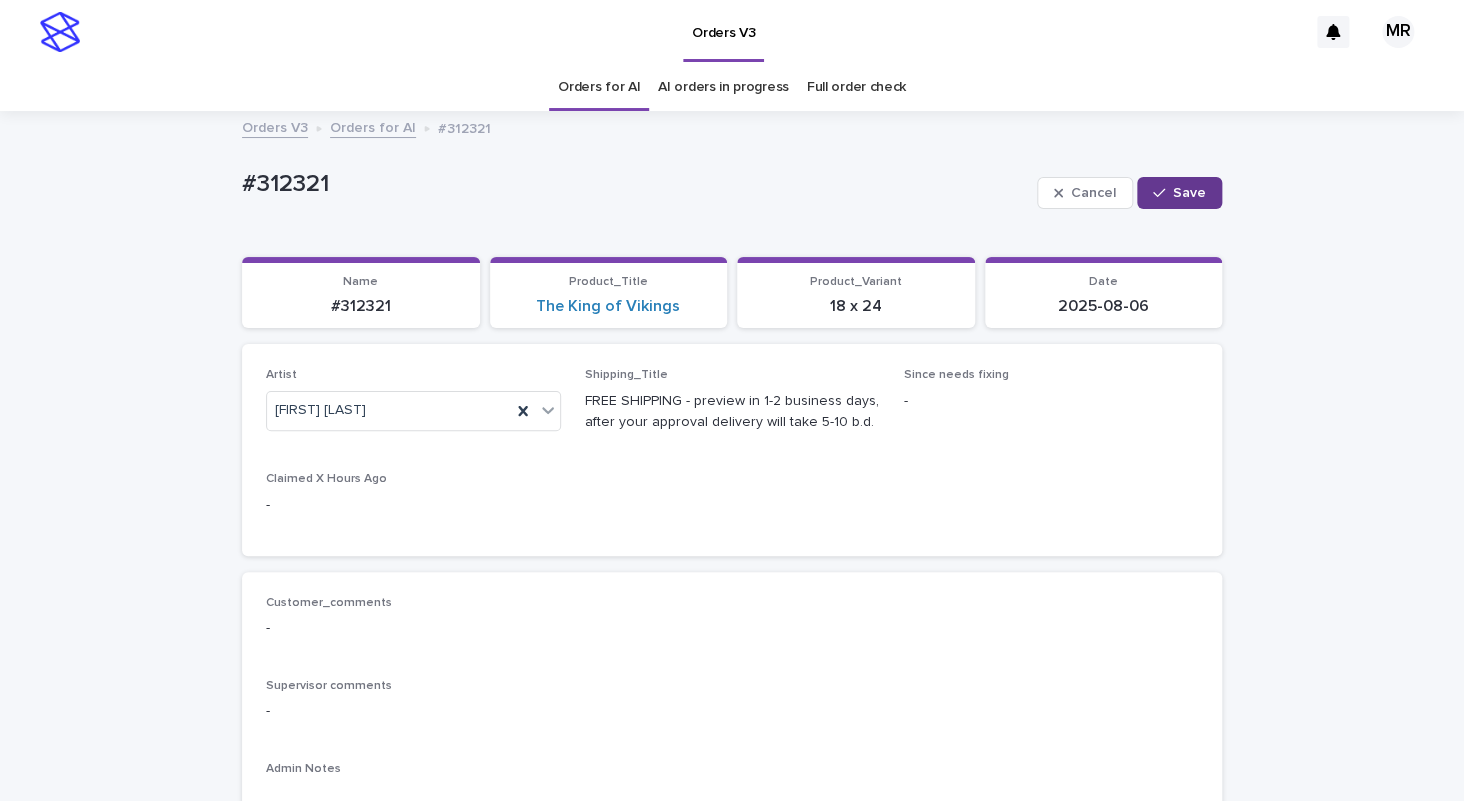 click on "Save" at bounding box center (1189, 193) 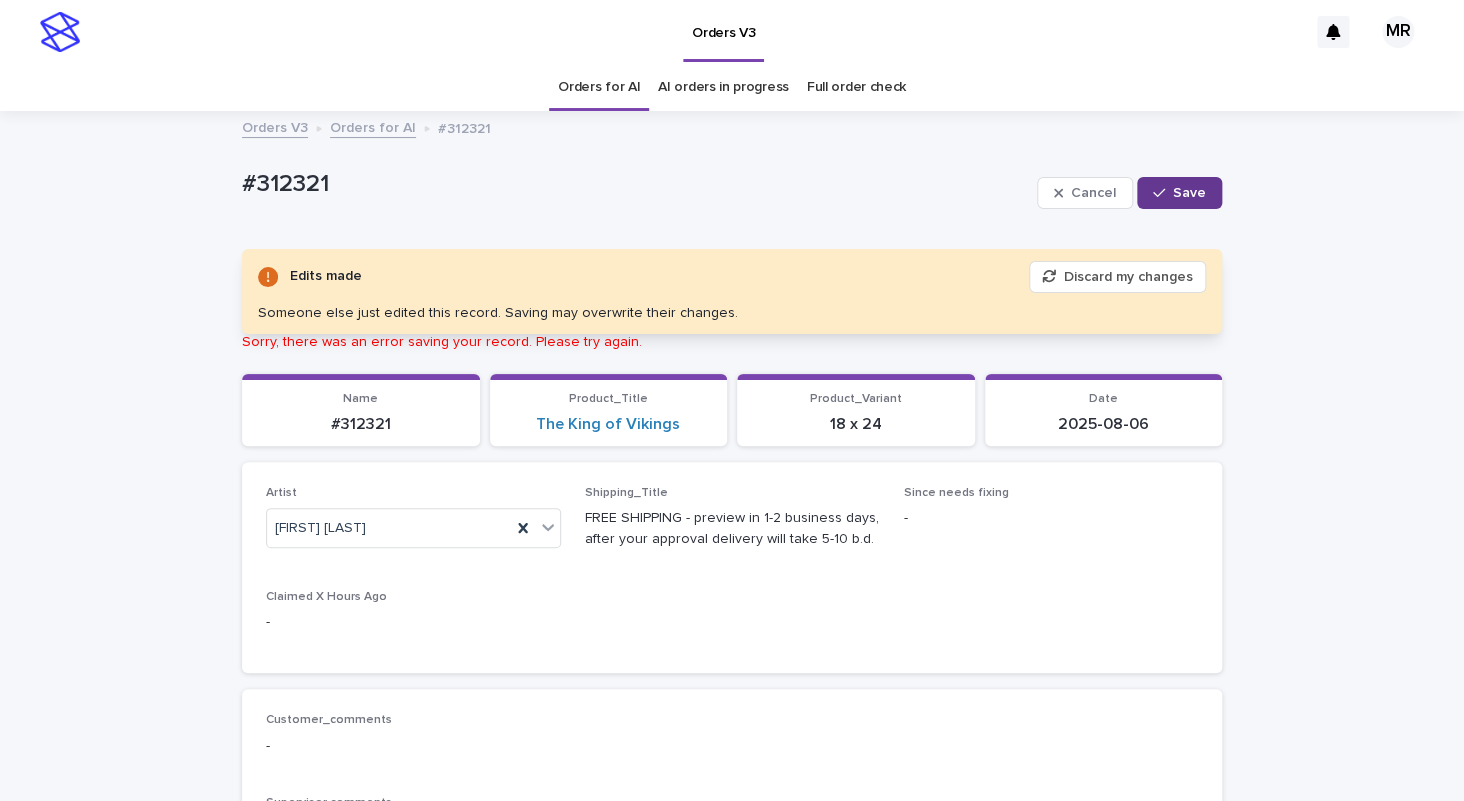 click on "Save" at bounding box center (1179, 193) 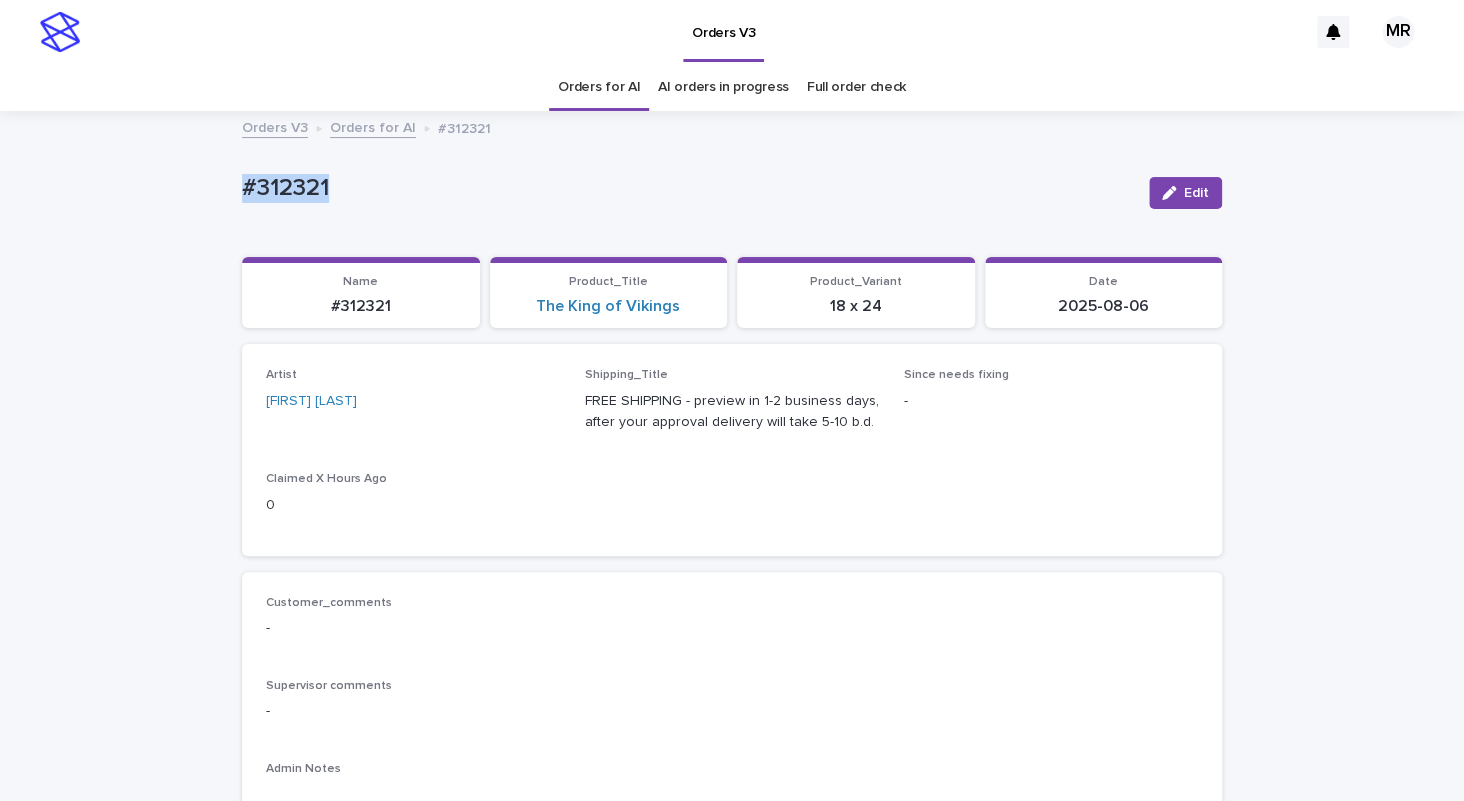 drag, startPoint x: 360, startPoint y: 189, endPoint x: 174, endPoint y: 185, distance: 186.043 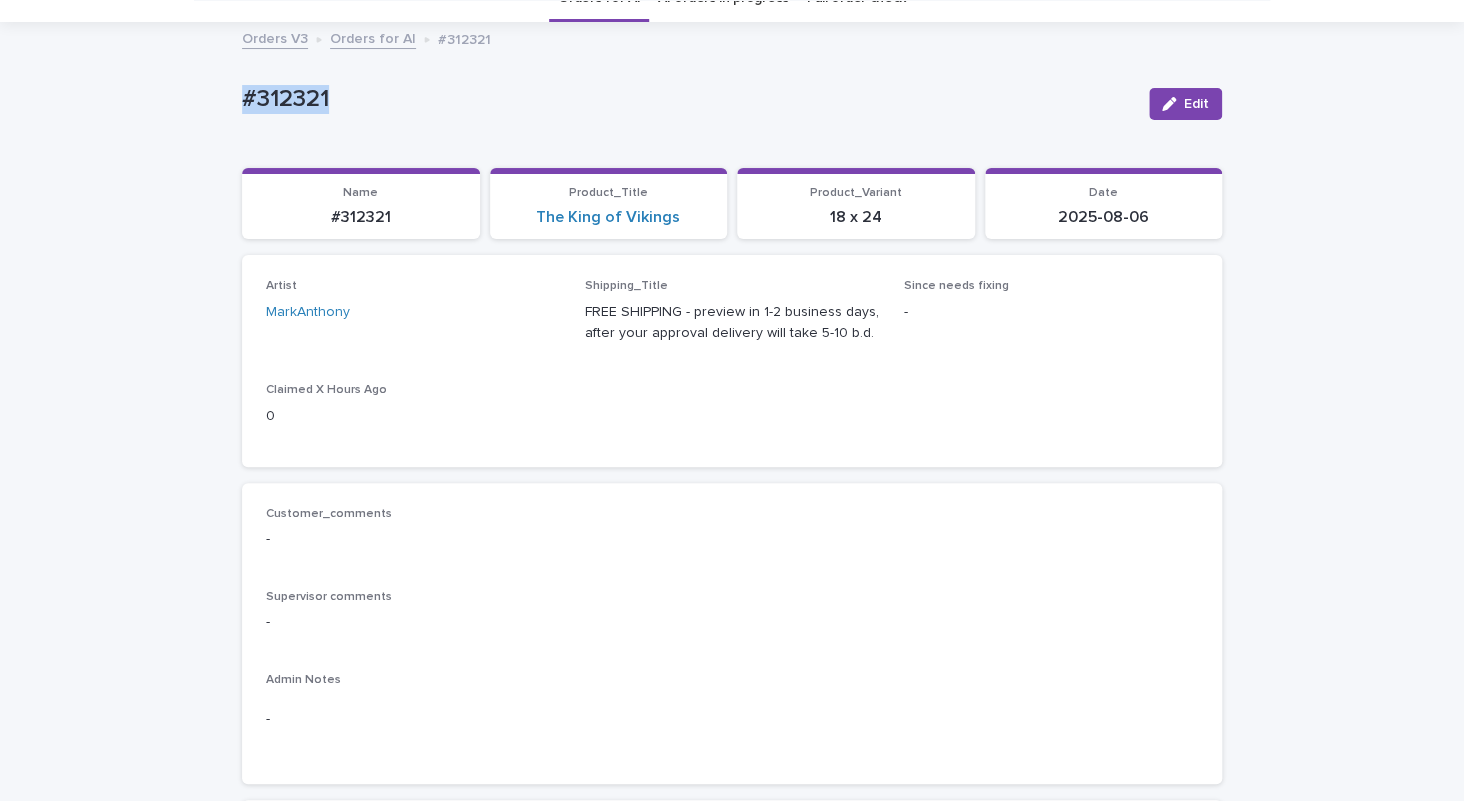scroll, scrollTop: 0, scrollLeft: 0, axis: both 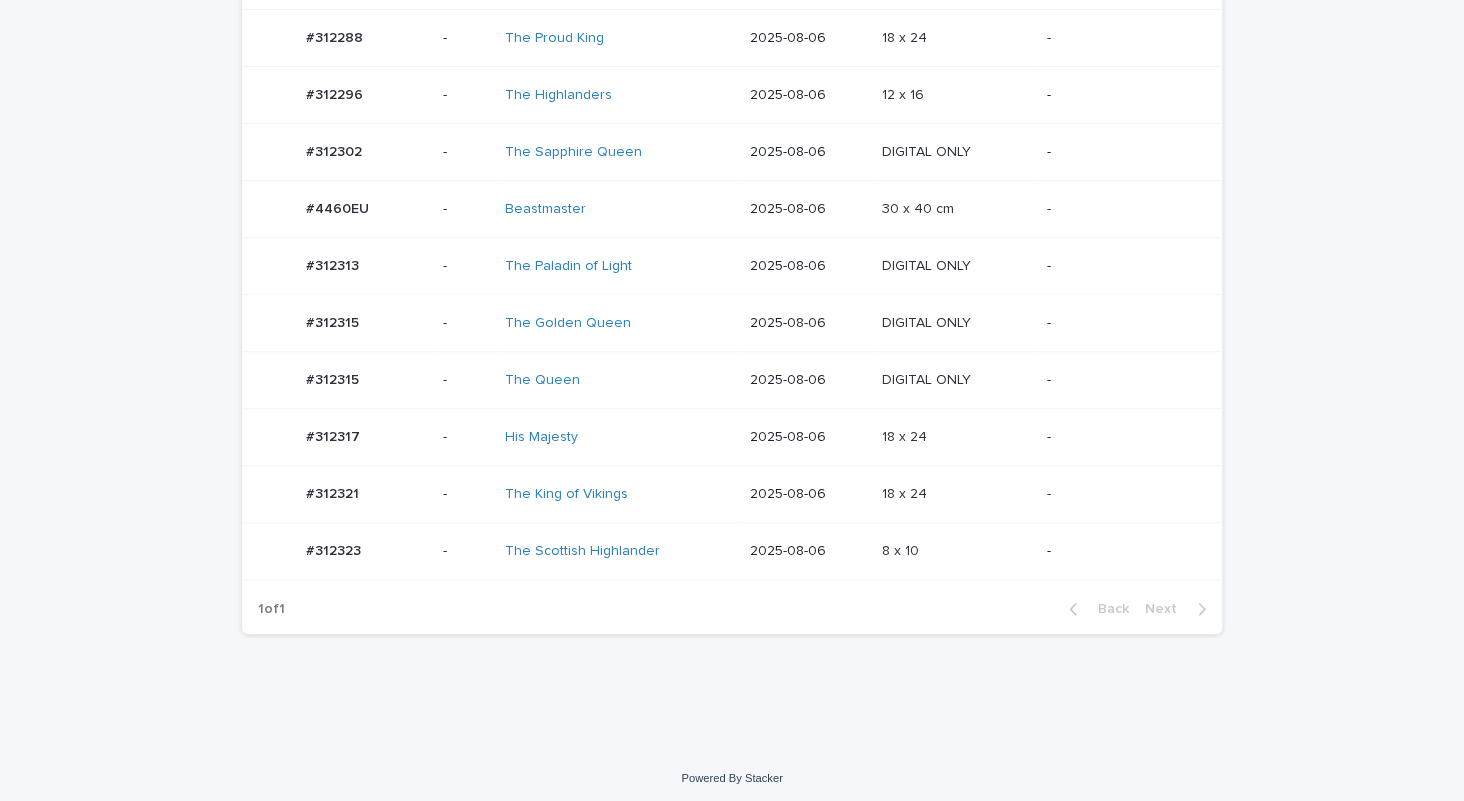 click on "Beastmaster" at bounding box center (588, 209) 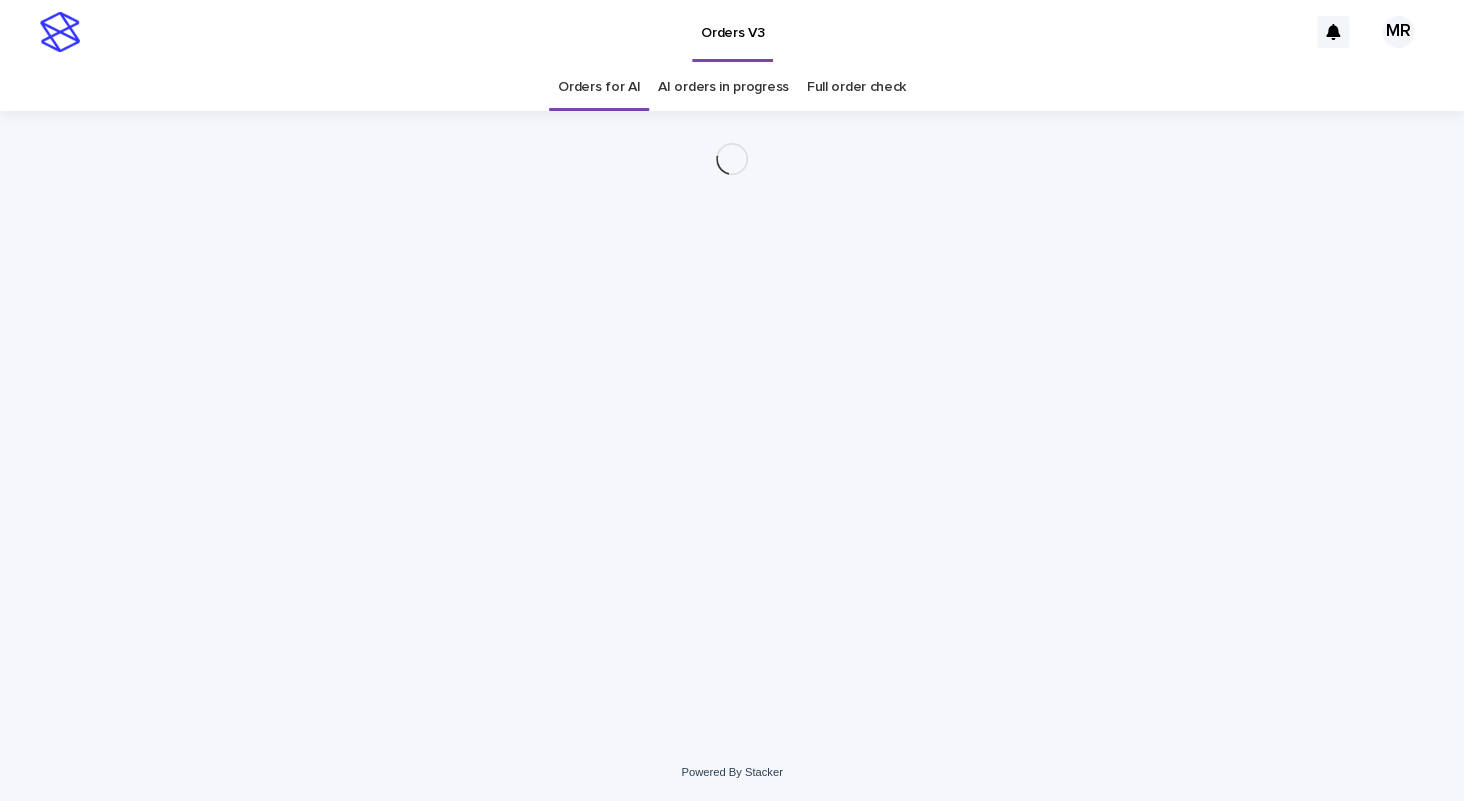 scroll, scrollTop: 0, scrollLeft: 0, axis: both 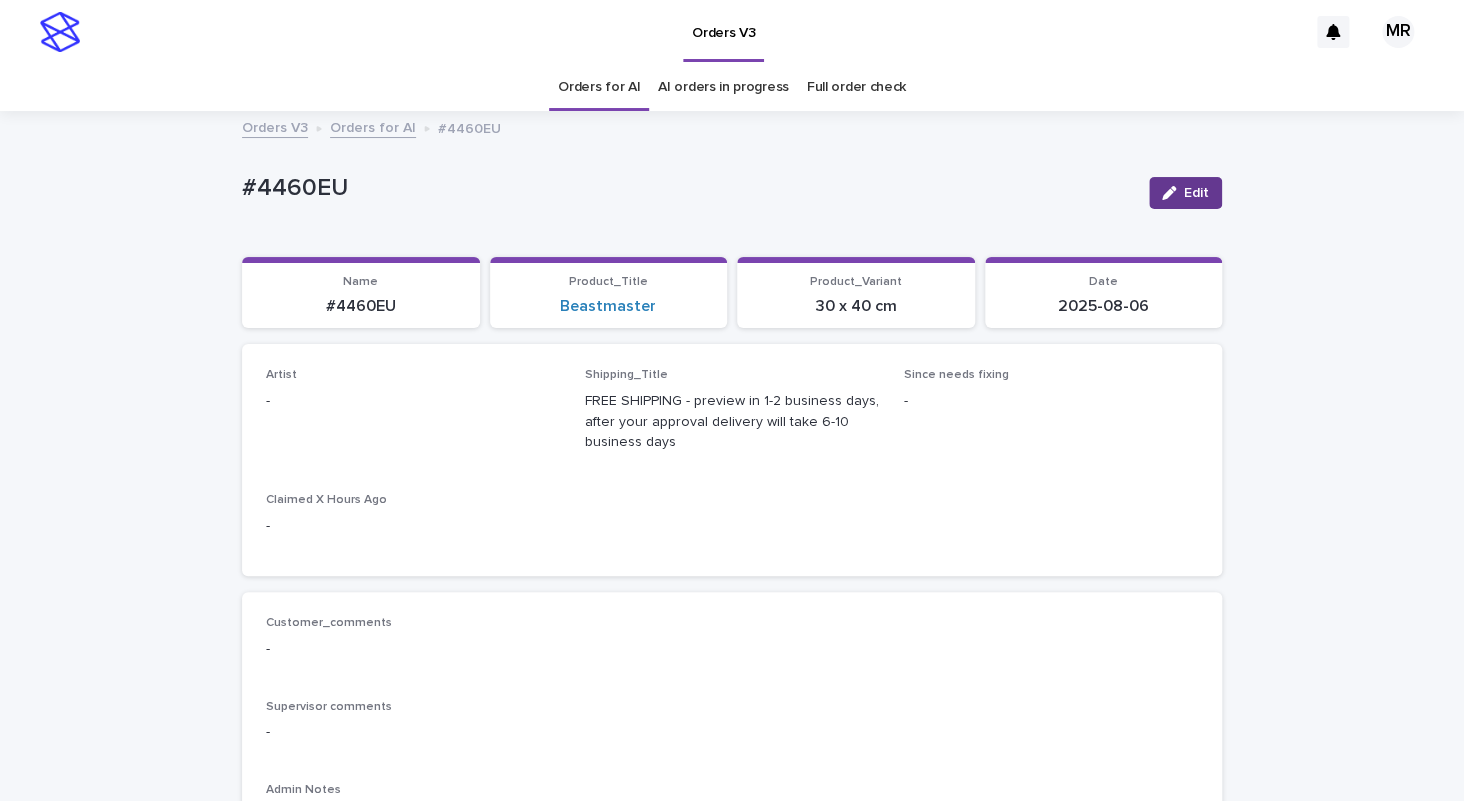 click on "Edit" at bounding box center (1196, 193) 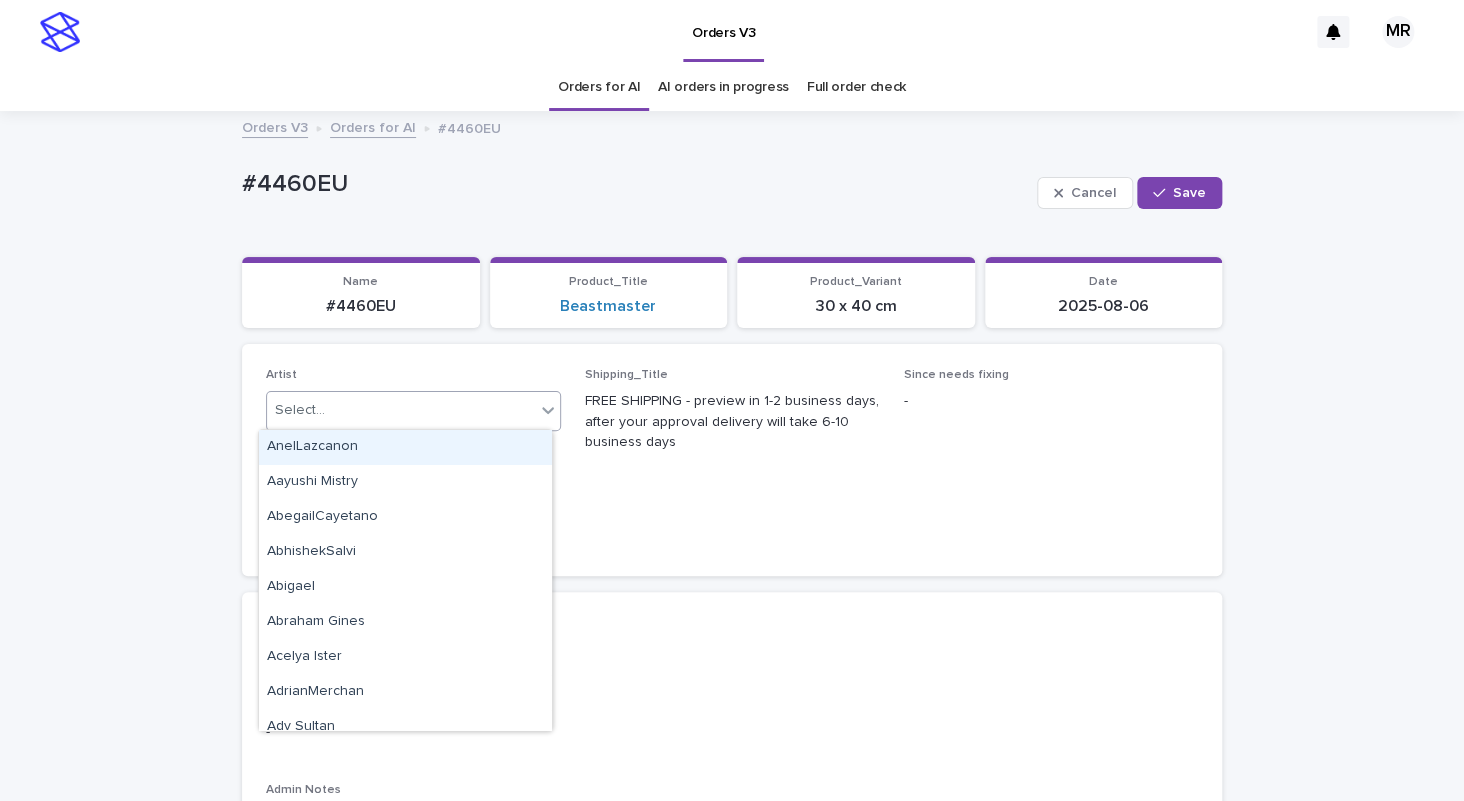 click on "Select..." at bounding box center (401, 410) 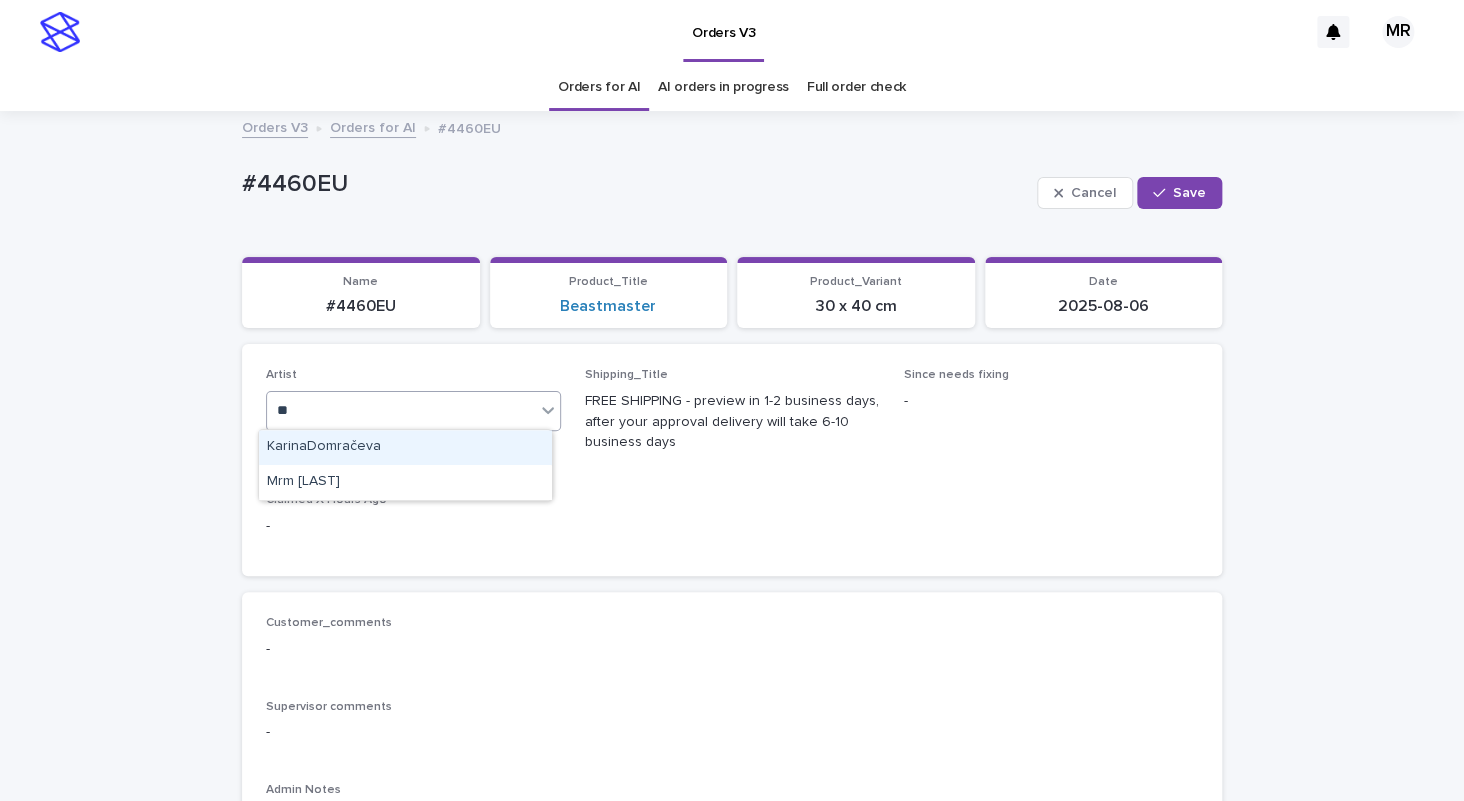 type on "***" 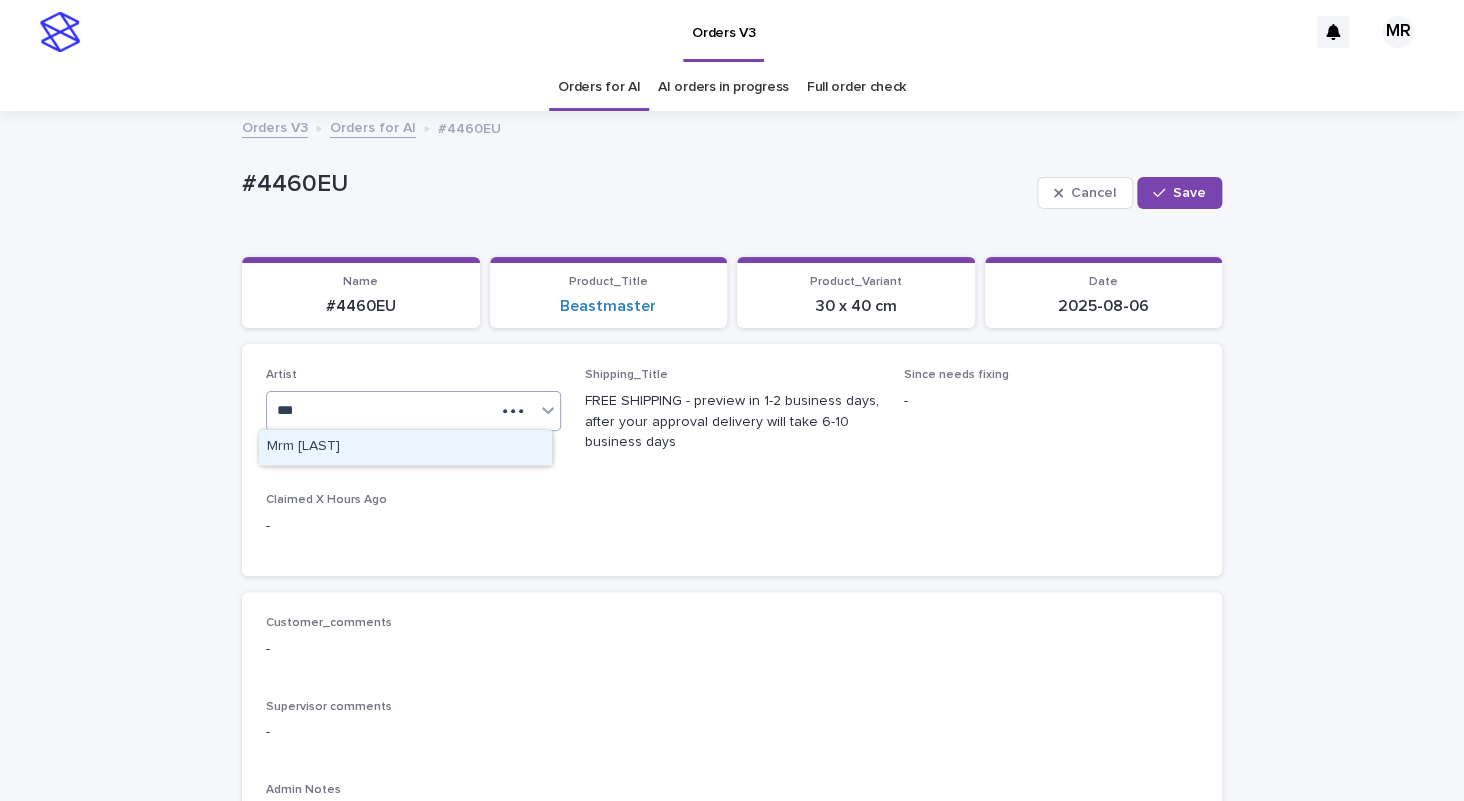 click on "[FIRST] [LAST]" at bounding box center [405, 447] 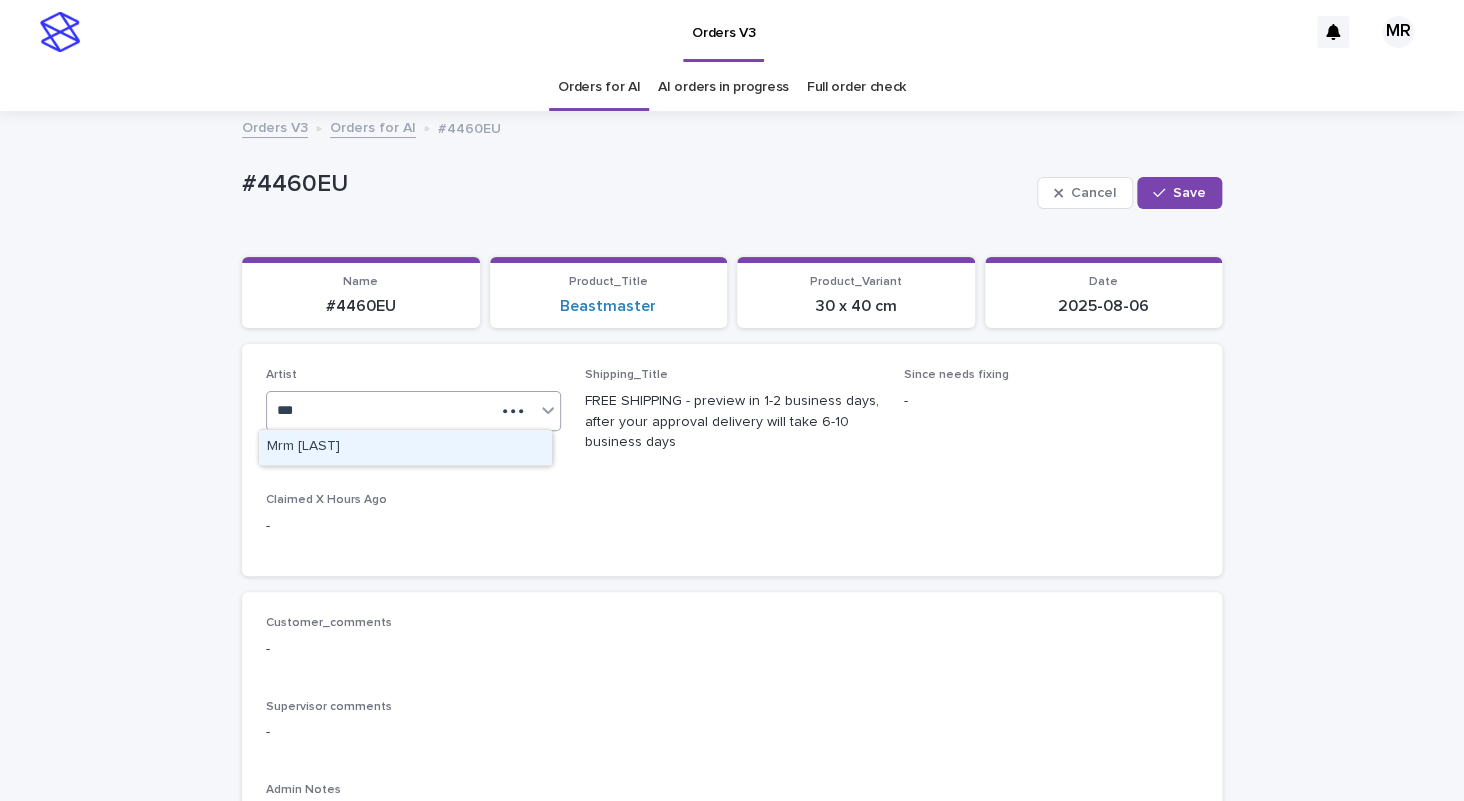 type 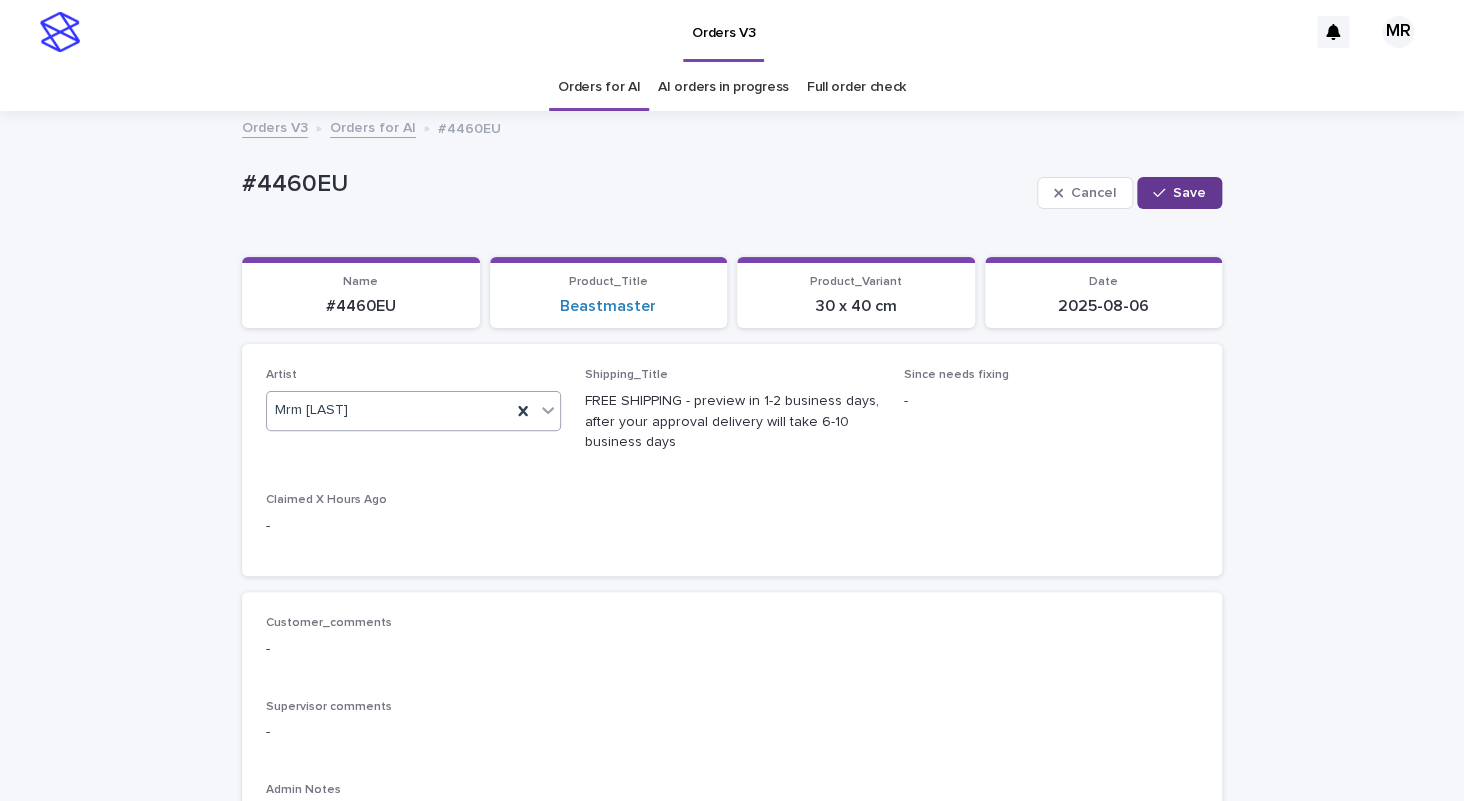 click on "Save" at bounding box center (1189, 193) 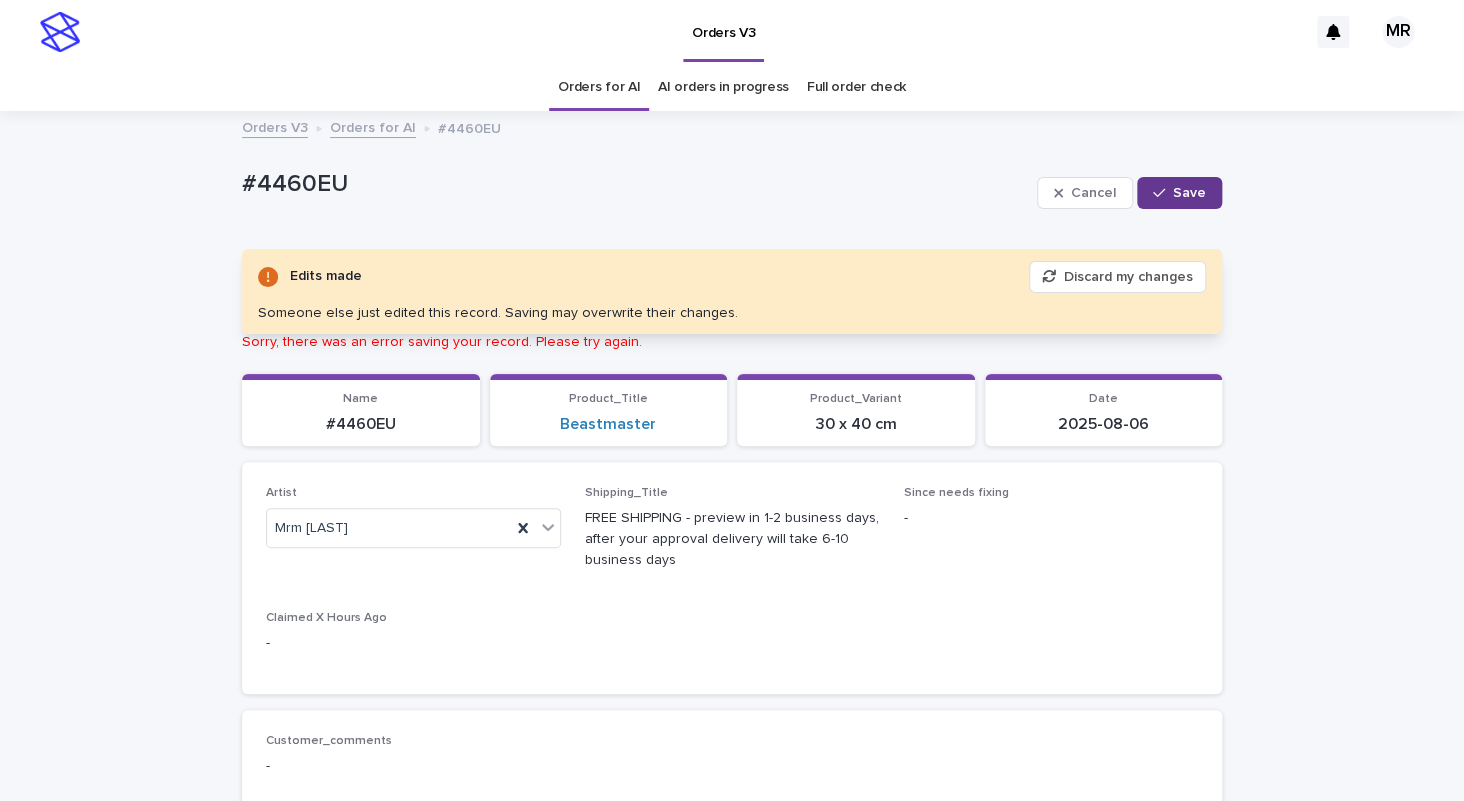 click 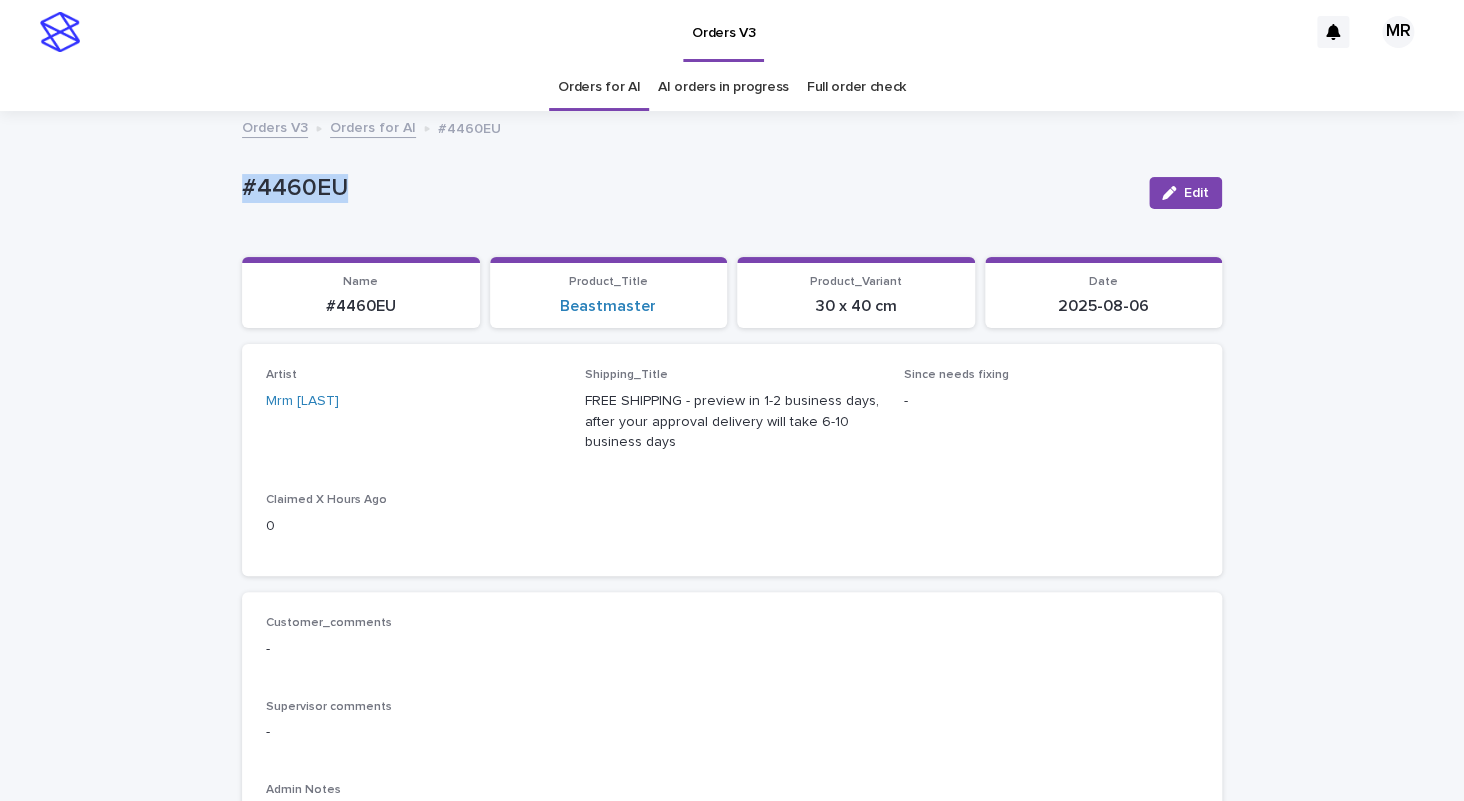 drag, startPoint x: 360, startPoint y: 190, endPoint x: 127, endPoint y: 190, distance: 233 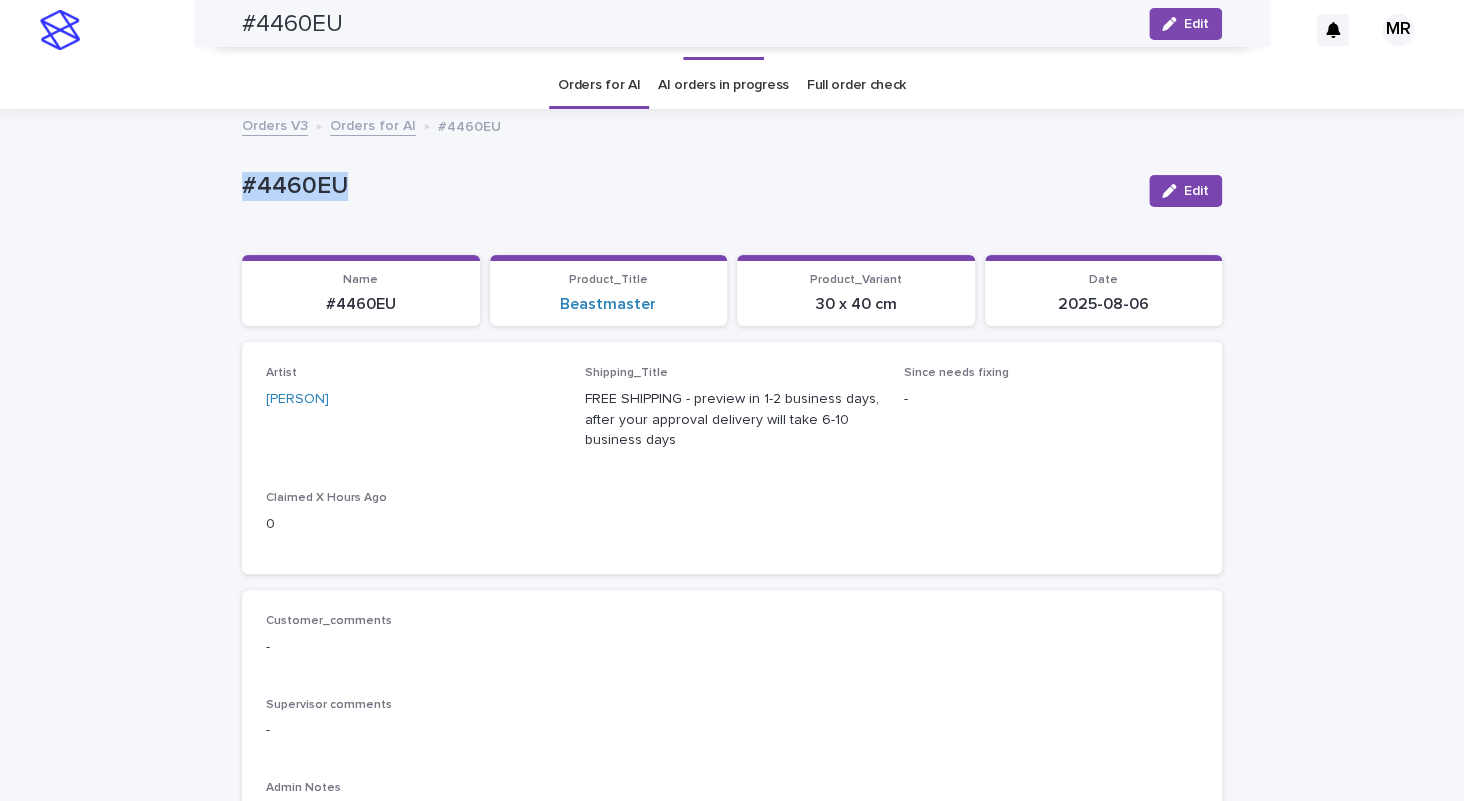 scroll, scrollTop: 0, scrollLeft: 0, axis: both 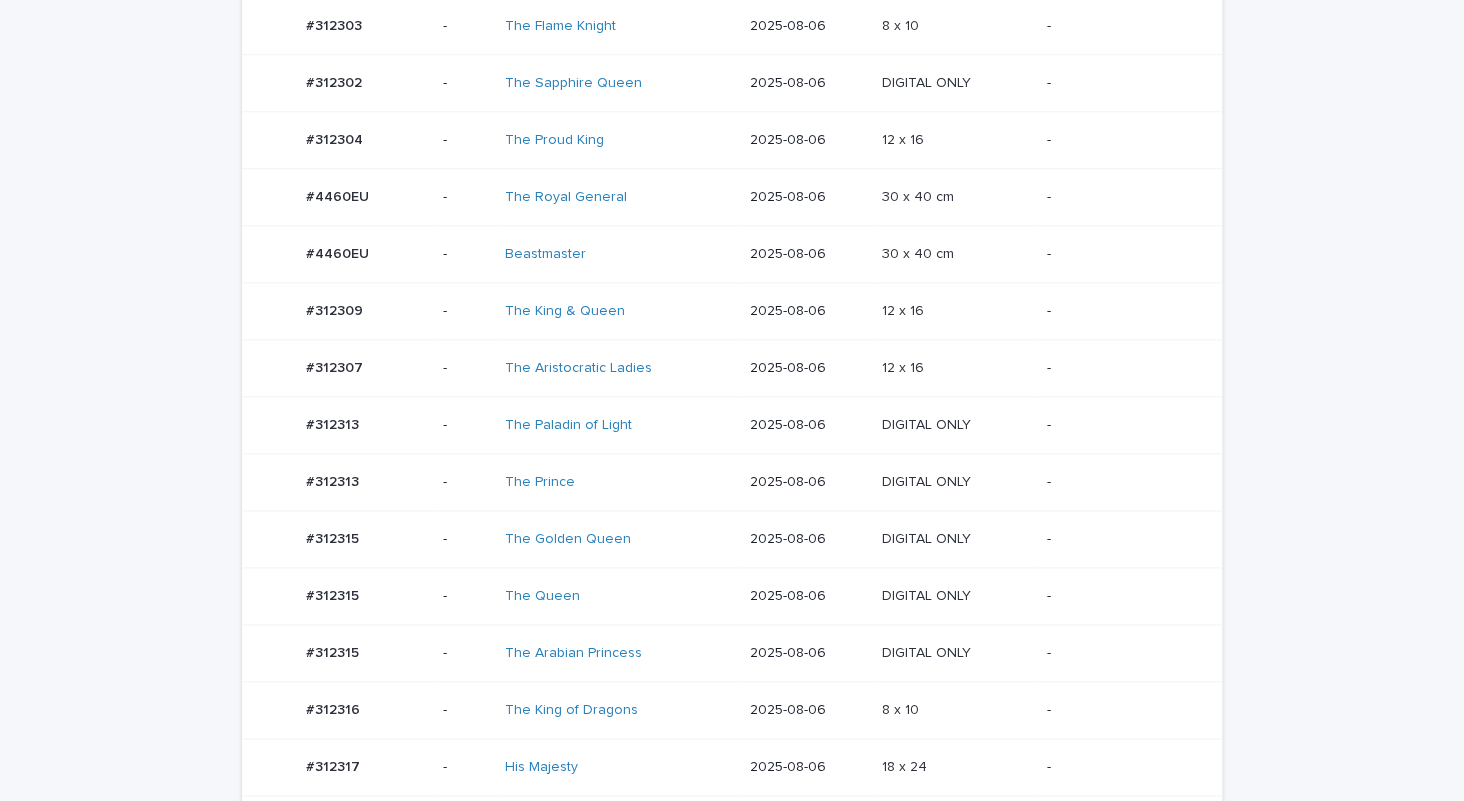 click on "The Flame Knight" at bounding box center (588, 26) 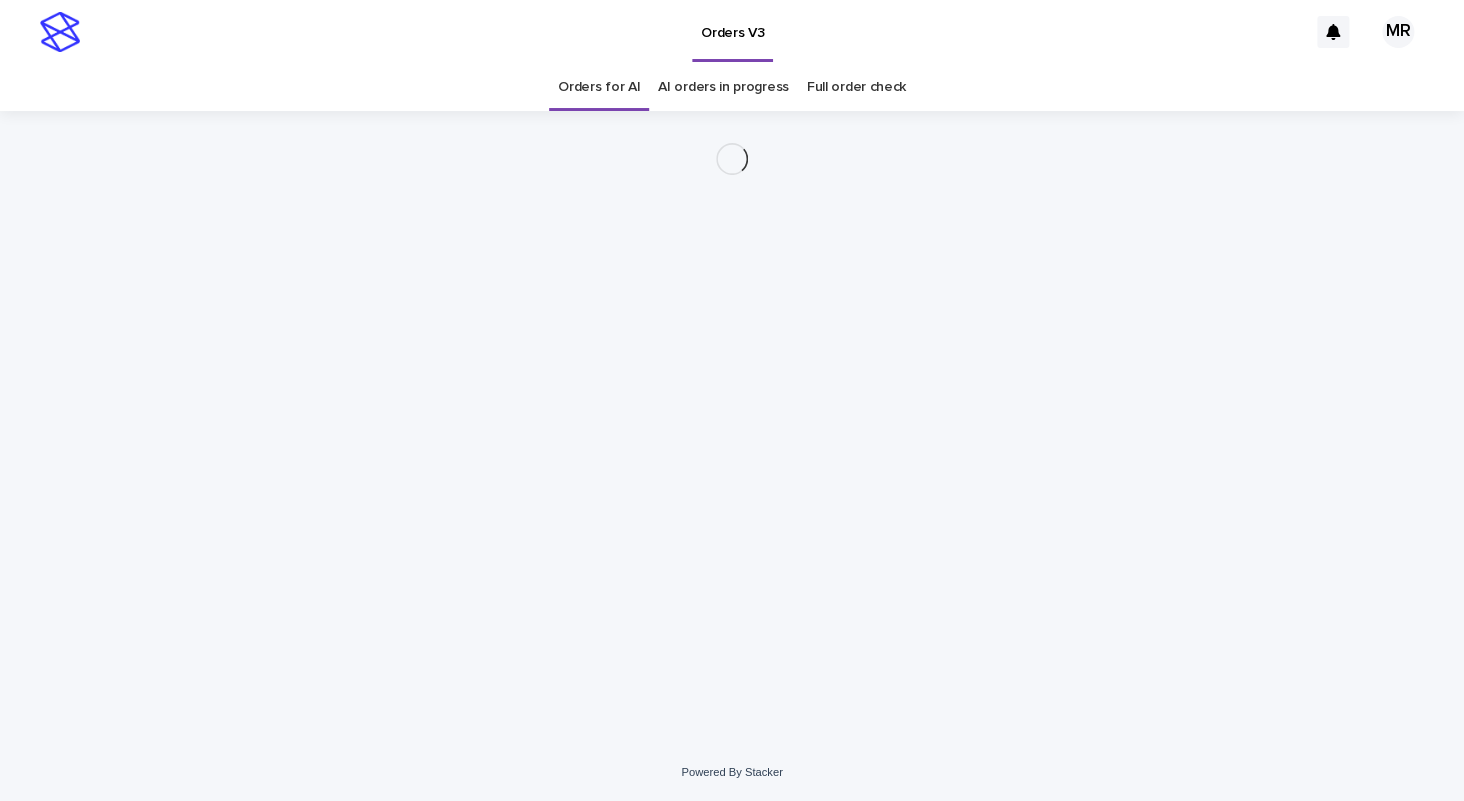 scroll, scrollTop: 0, scrollLeft: 0, axis: both 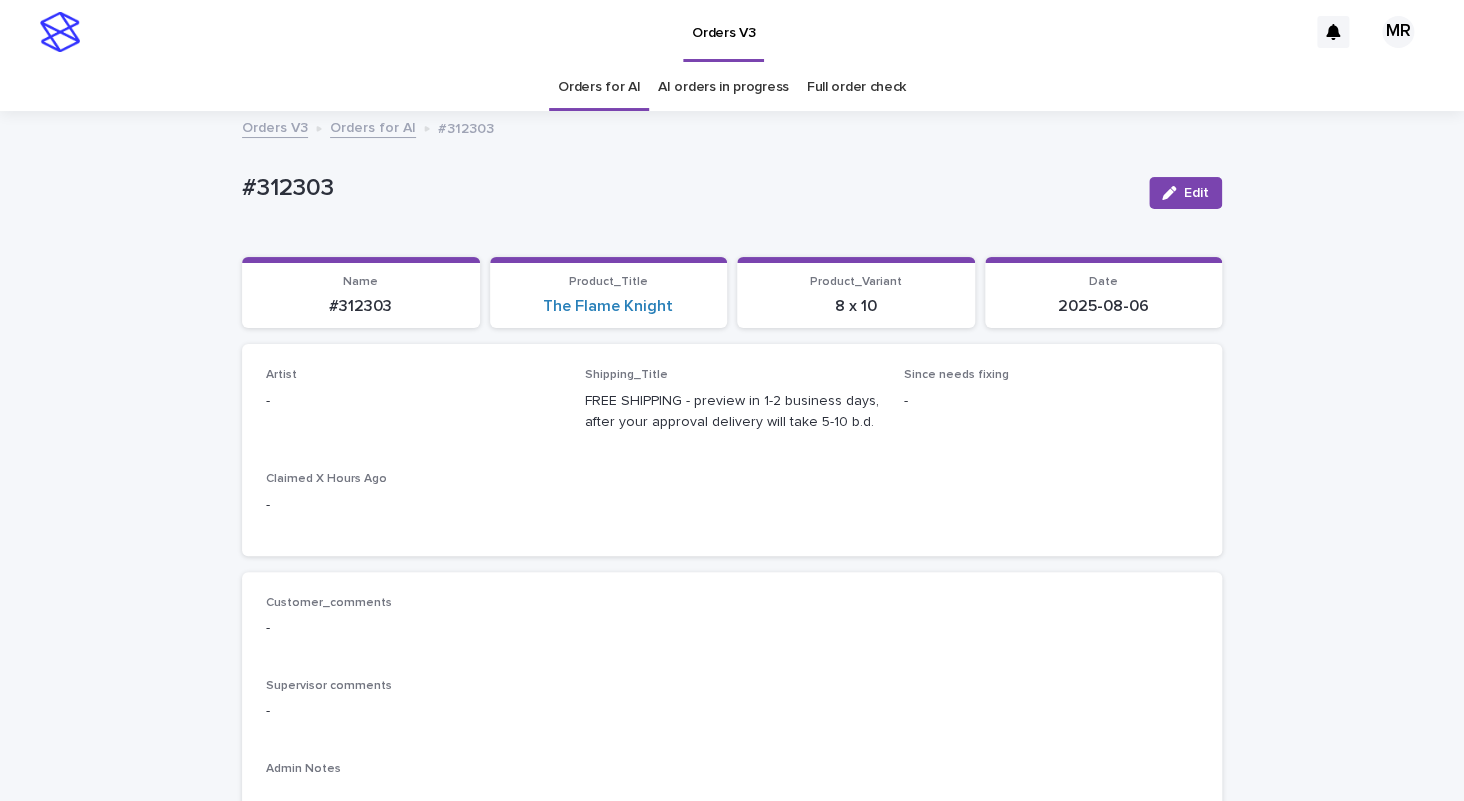 drag, startPoint x: 1183, startPoint y: 198, endPoint x: 288, endPoint y: 460, distance: 932.5604 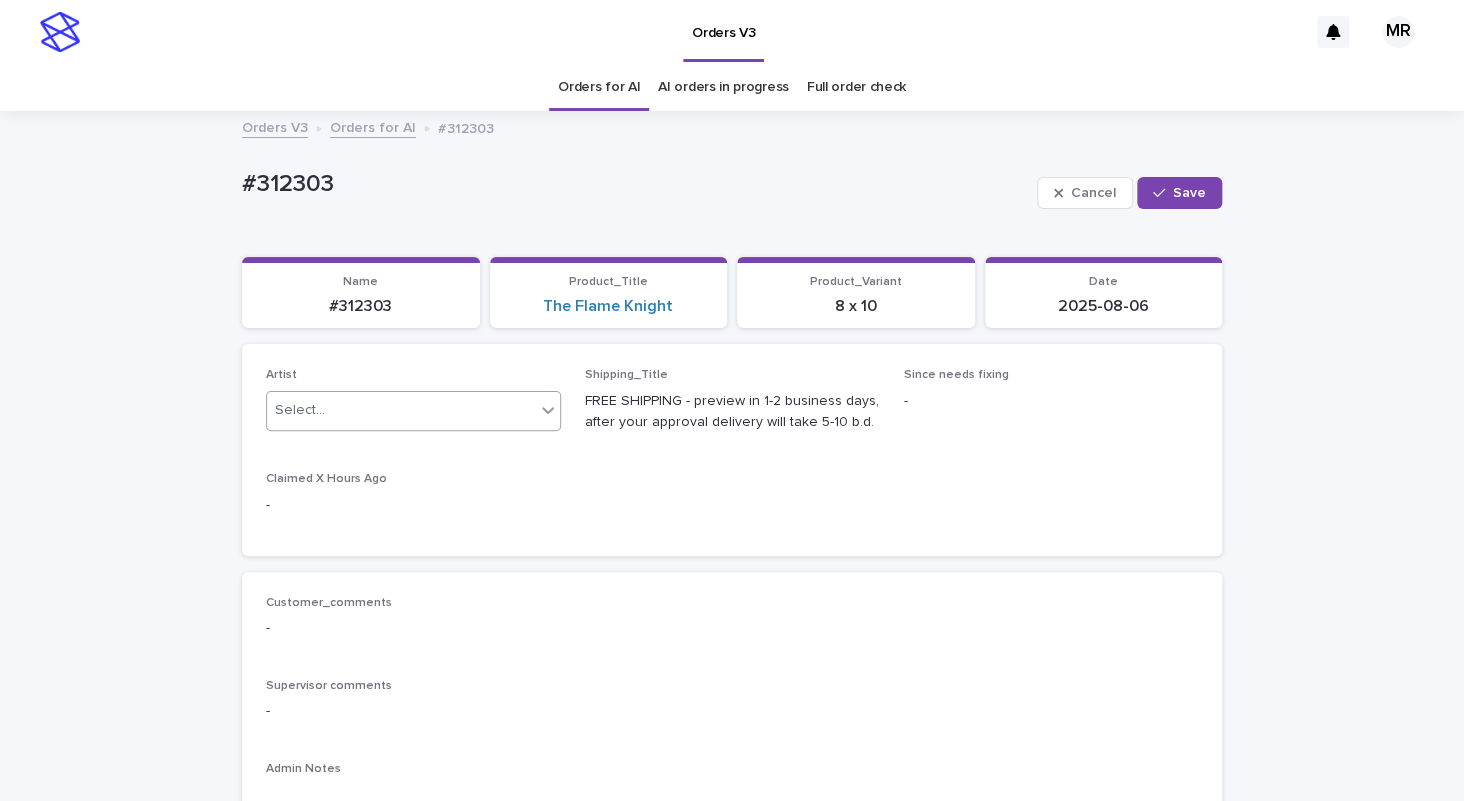 click on "Select..." at bounding box center [401, 410] 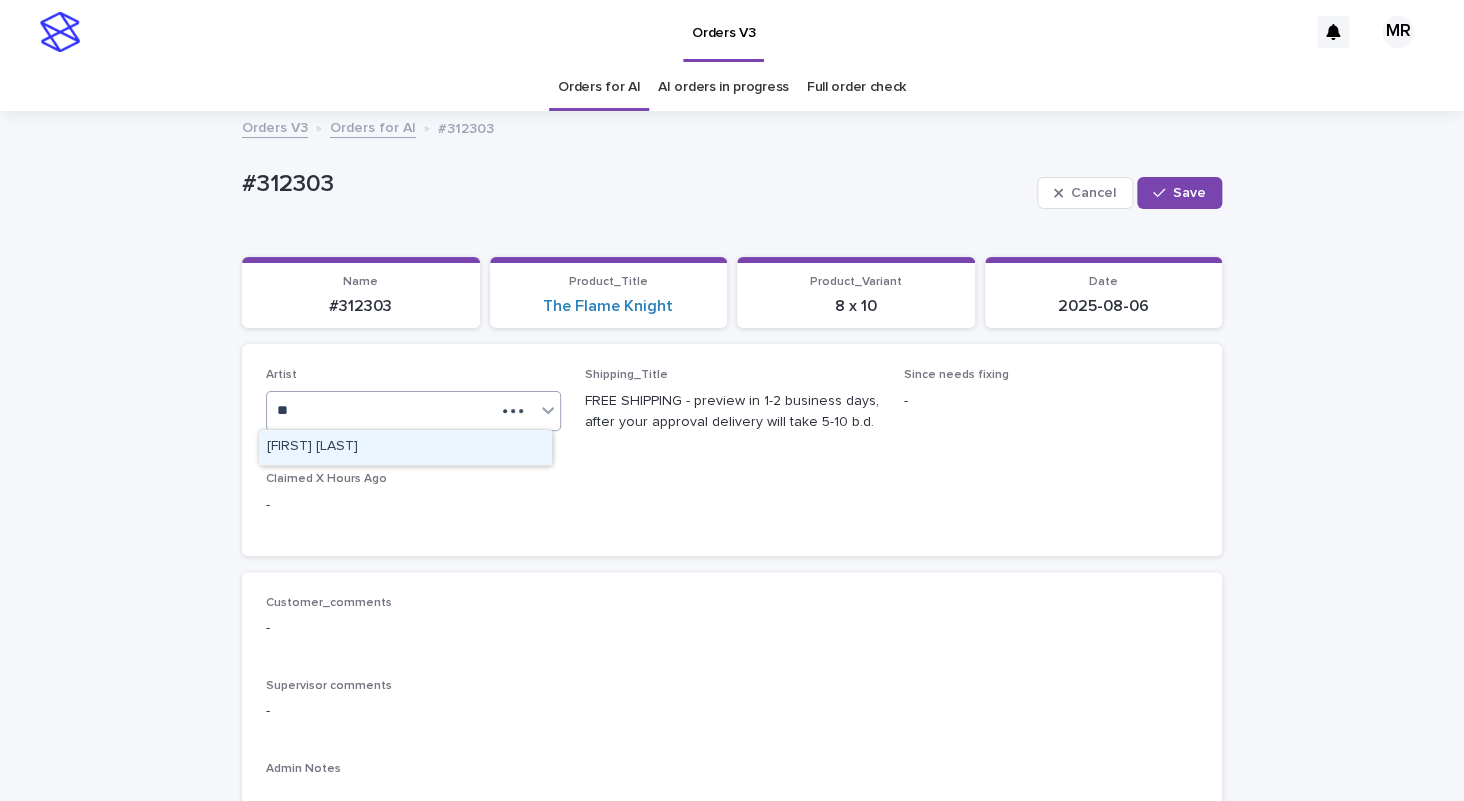 type on "***" 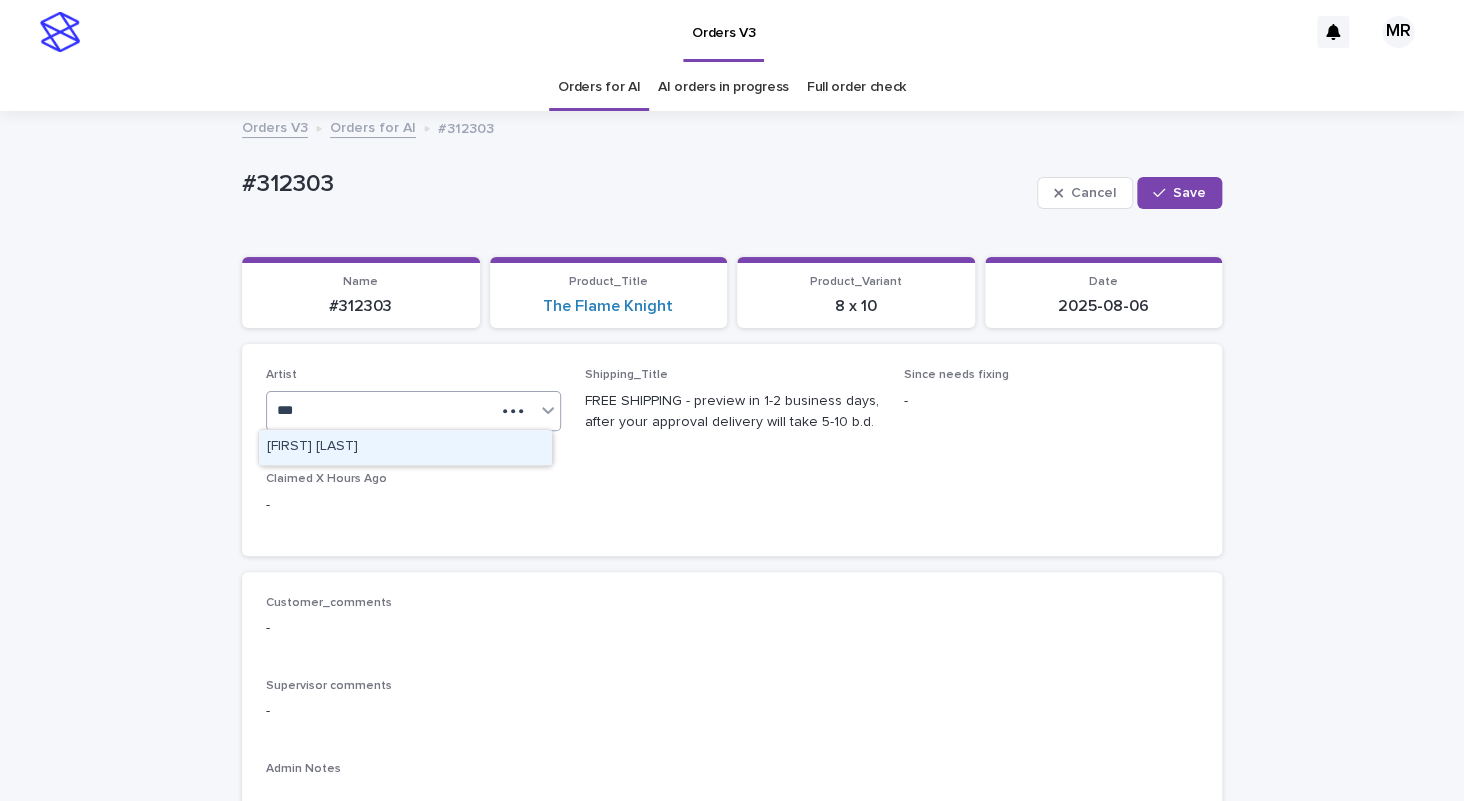 click on "Mrm Ramishvili" at bounding box center (405, 447) 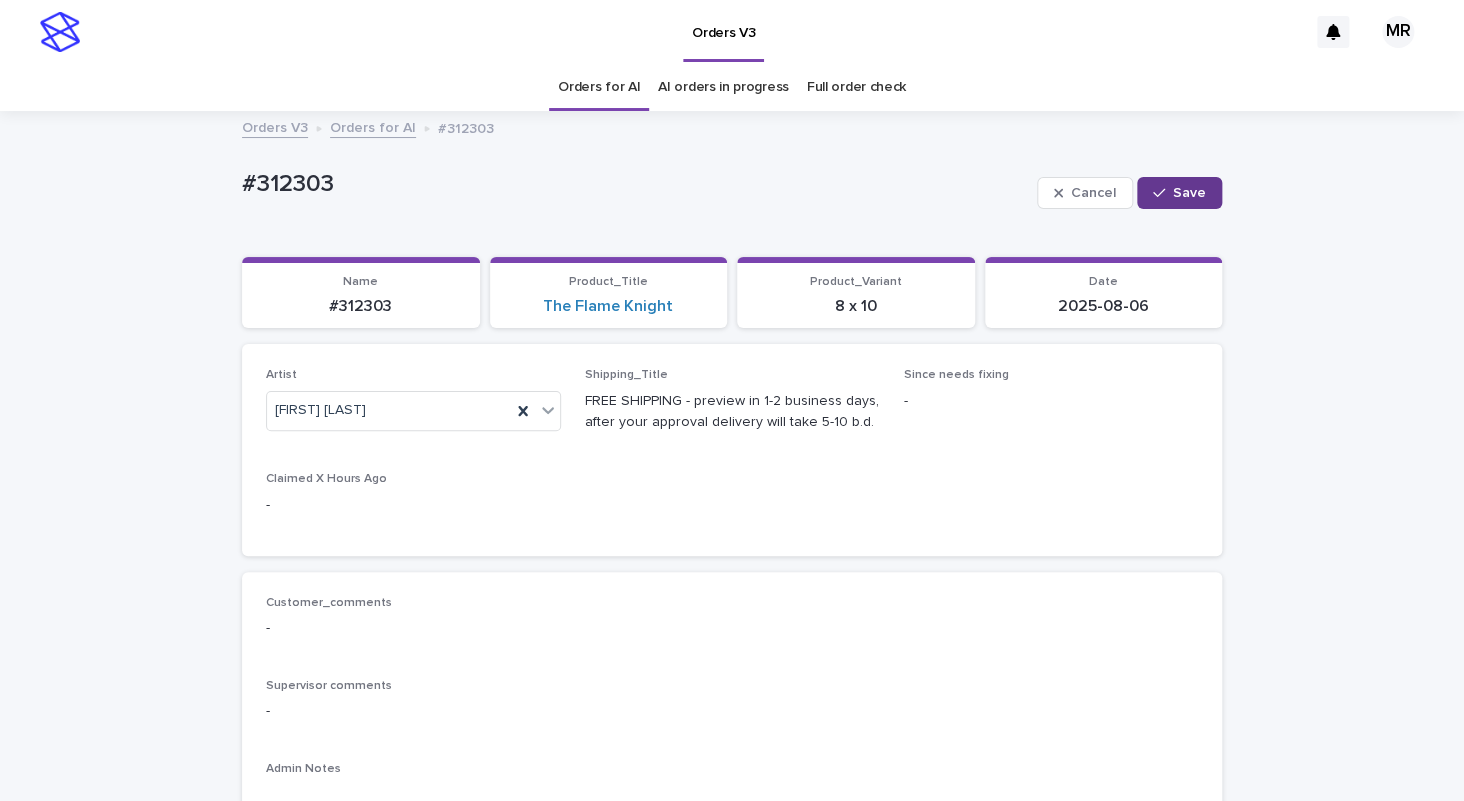 click on "Save" at bounding box center [1189, 193] 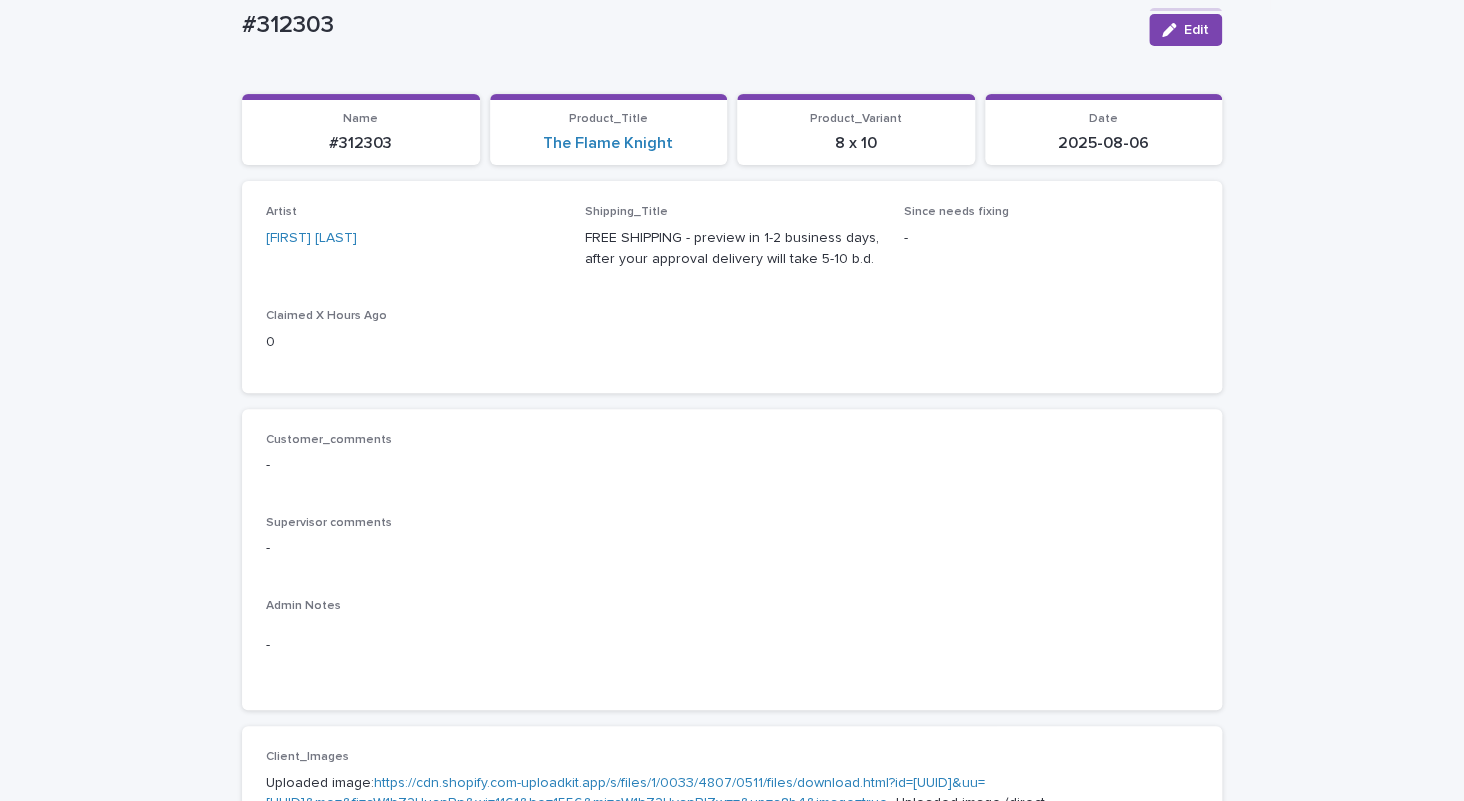 scroll, scrollTop: 0, scrollLeft: 0, axis: both 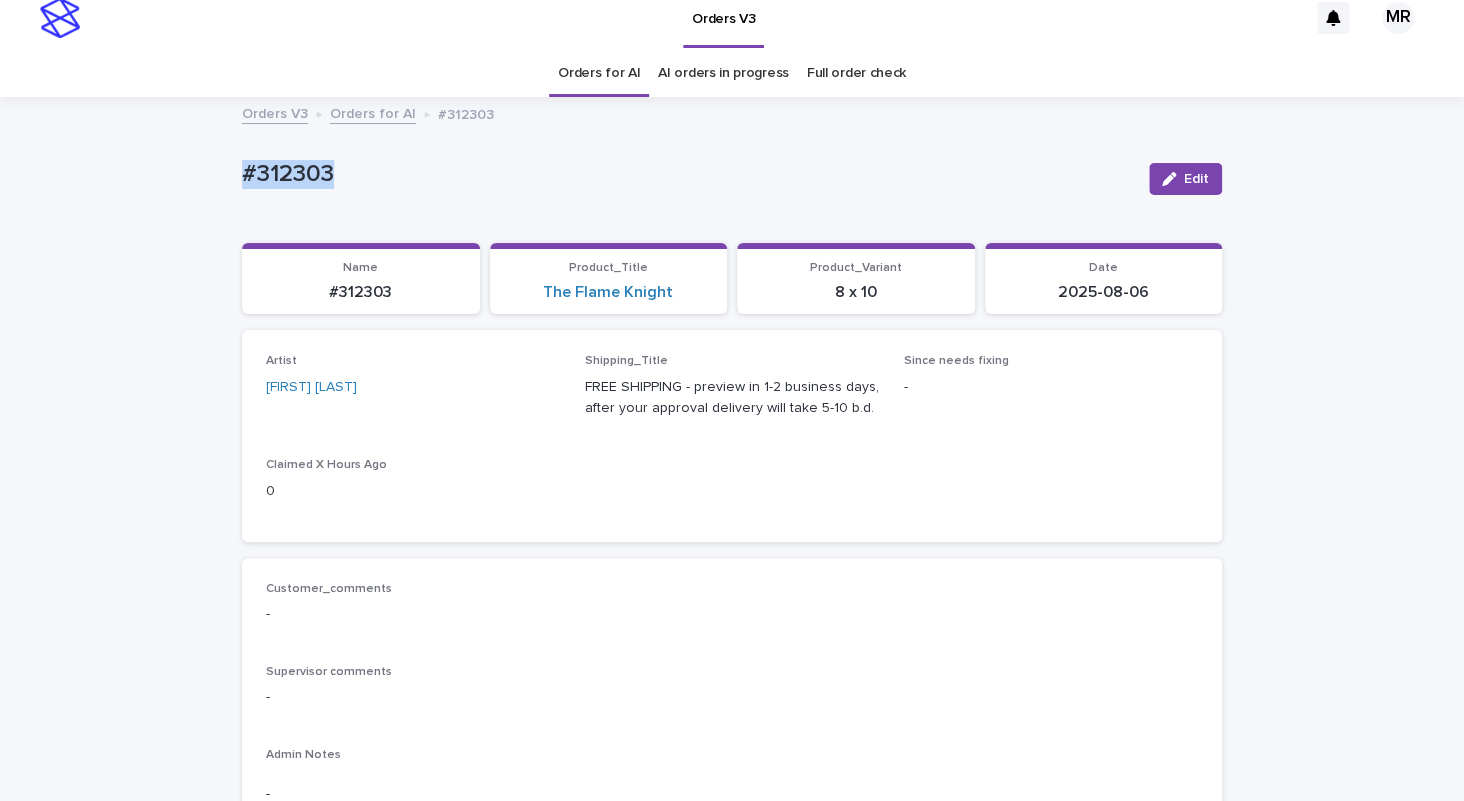 drag, startPoint x: 313, startPoint y: 180, endPoint x: 112, endPoint y: 148, distance: 203.53133 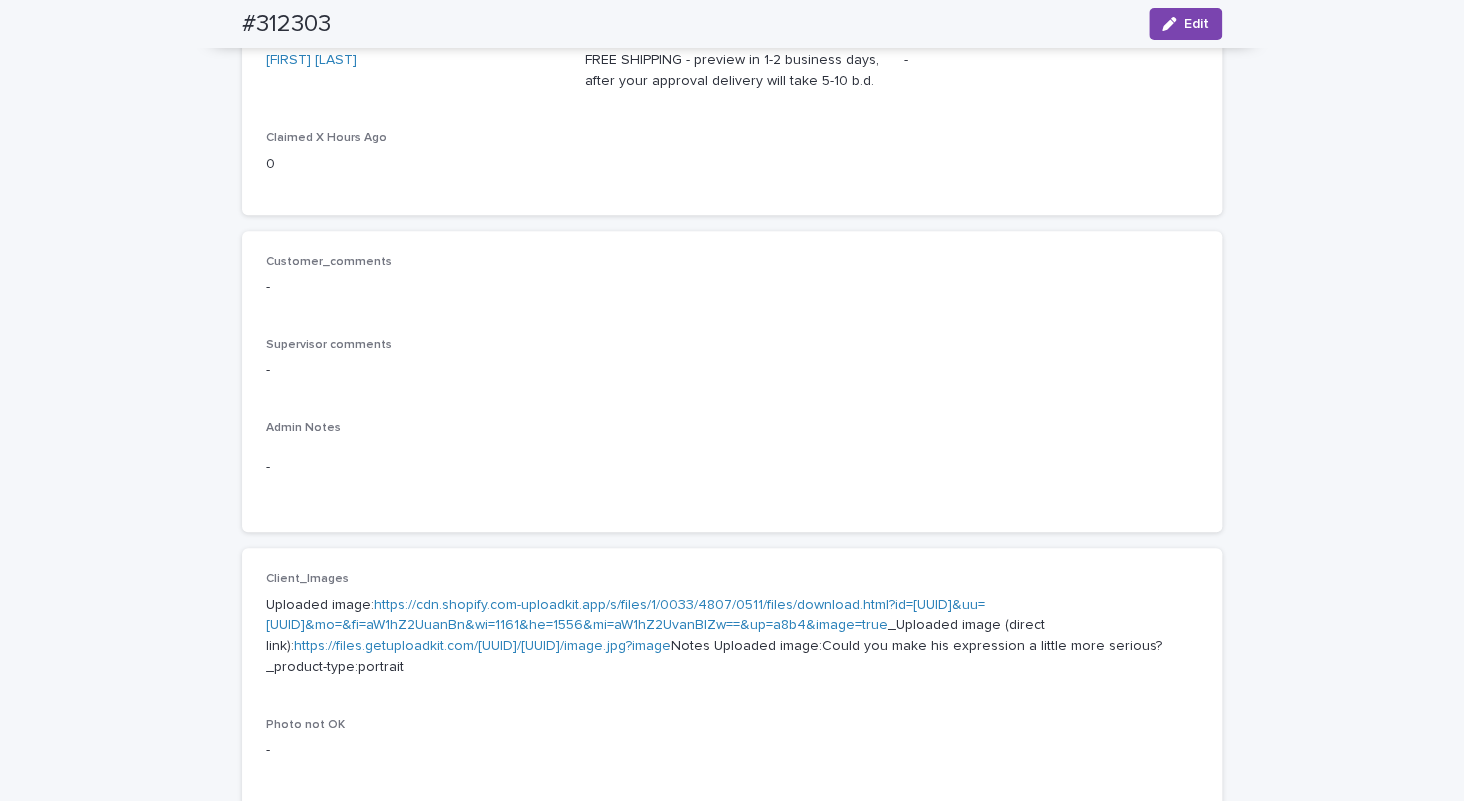 scroll, scrollTop: 0, scrollLeft: 0, axis: both 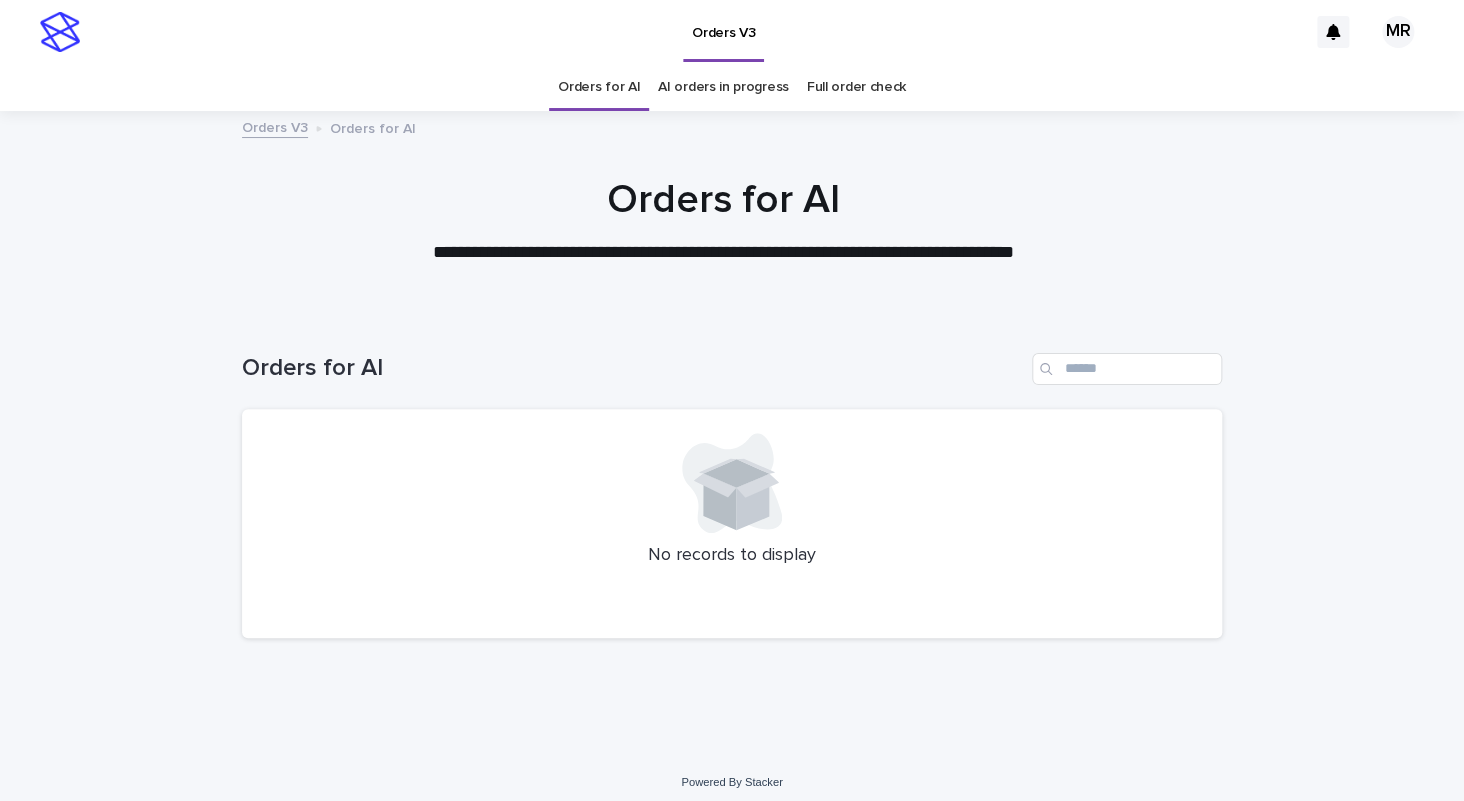 click at bounding box center [60, 32] 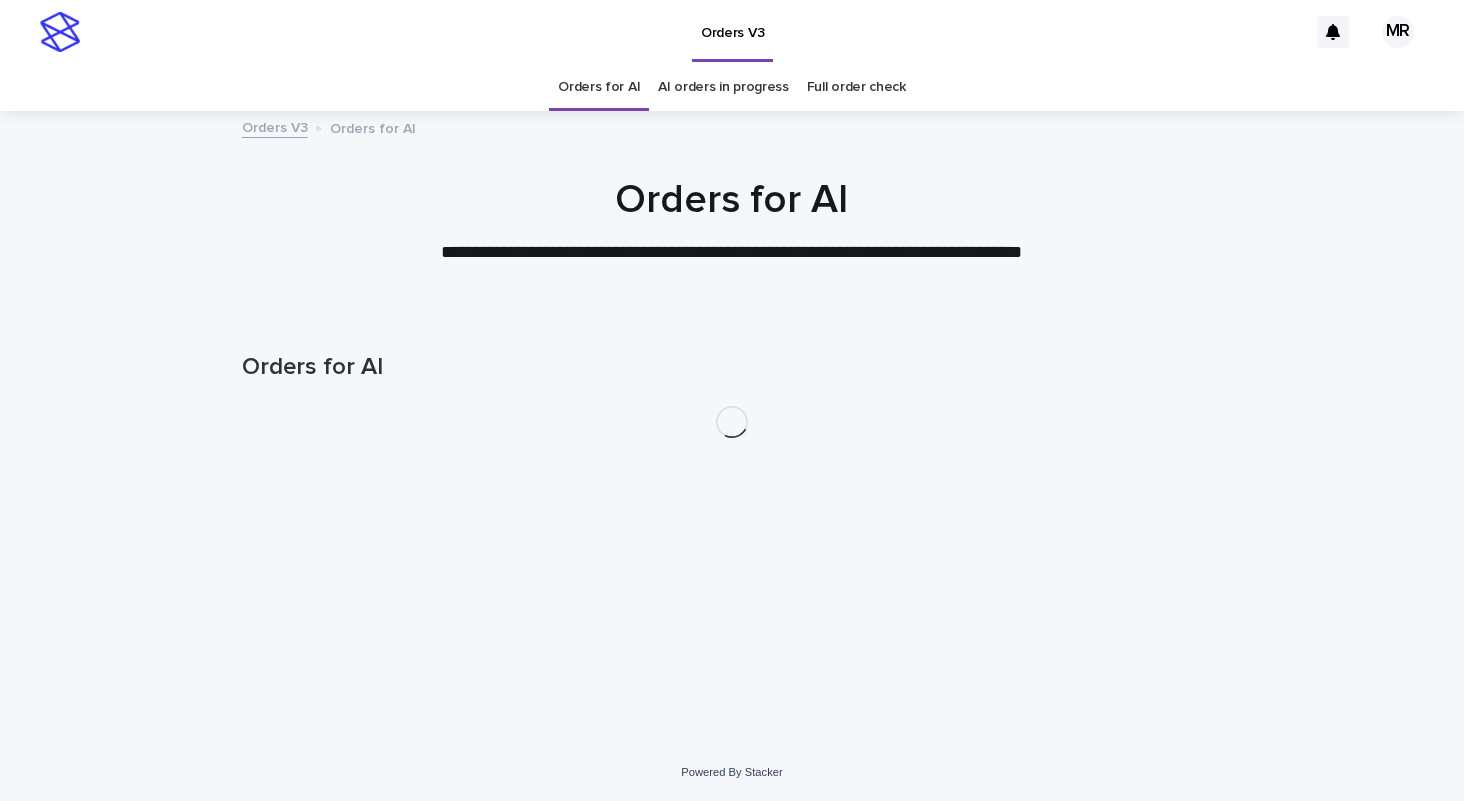 scroll, scrollTop: 0, scrollLeft: 0, axis: both 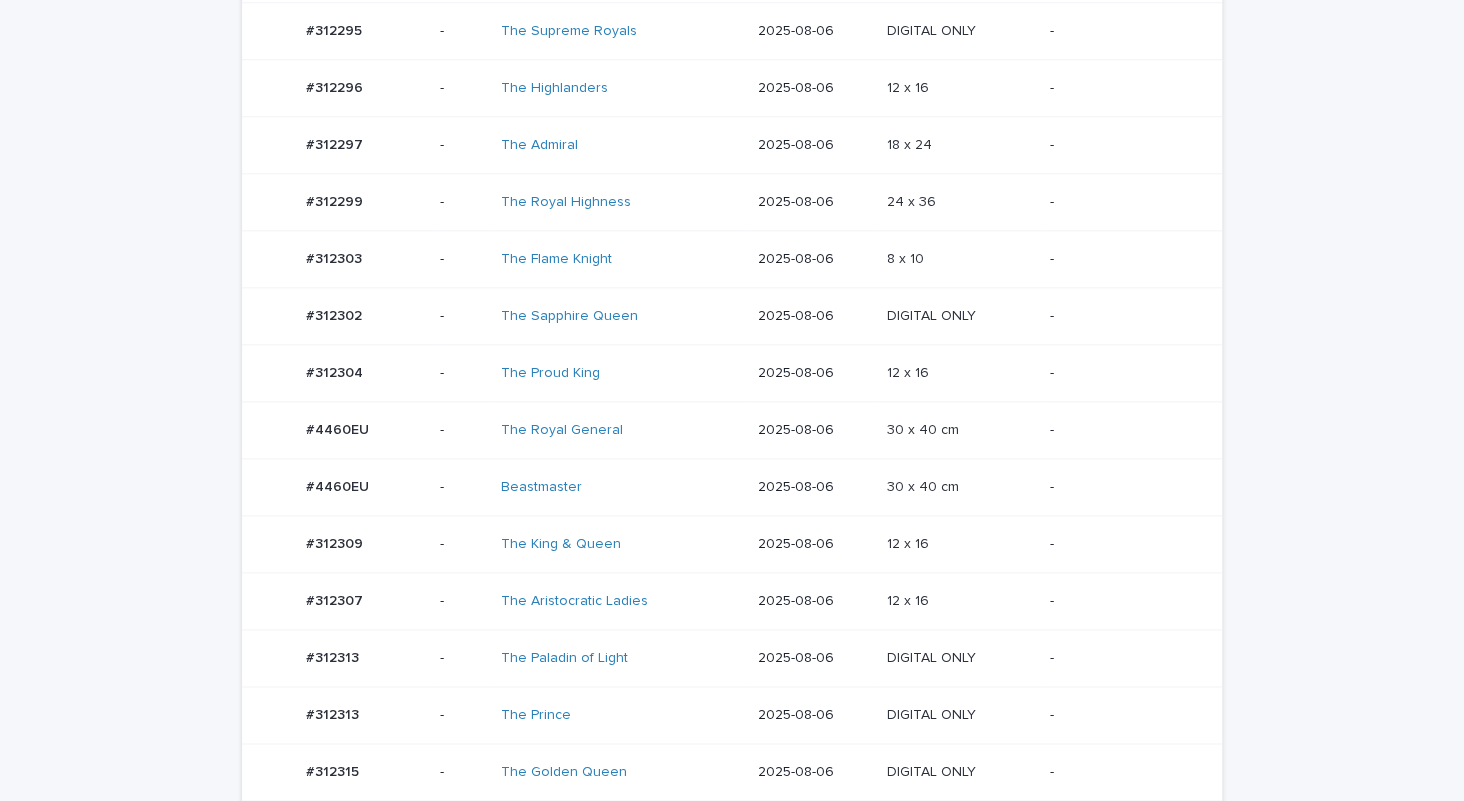 click on "The King & Queen" at bounding box center [584, 544] 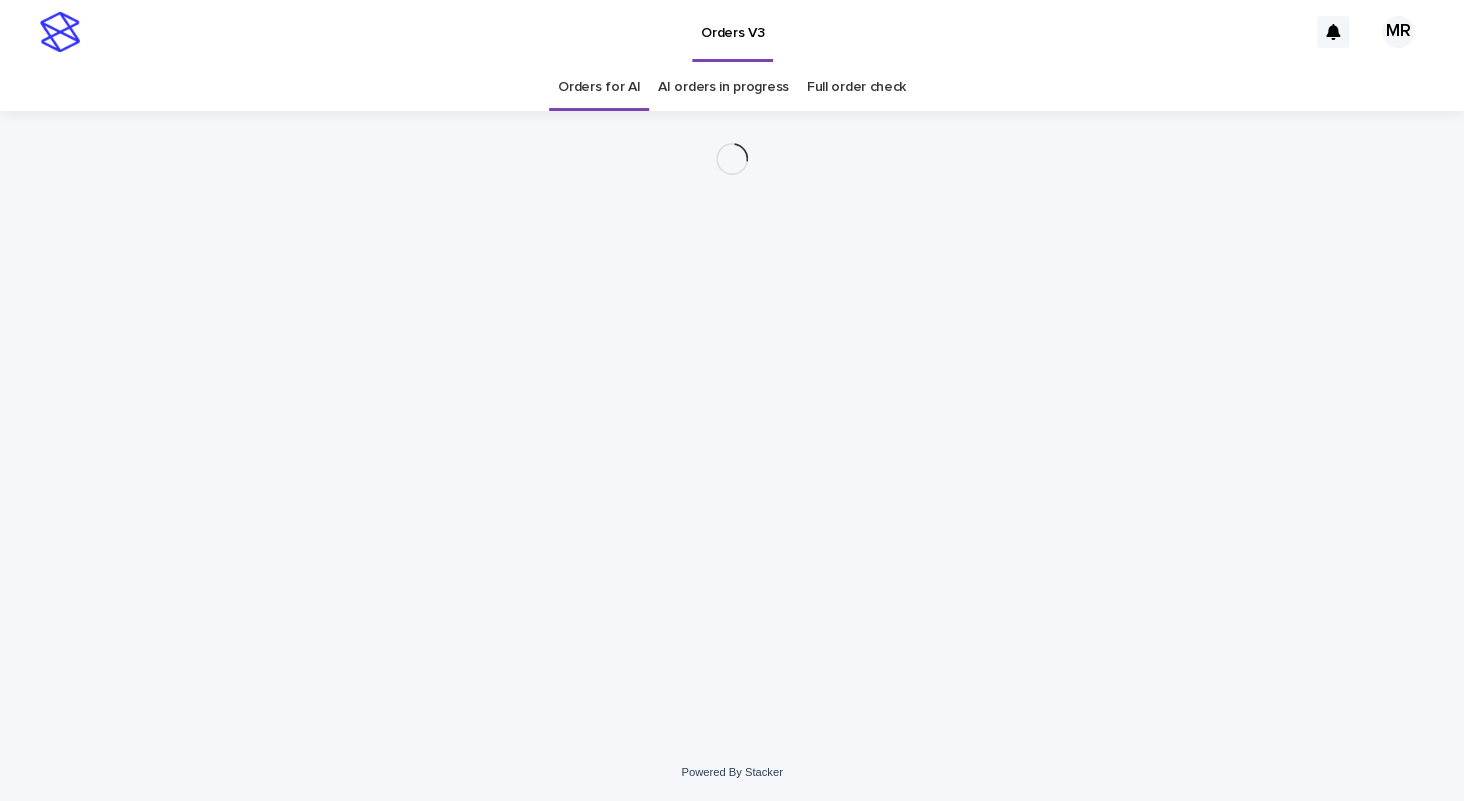scroll, scrollTop: 0, scrollLeft: 0, axis: both 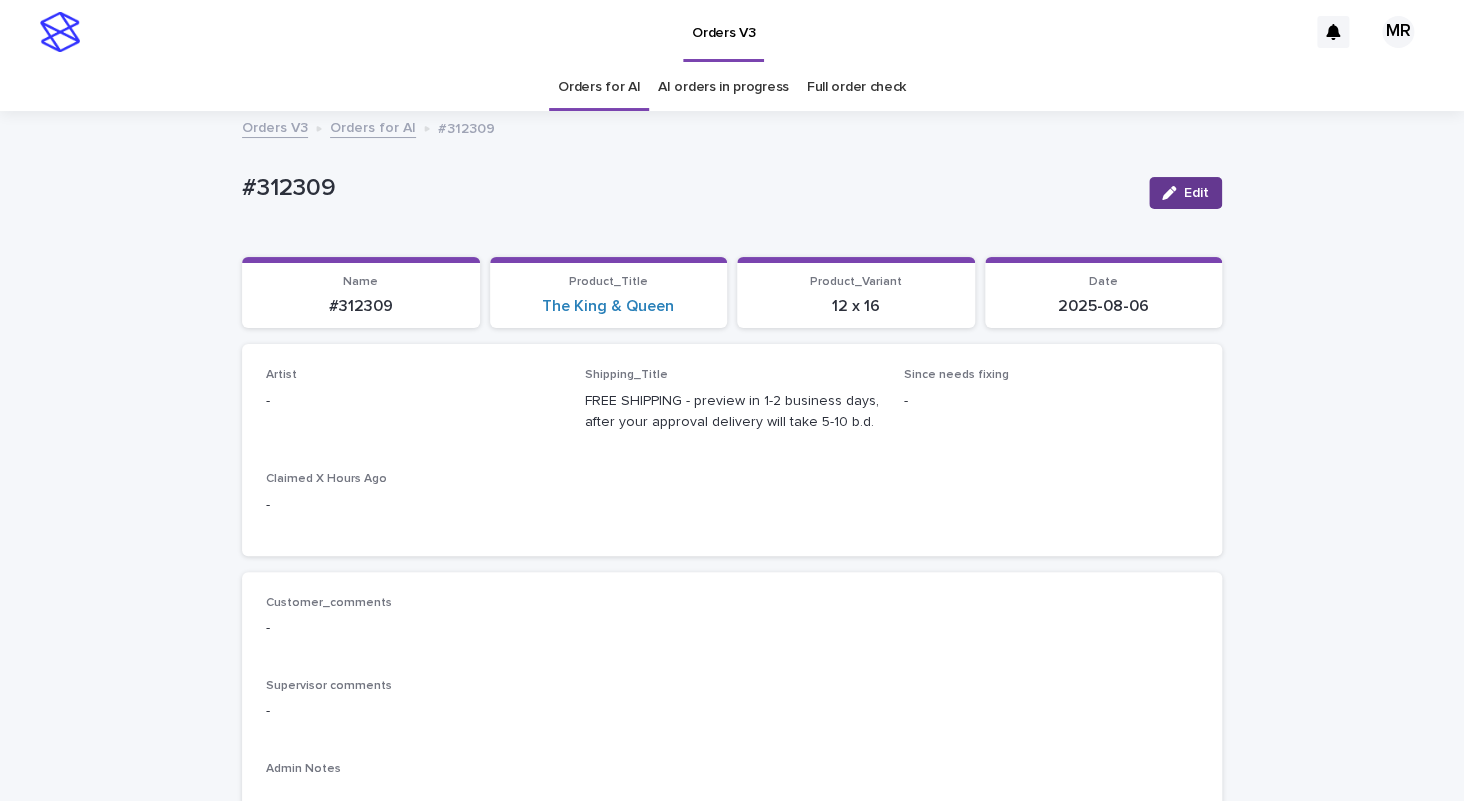 click at bounding box center [1173, 193] 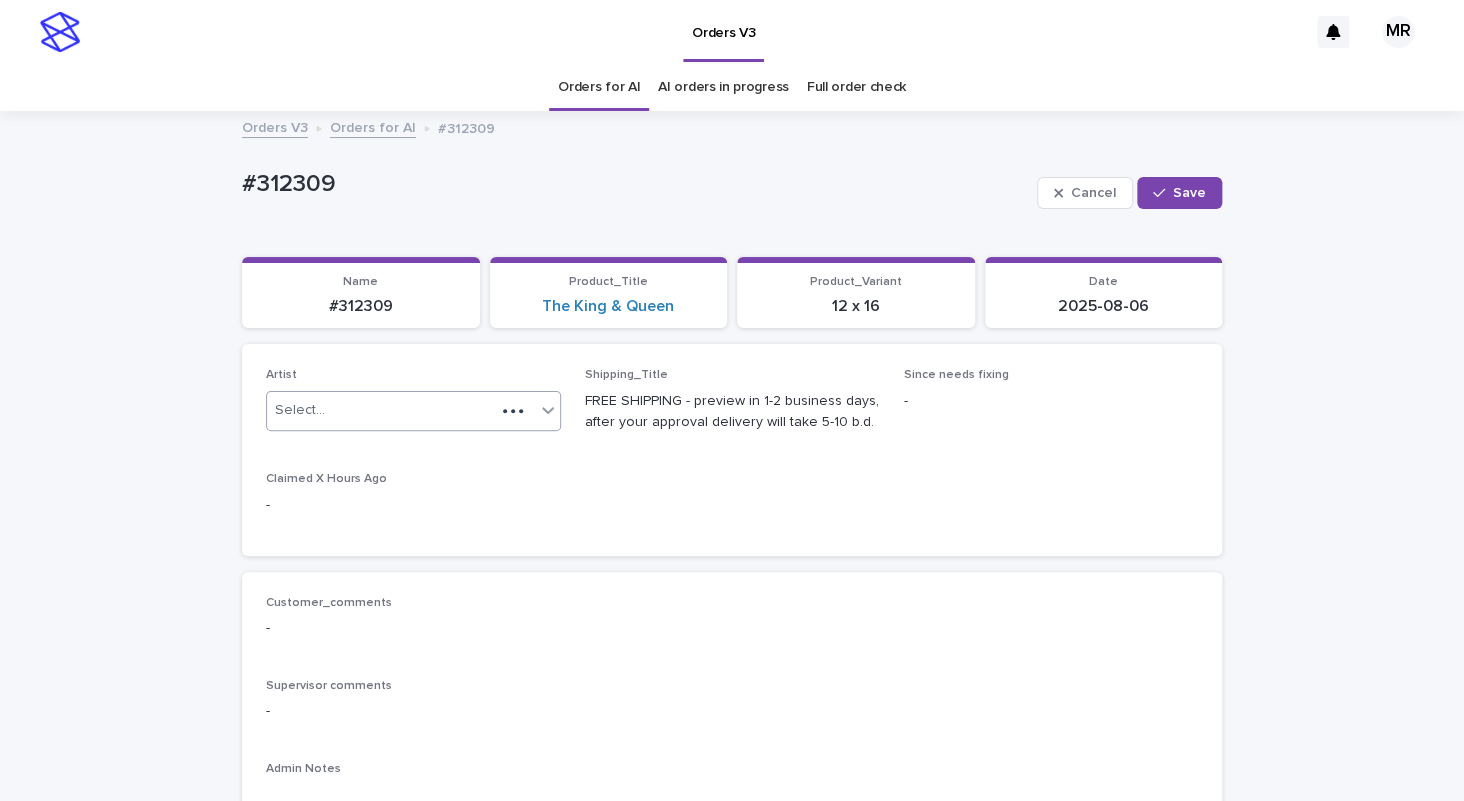 click on "Select..." at bounding box center (381, 410) 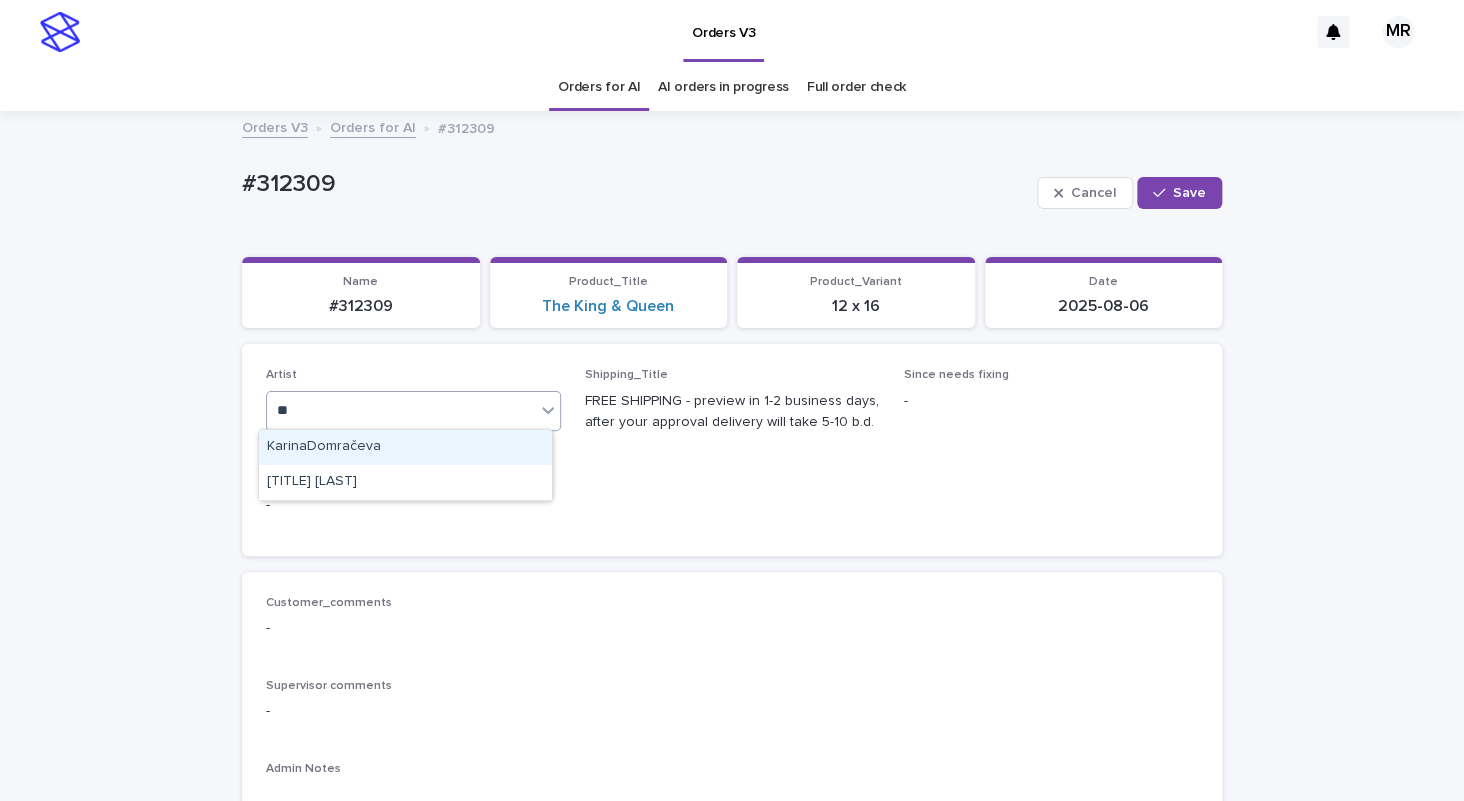 type on "***" 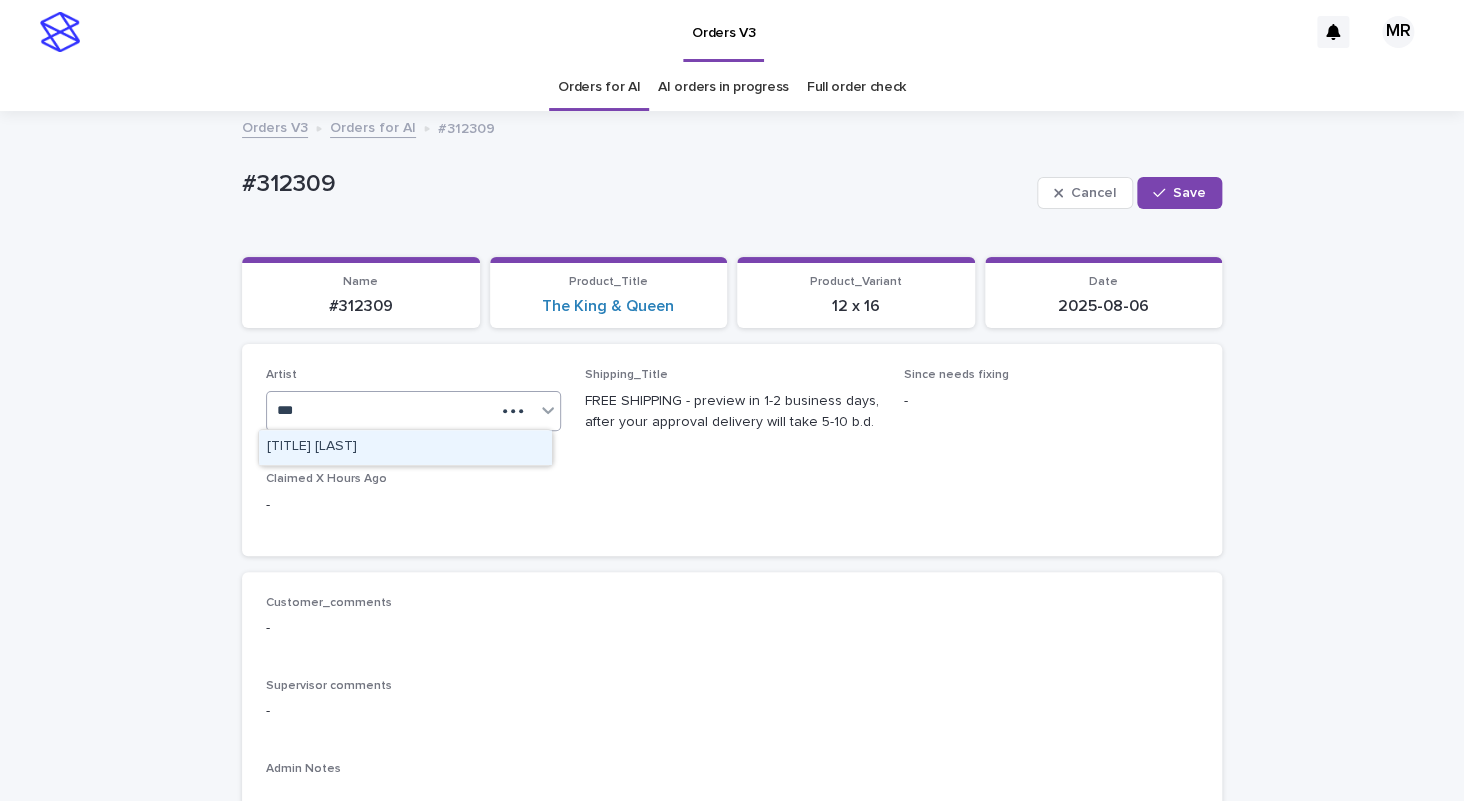 click on "Mrm Ramishvili" at bounding box center [405, 447] 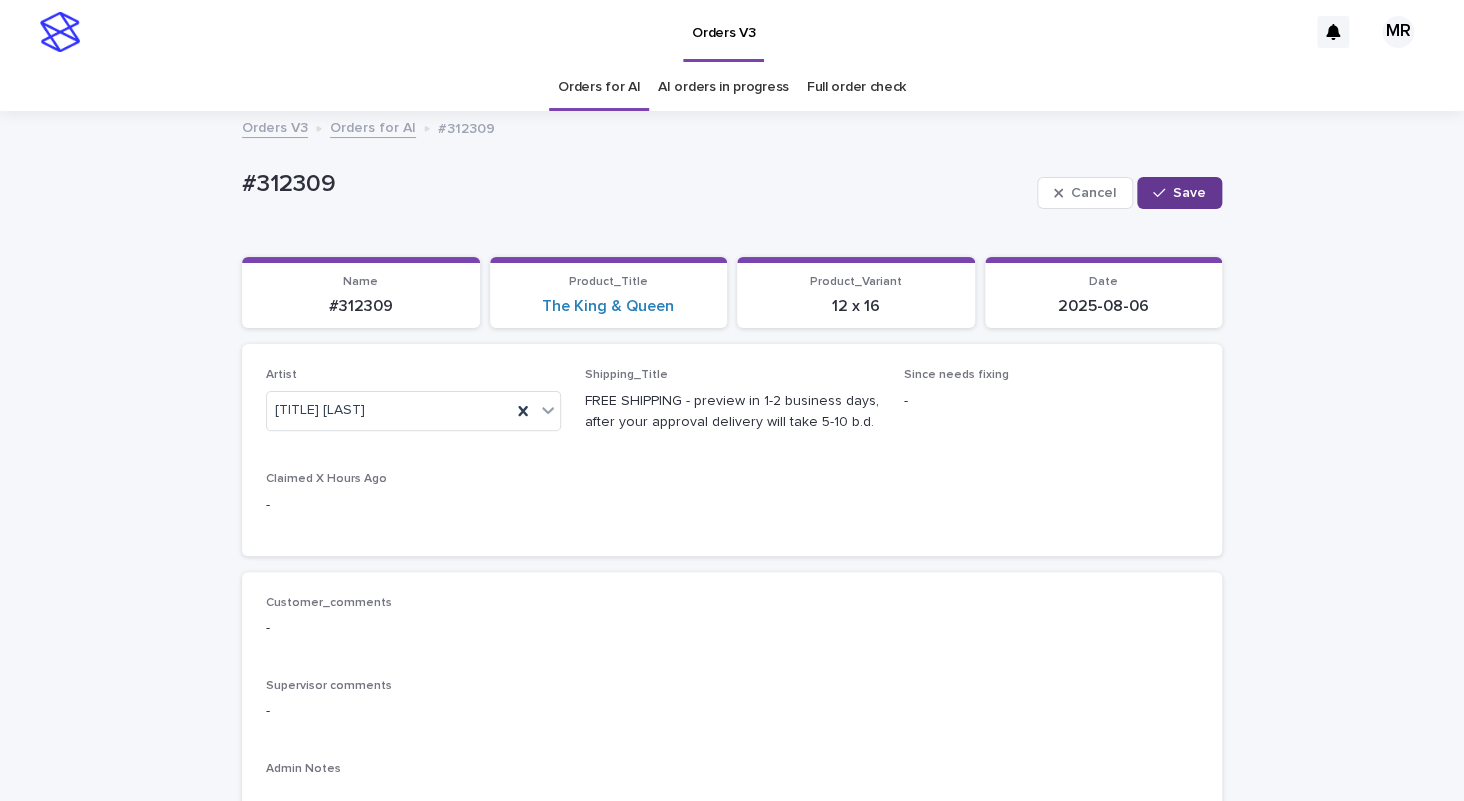 click on "Save" at bounding box center [1189, 193] 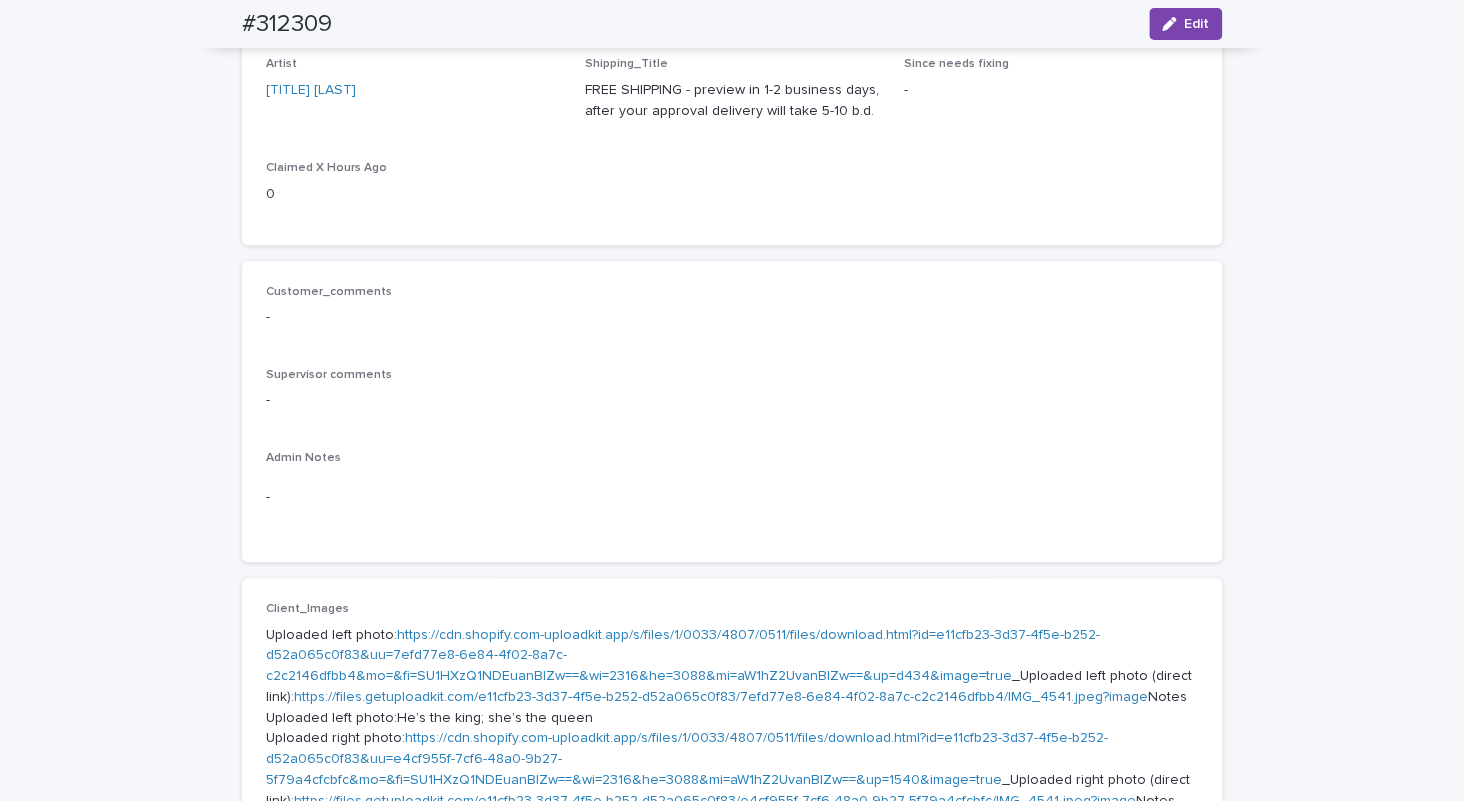 scroll, scrollTop: 0, scrollLeft: 0, axis: both 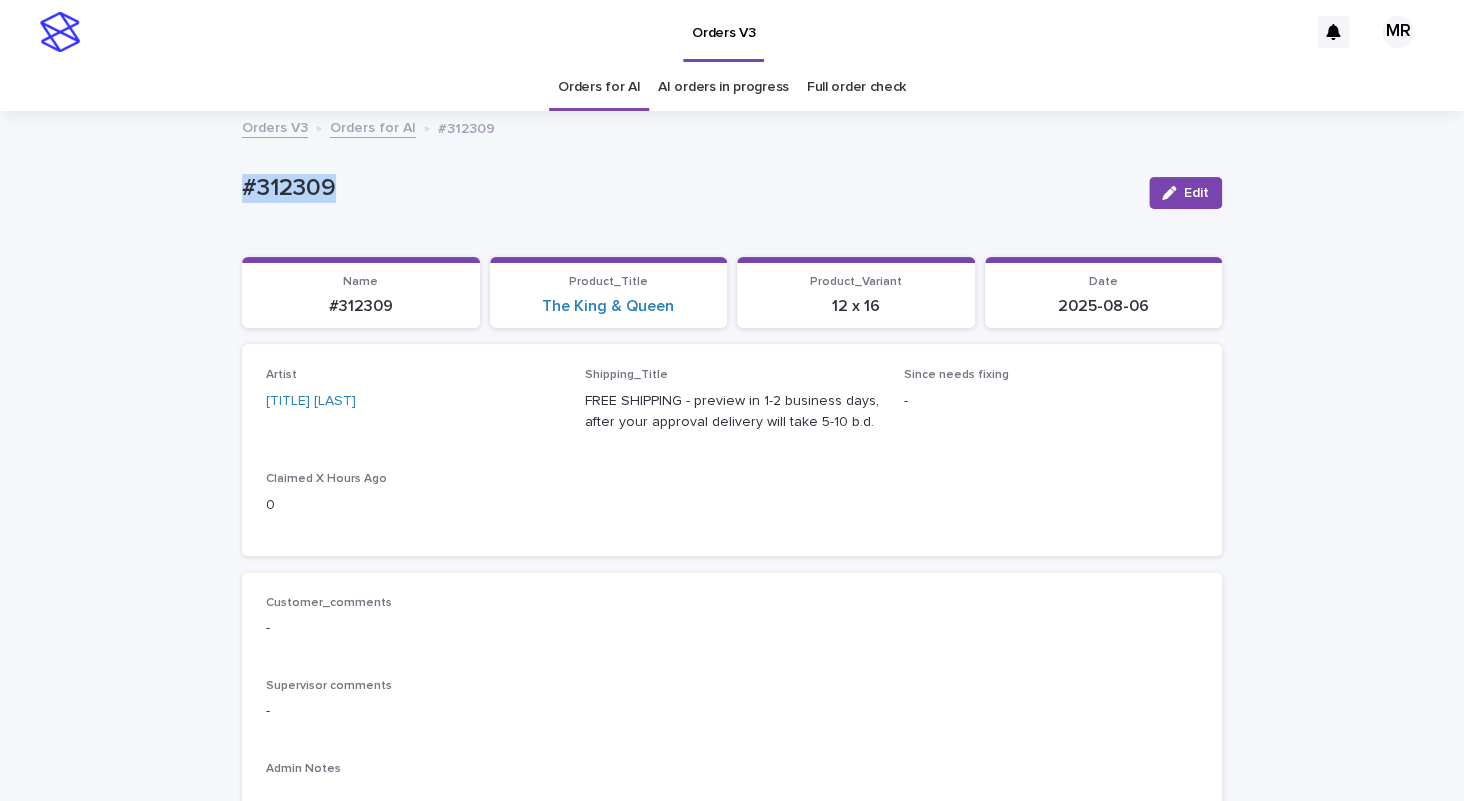 drag, startPoint x: 356, startPoint y: 182, endPoint x: 84, endPoint y: 181, distance: 272.00183 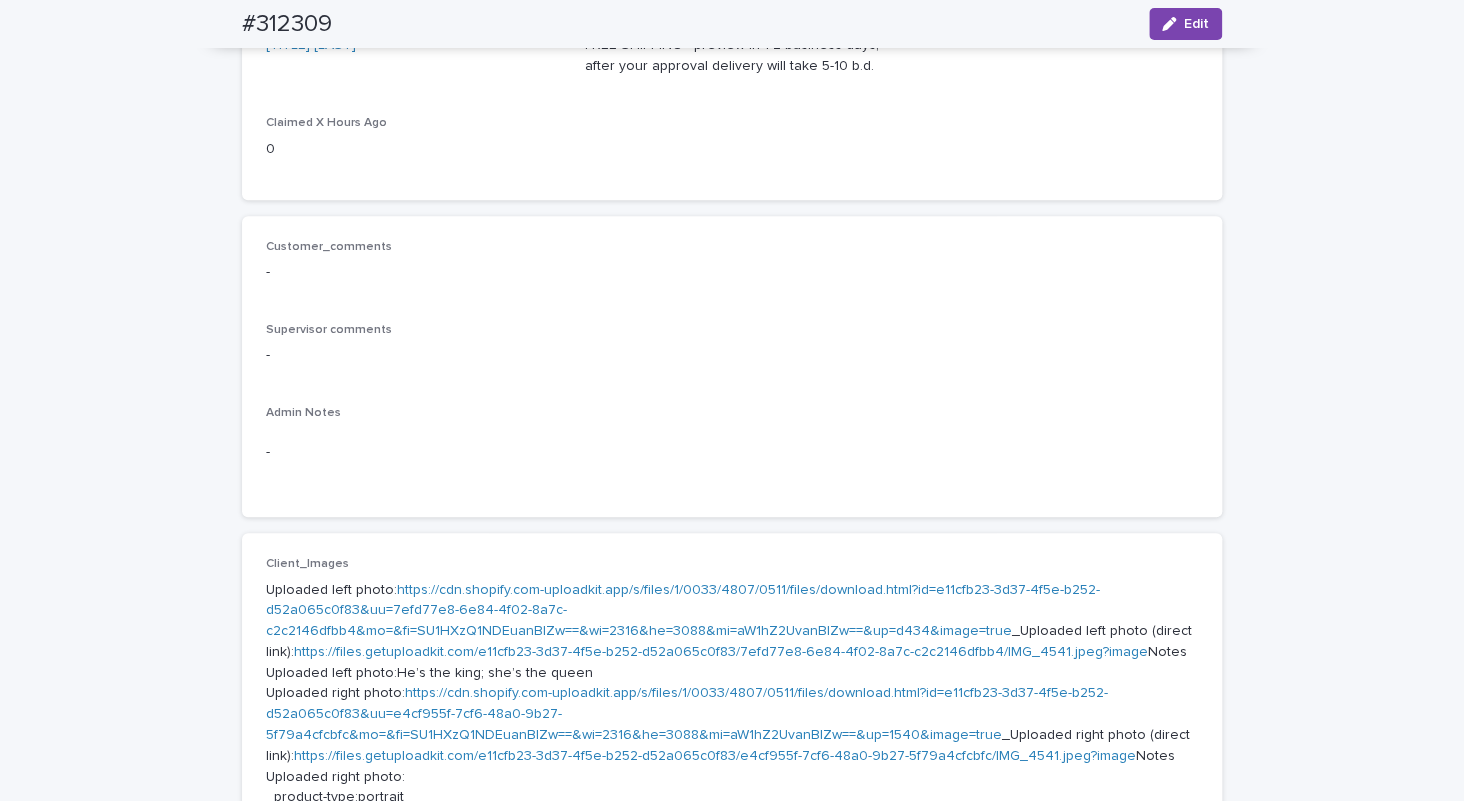 scroll, scrollTop: 44, scrollLeft: 0, axis: vertical 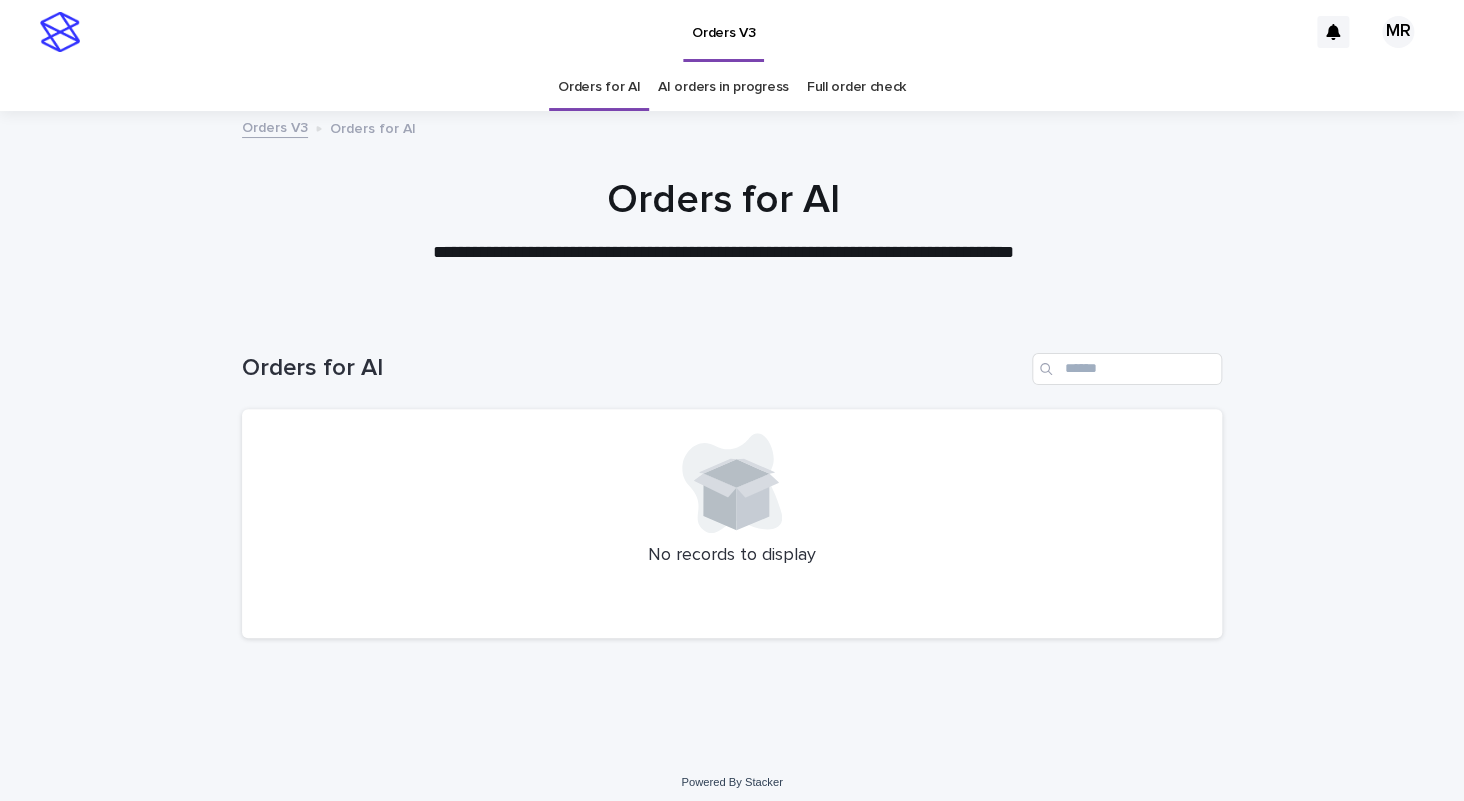 click on "AI orders in progress" at bounding box center (723, 87) 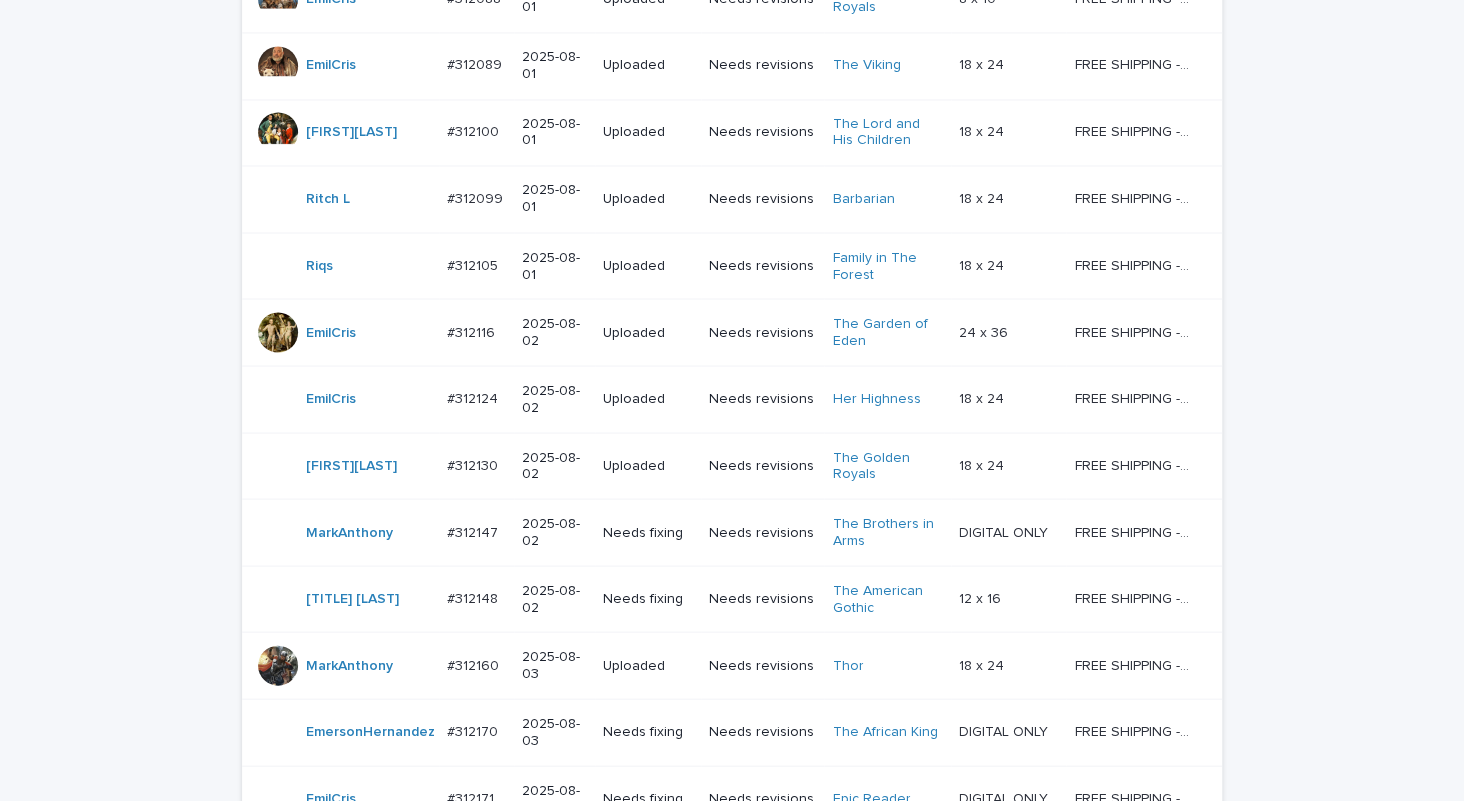scroll, scrollTop: 1690, scrollLeft: 0, axis: vertical 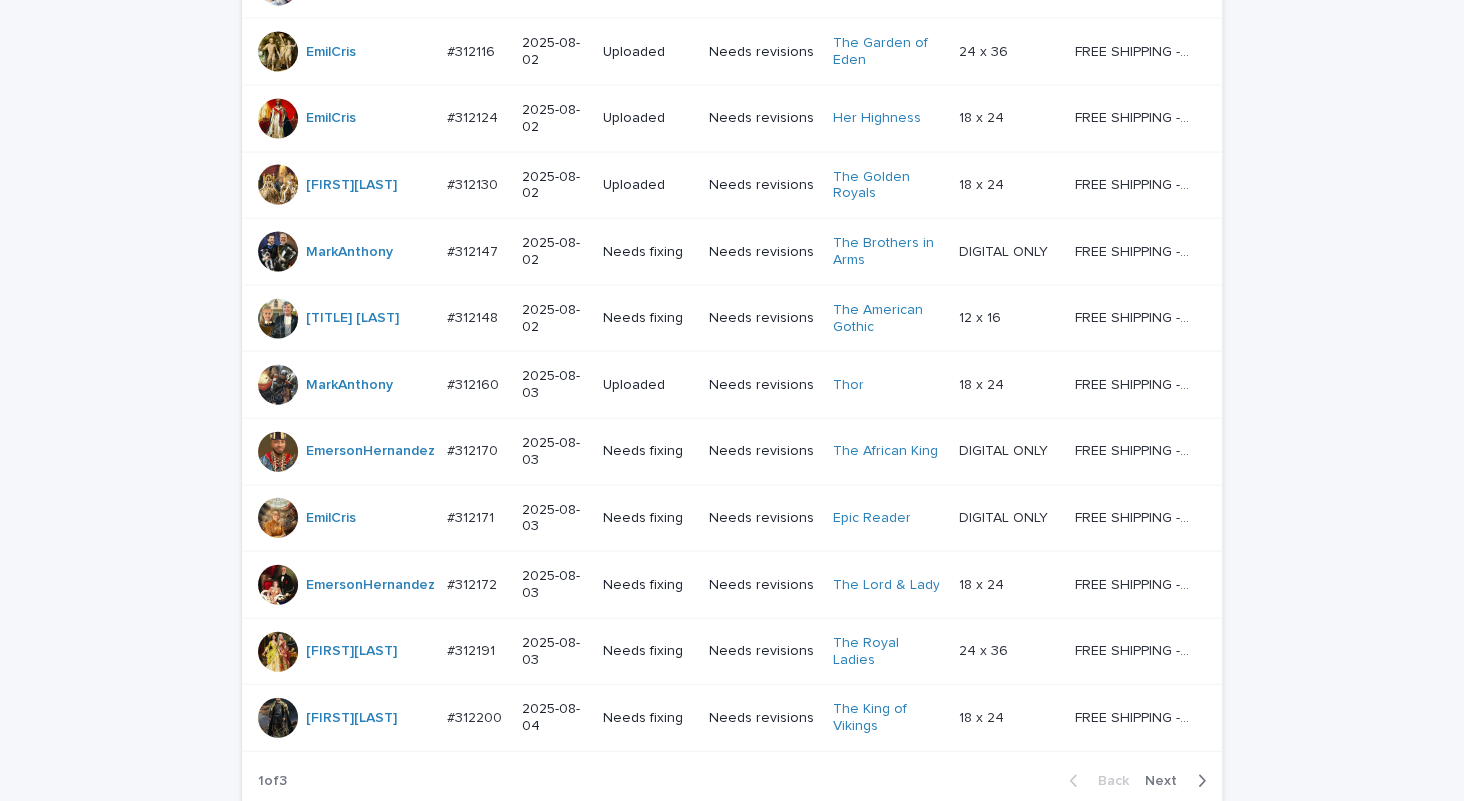 click on "Next" at bounding box center [1167, 781] 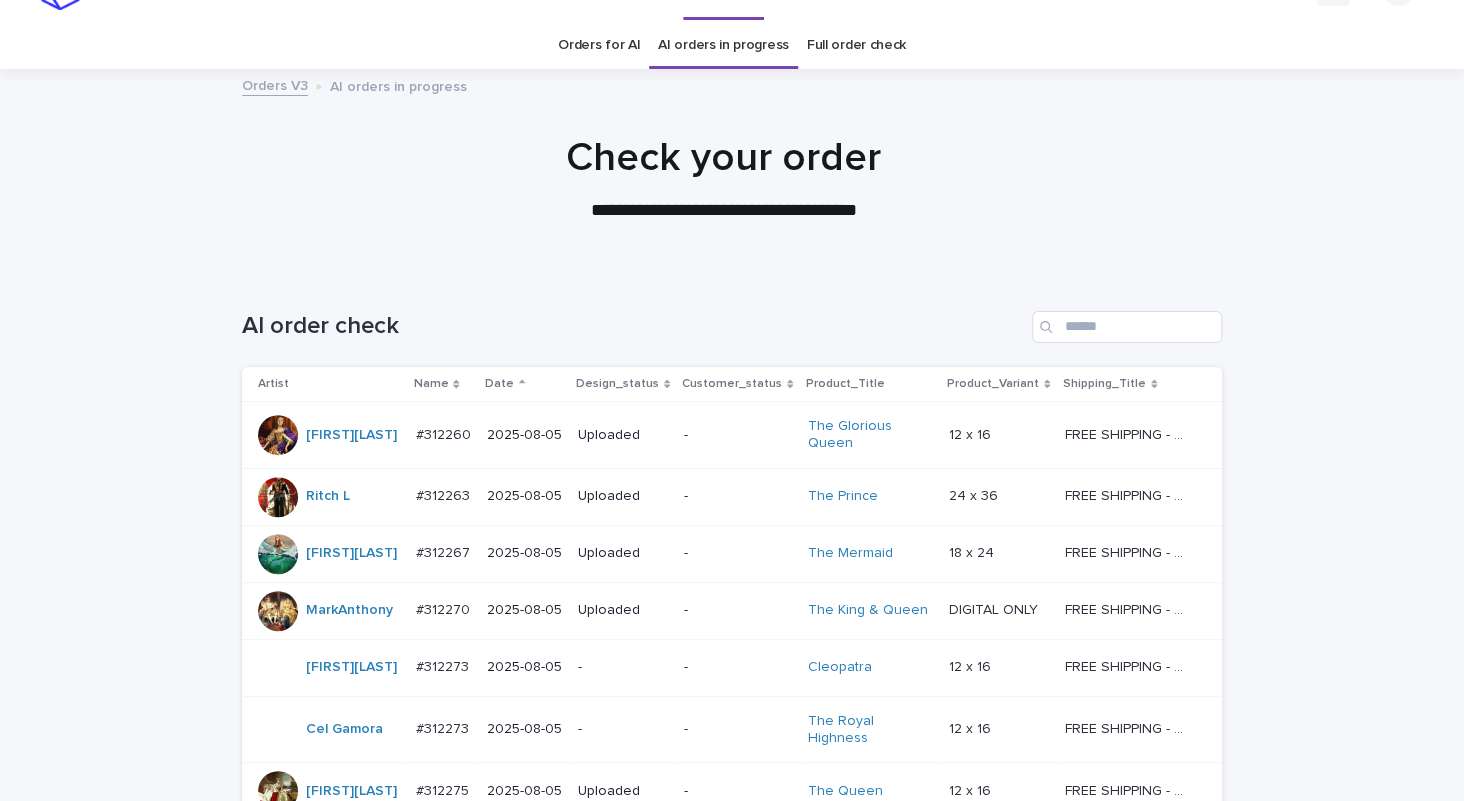 scroll, scrollTop: 0, scrollLeft: 0, axis: both 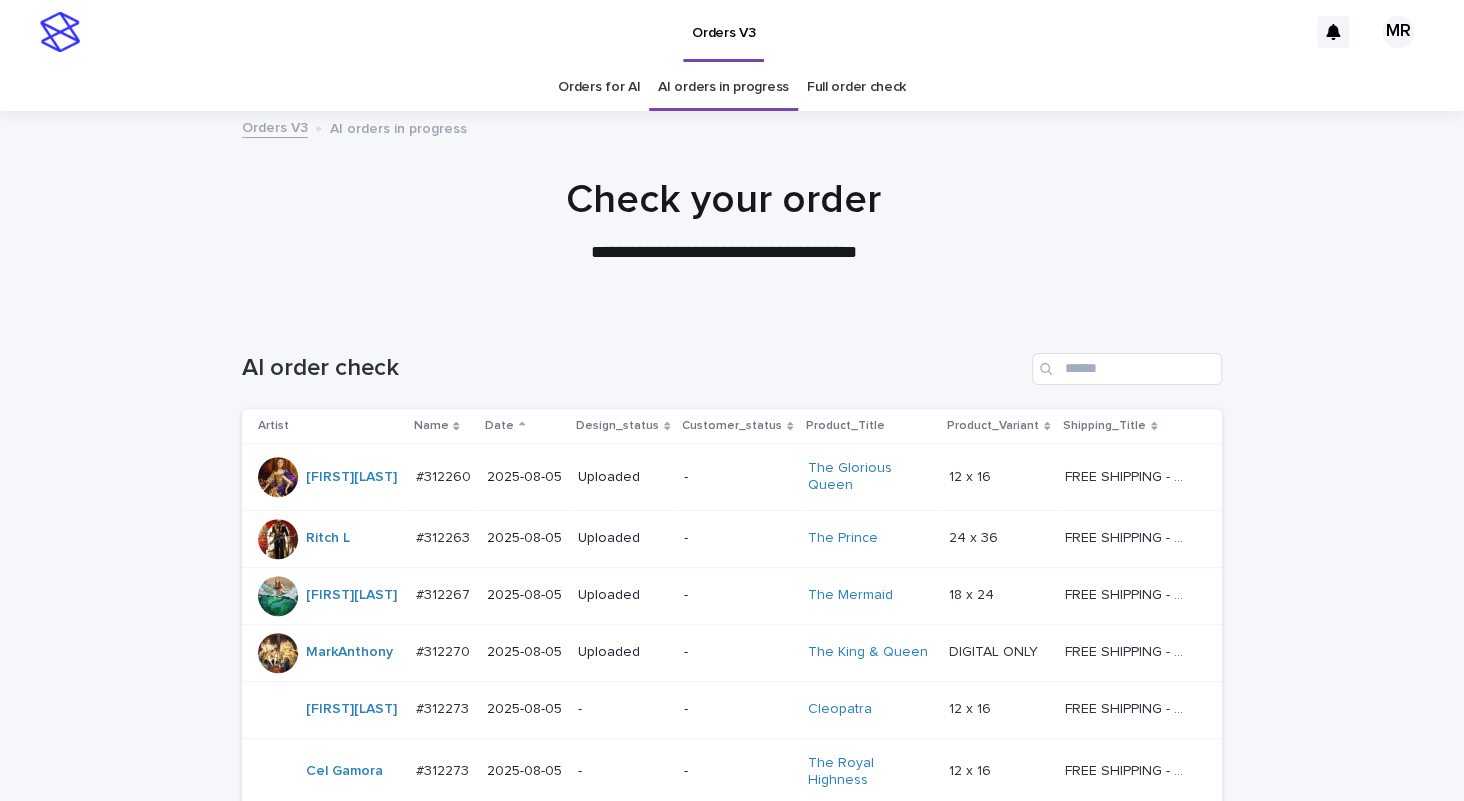 click on "Orders for AI" at bounding box center [599, 87] 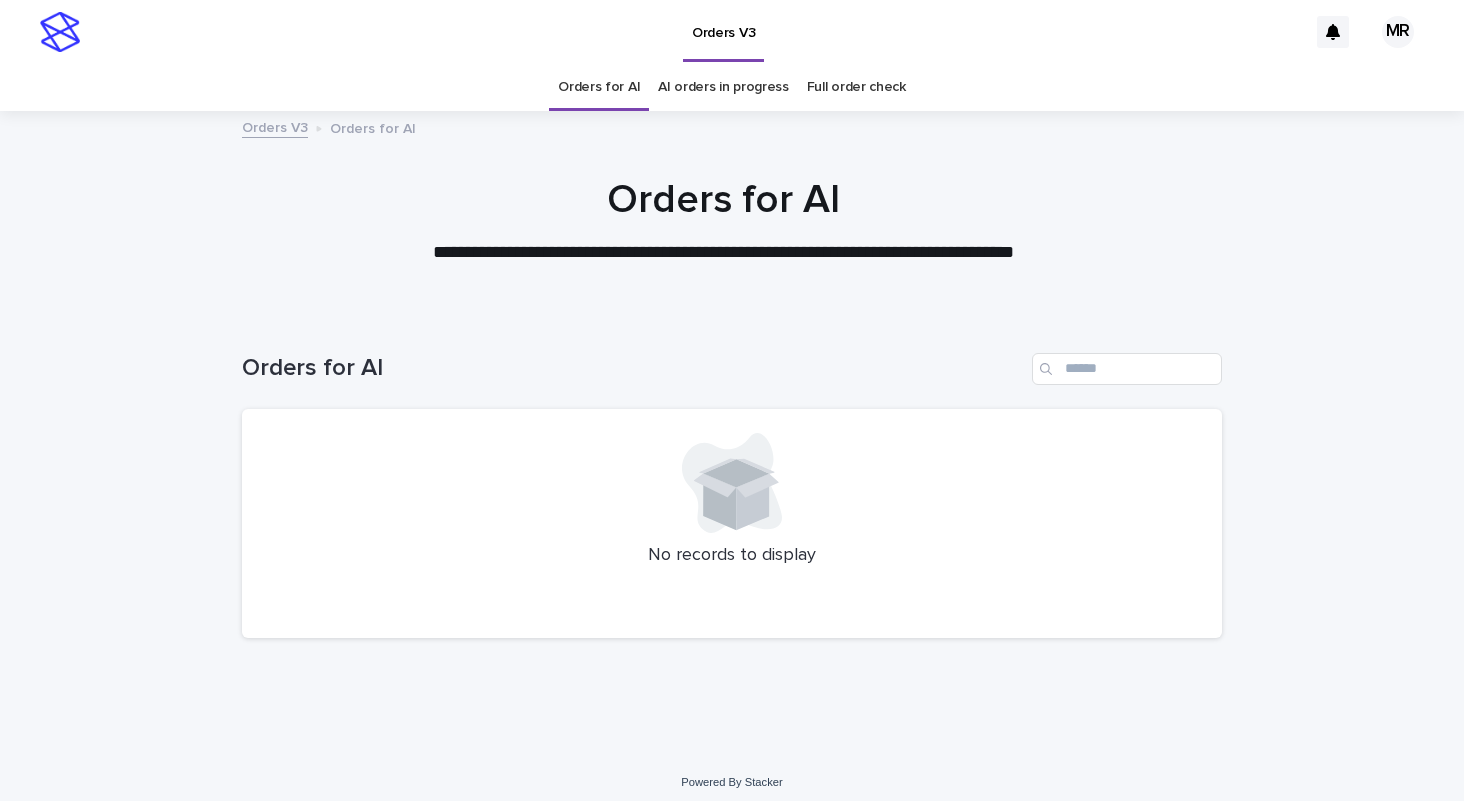 scroll, scrollTop: 0, scrollLeft: 0, axis: both 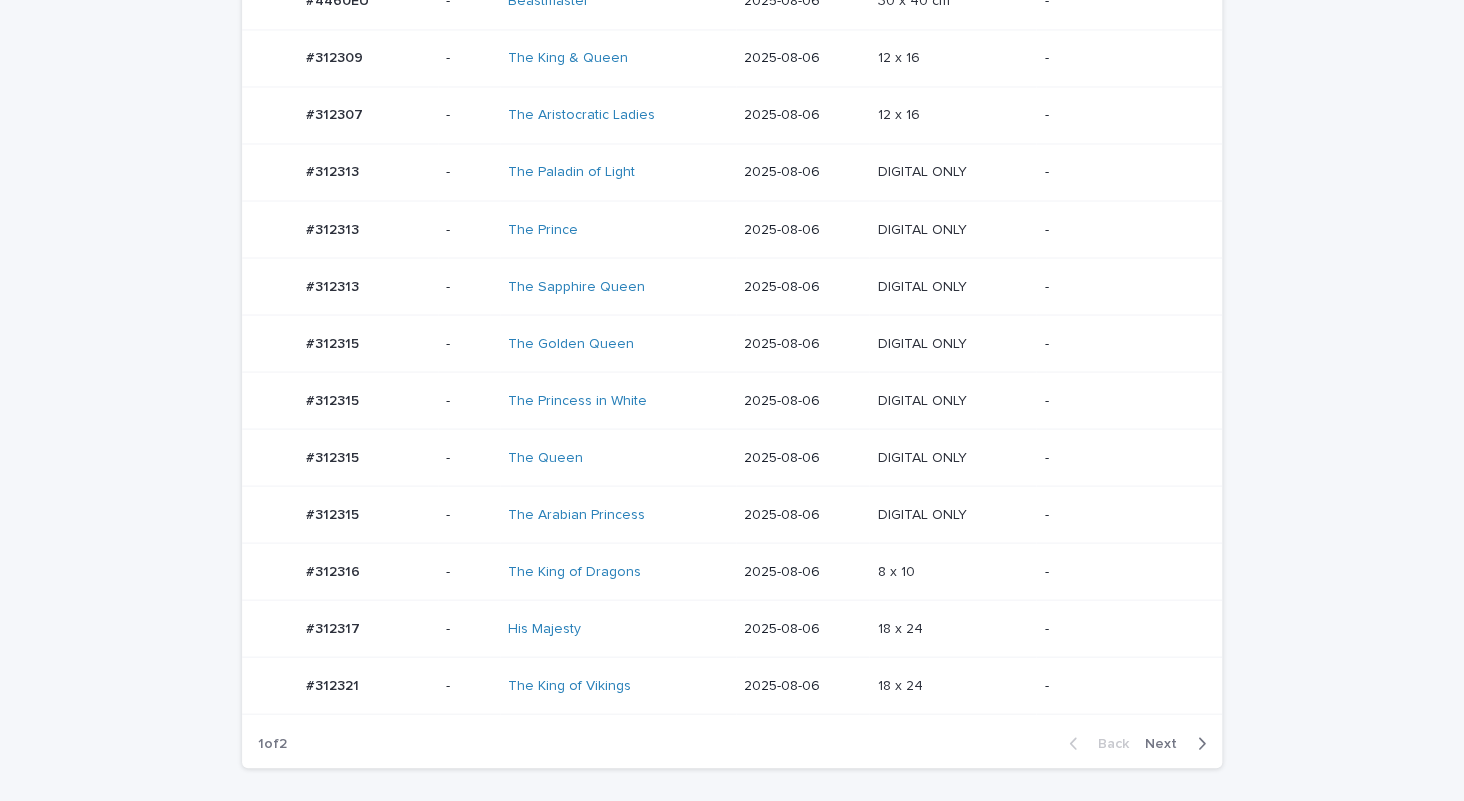 click on "The Princess in White" at bounding box center [618, 400] 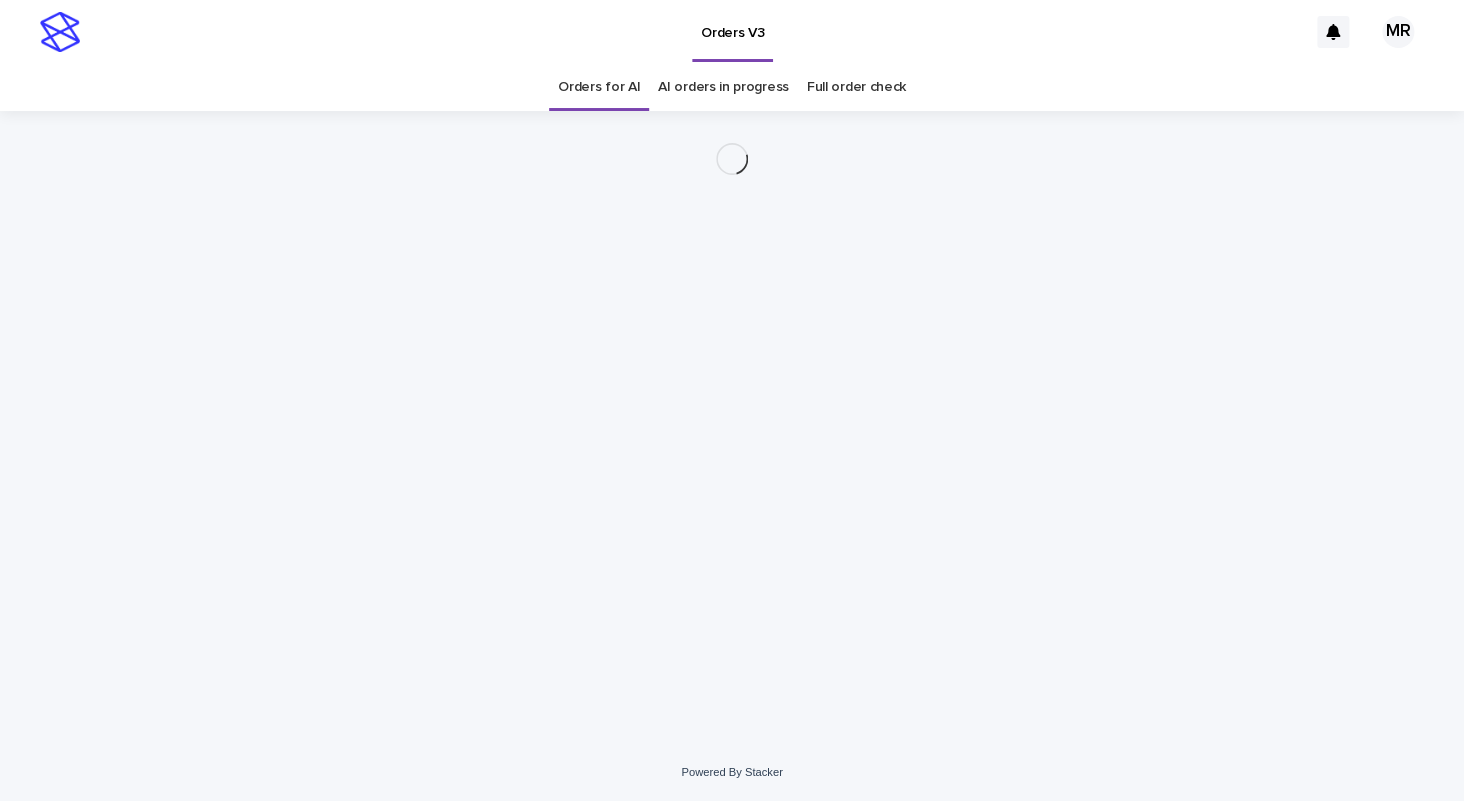 scroll, scrollTop: 0, scrollLeft: 0, axis: both 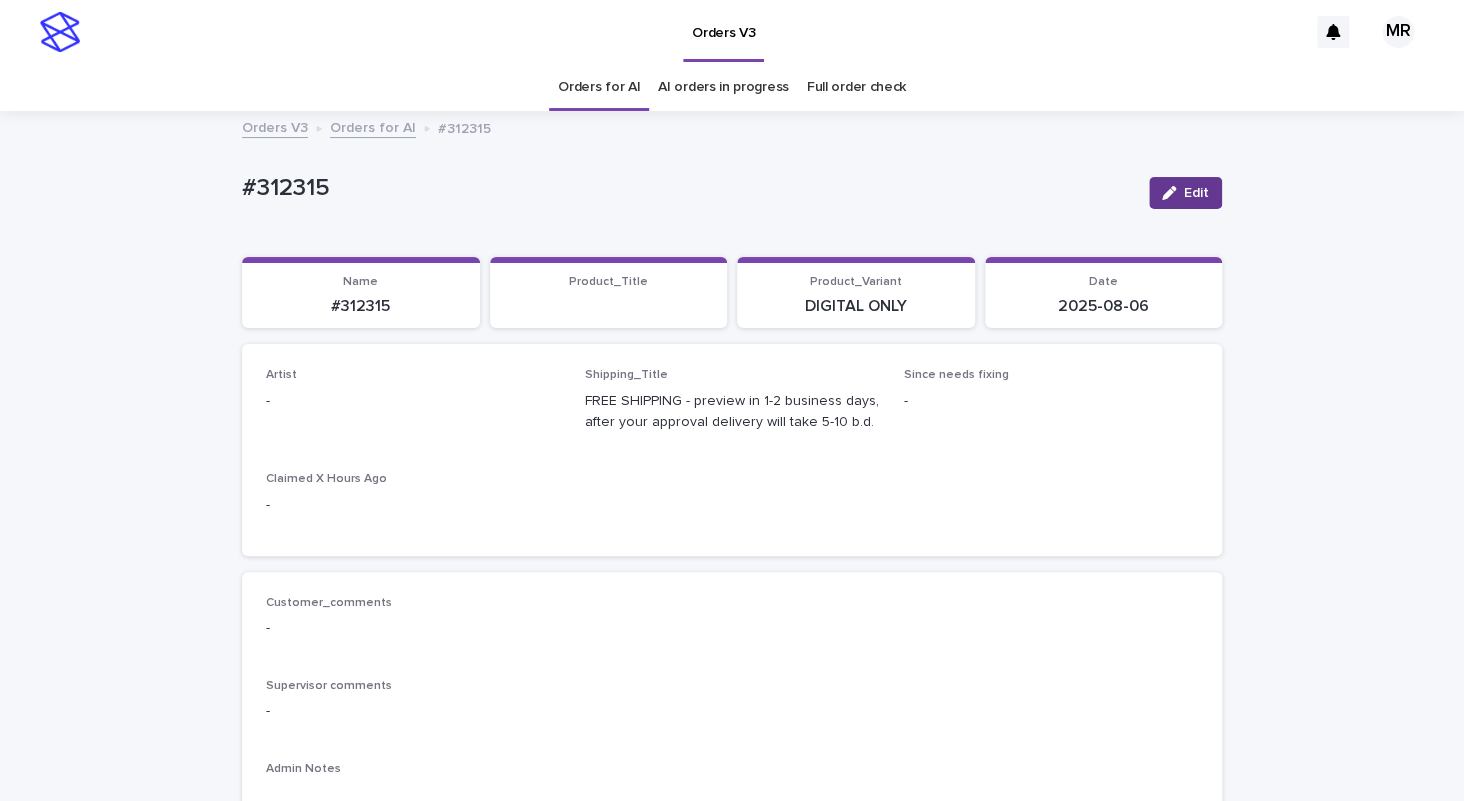 click on "Edit" at bounding box center (1185, 193) 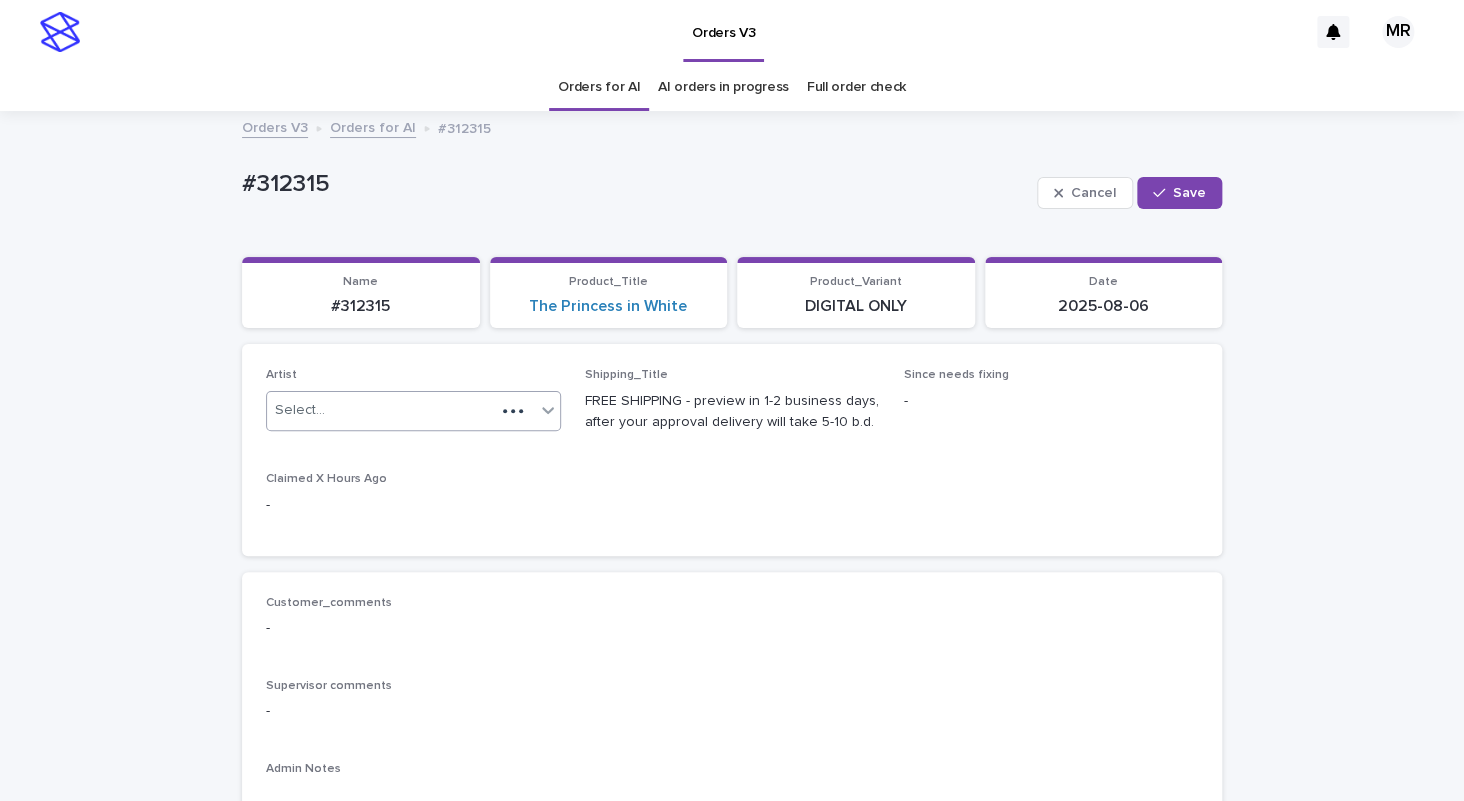 click on "Select..." at bounding box center (381, 410) 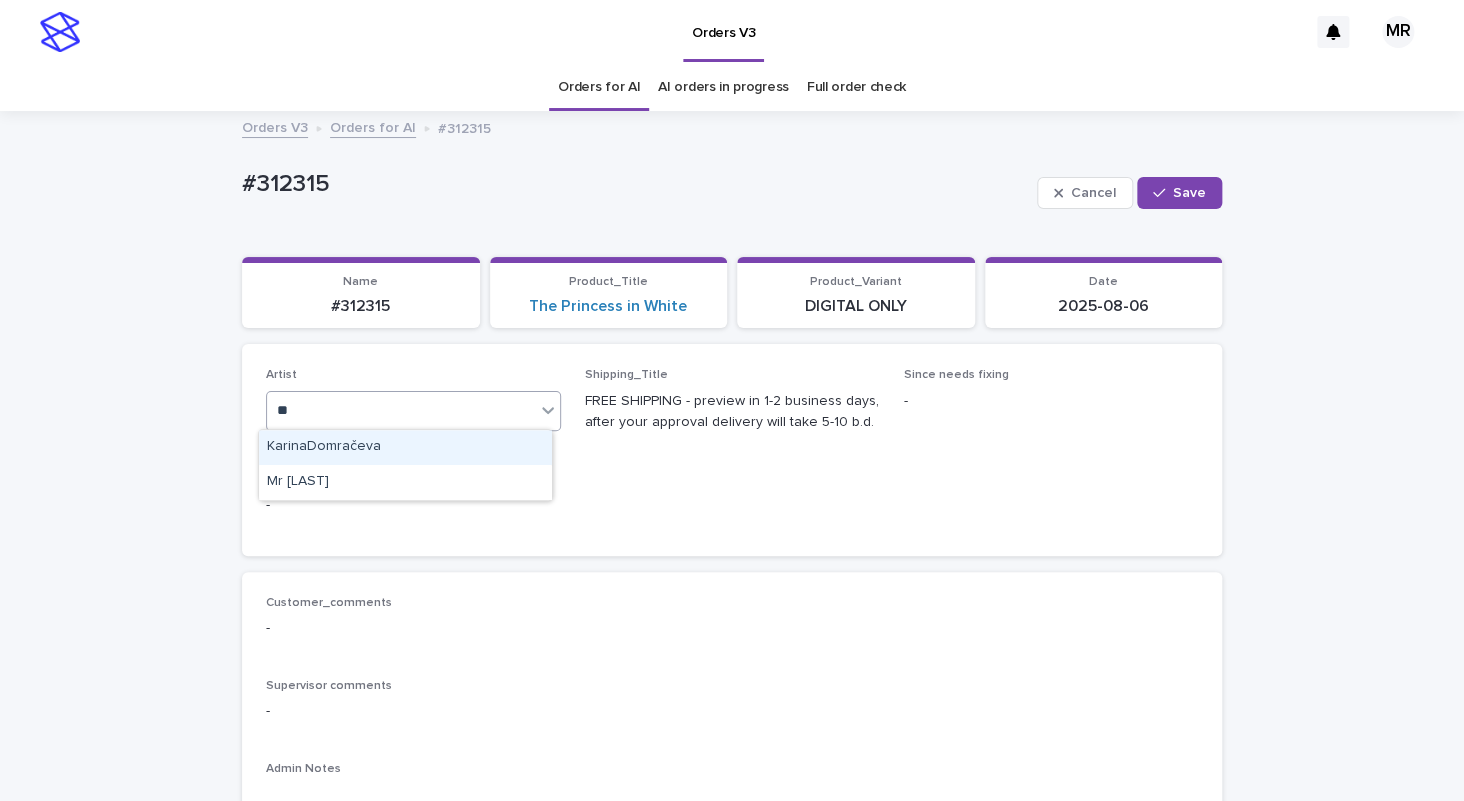 type on "***" 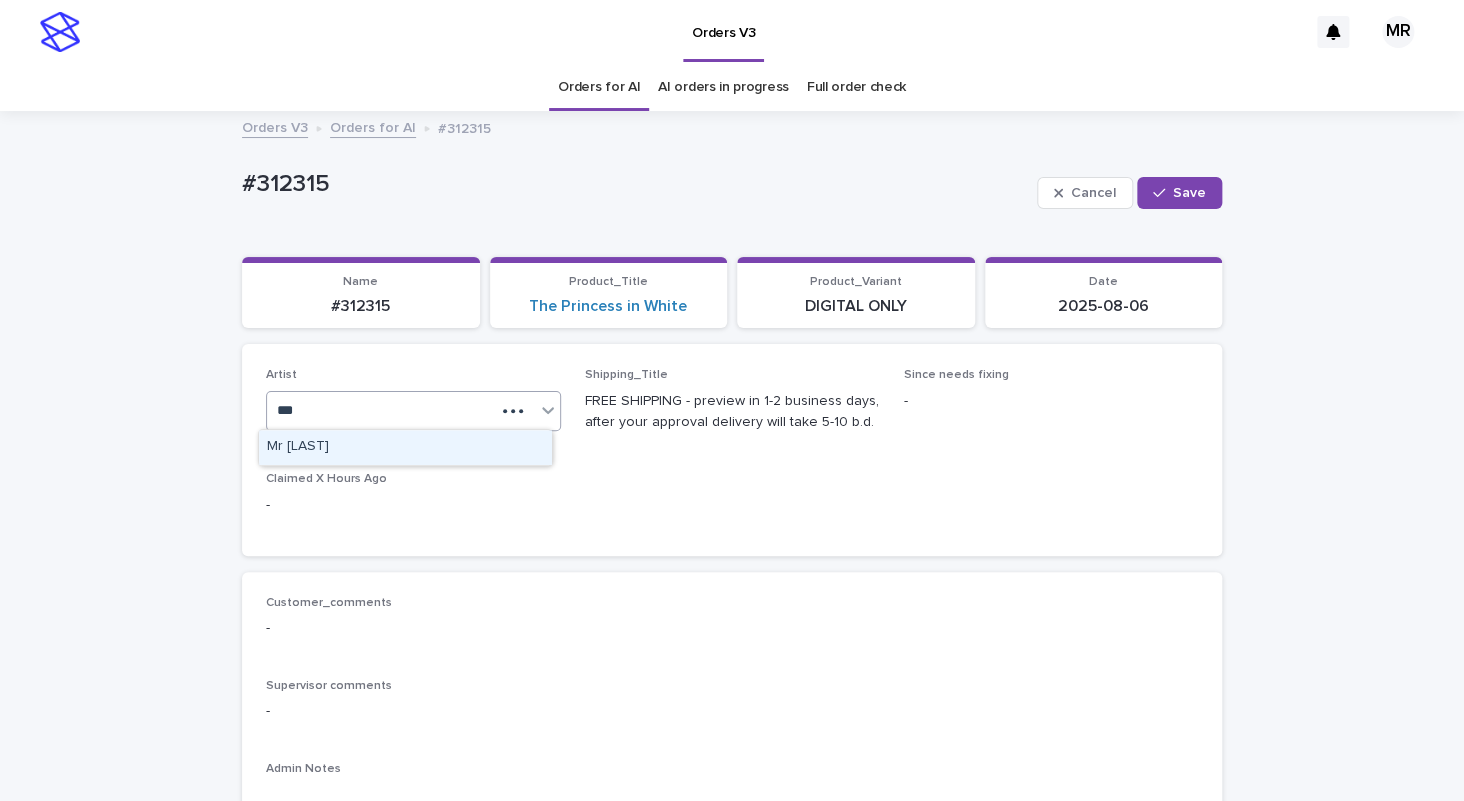 click on "Mrm [LASTNAME]" at bounding box center [405, 447] 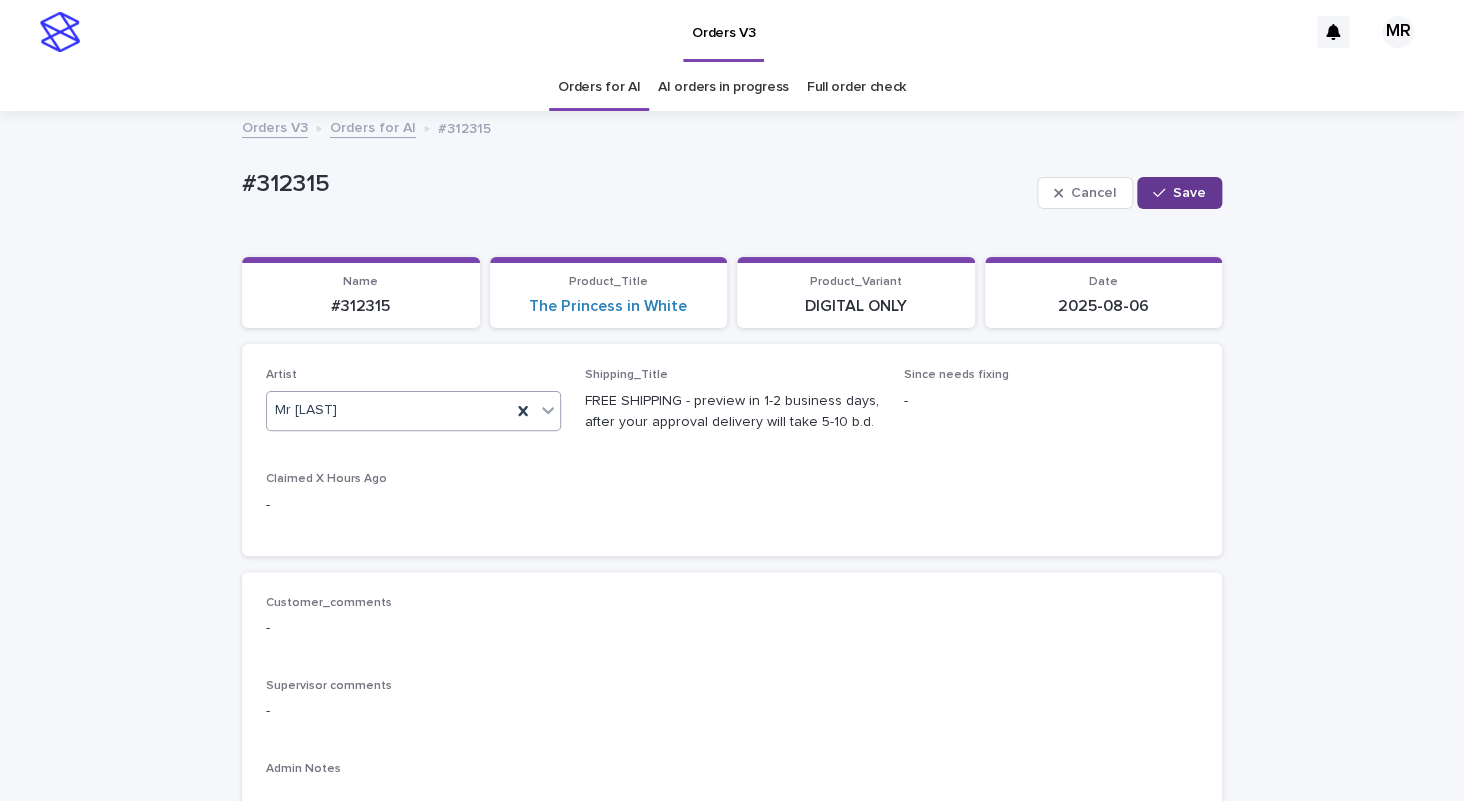click on "Save" at bounding box center [1179, 193] 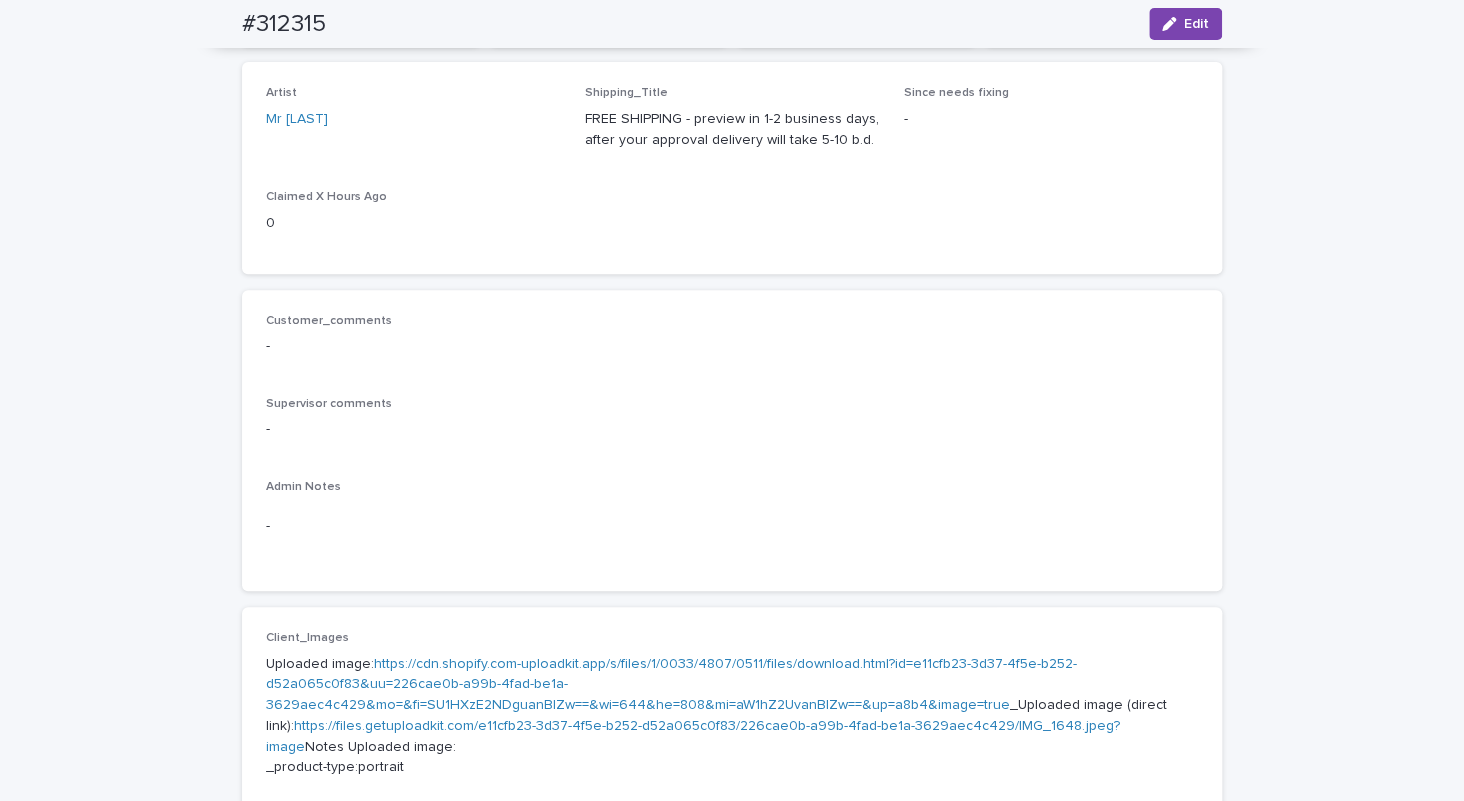 scroll, scrollTop: 0, scrollLeft: 0, axis: both 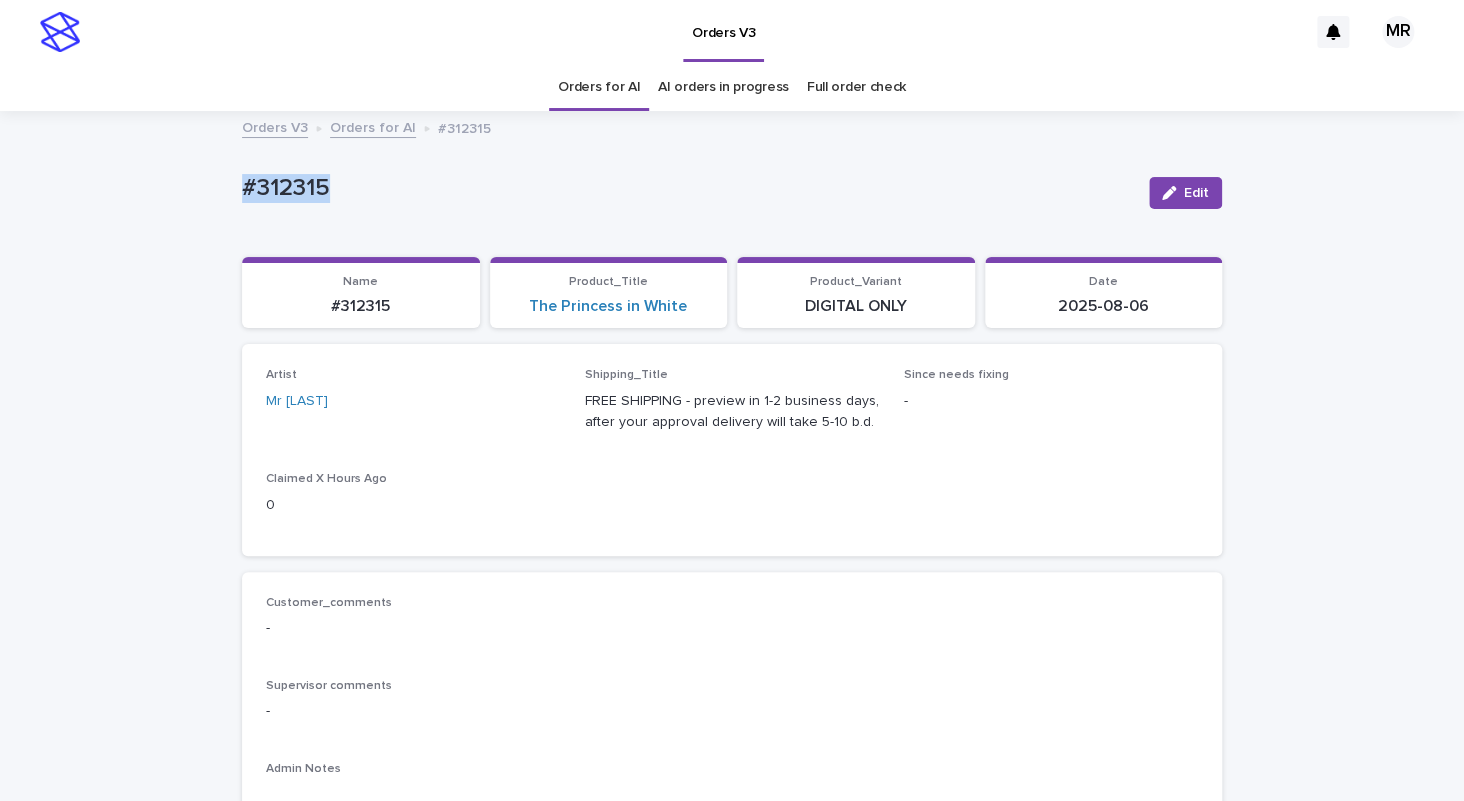 drag, startPoint x: 345, startPoint y: 188, endPoint x: 161, endPoint y: 180, distance: 184.17383 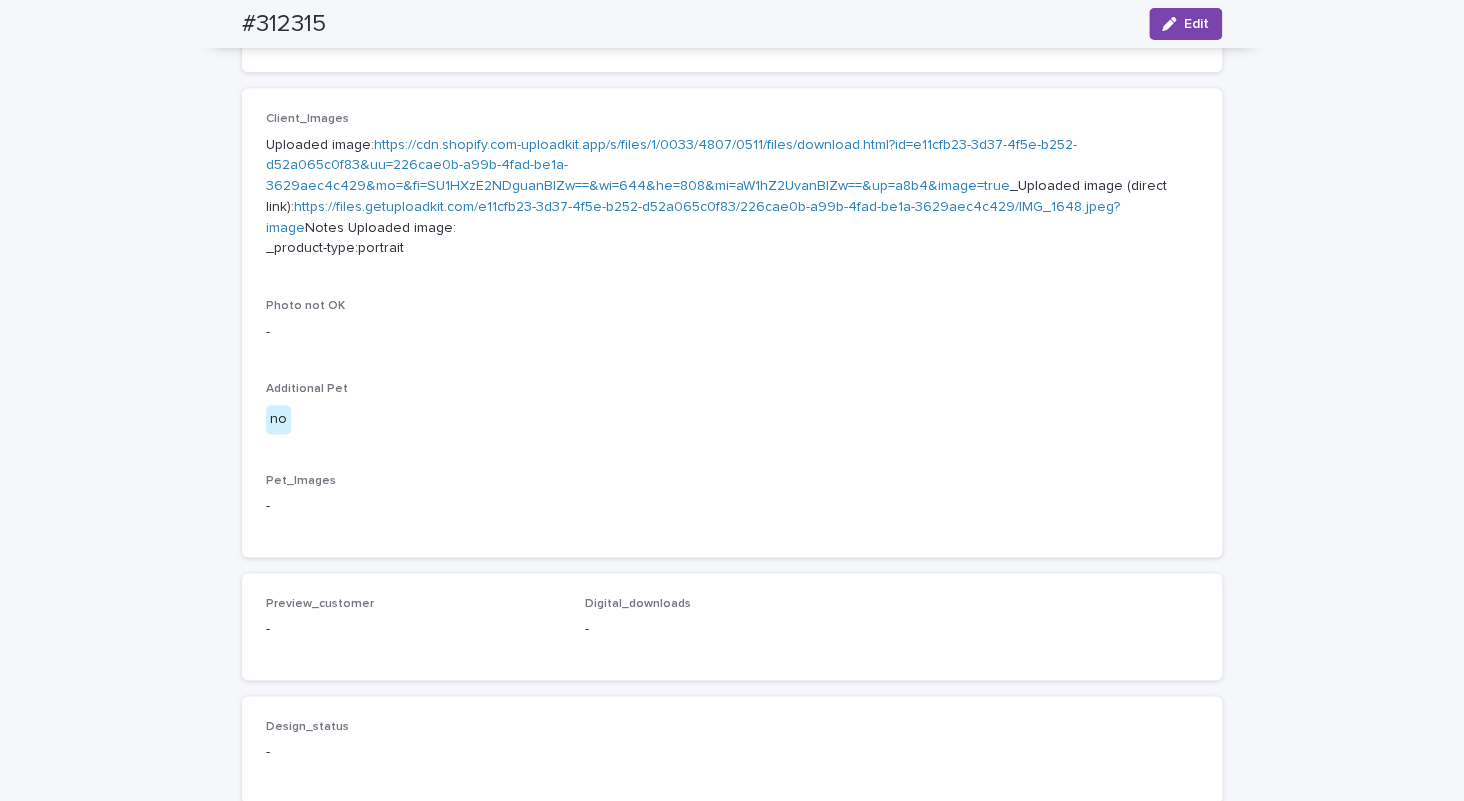 scroll, scrollTop: 534, scrollLeft: 0, axis: vertical 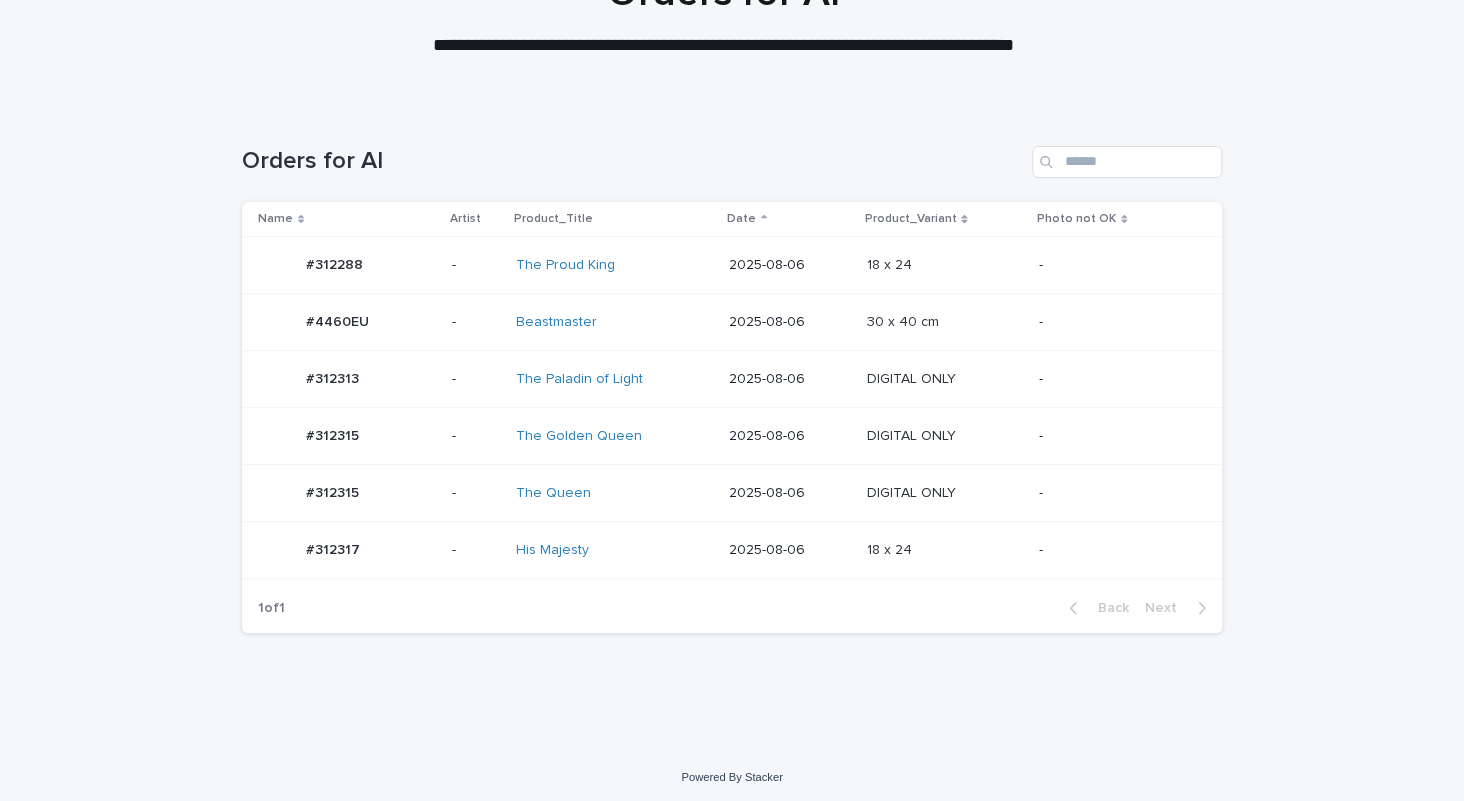 click on "The Golden Queen" at bounding box center [599, 436] 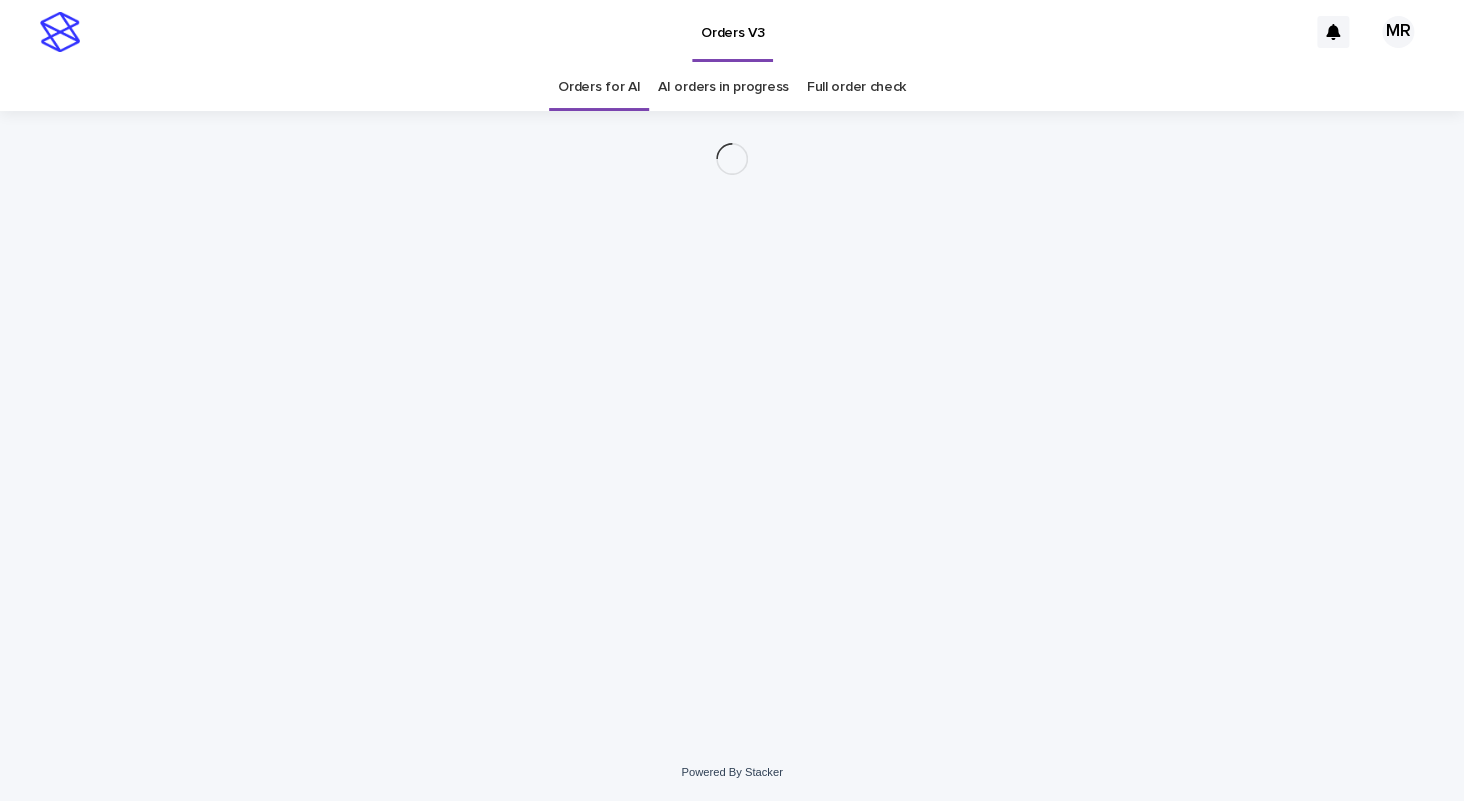 scroll, scrollTop: 0, scrollLeft: 0, axis: both 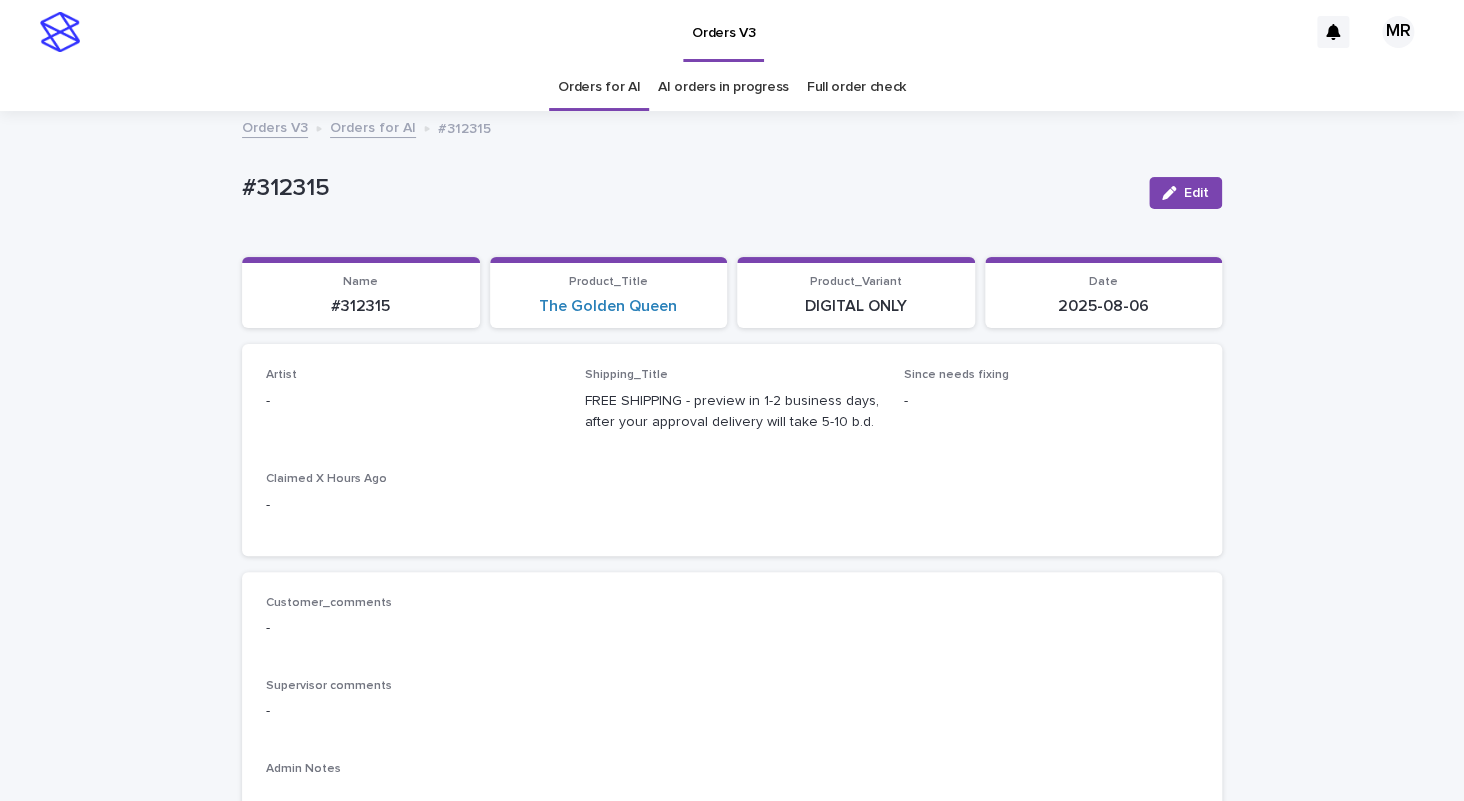 drag, startPoint x: 1198, startPoint y: 197, endPoint x: 454, endPoint y: 381, distance: 766.41504 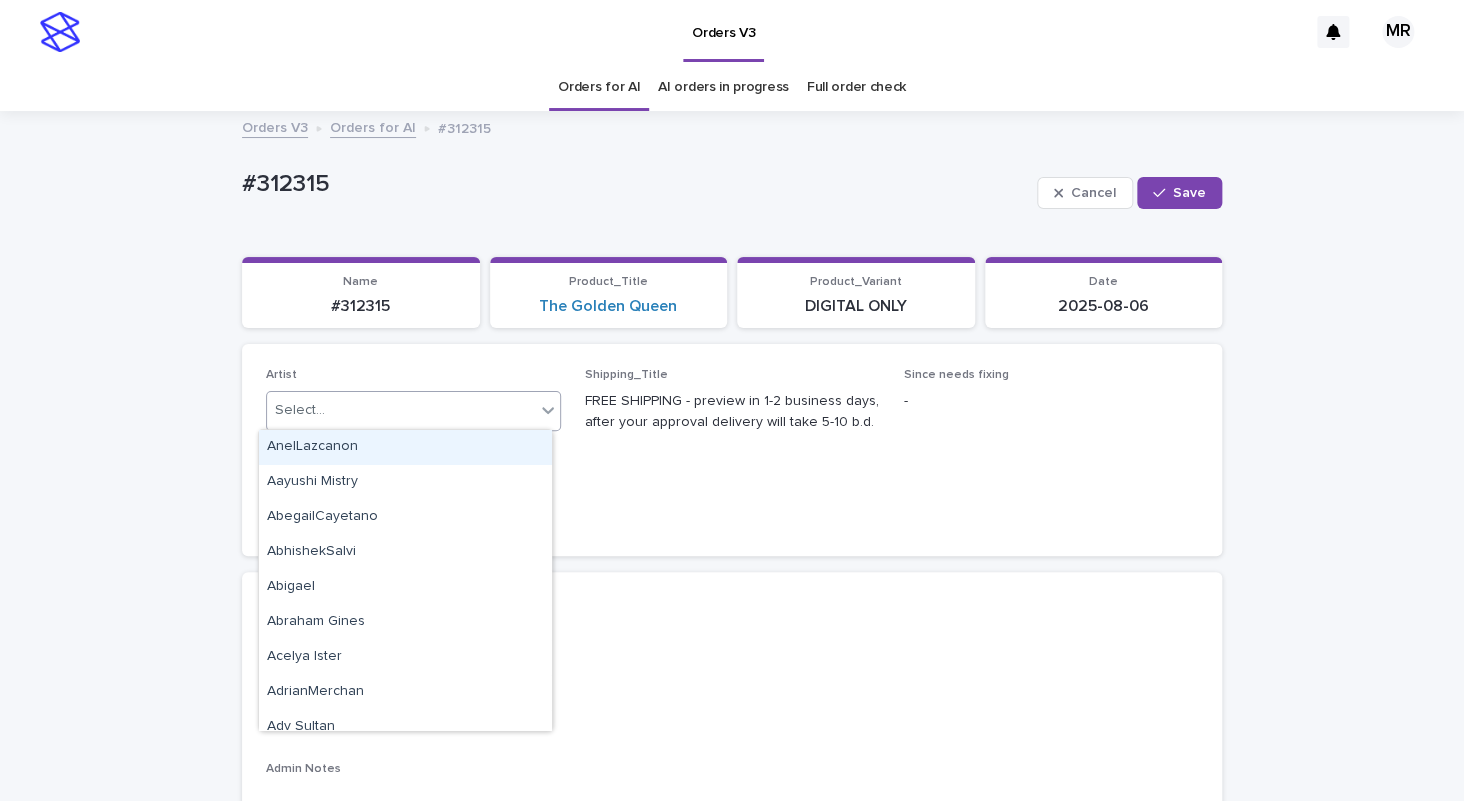 click on "Select..." at bounding box center (401, 410) 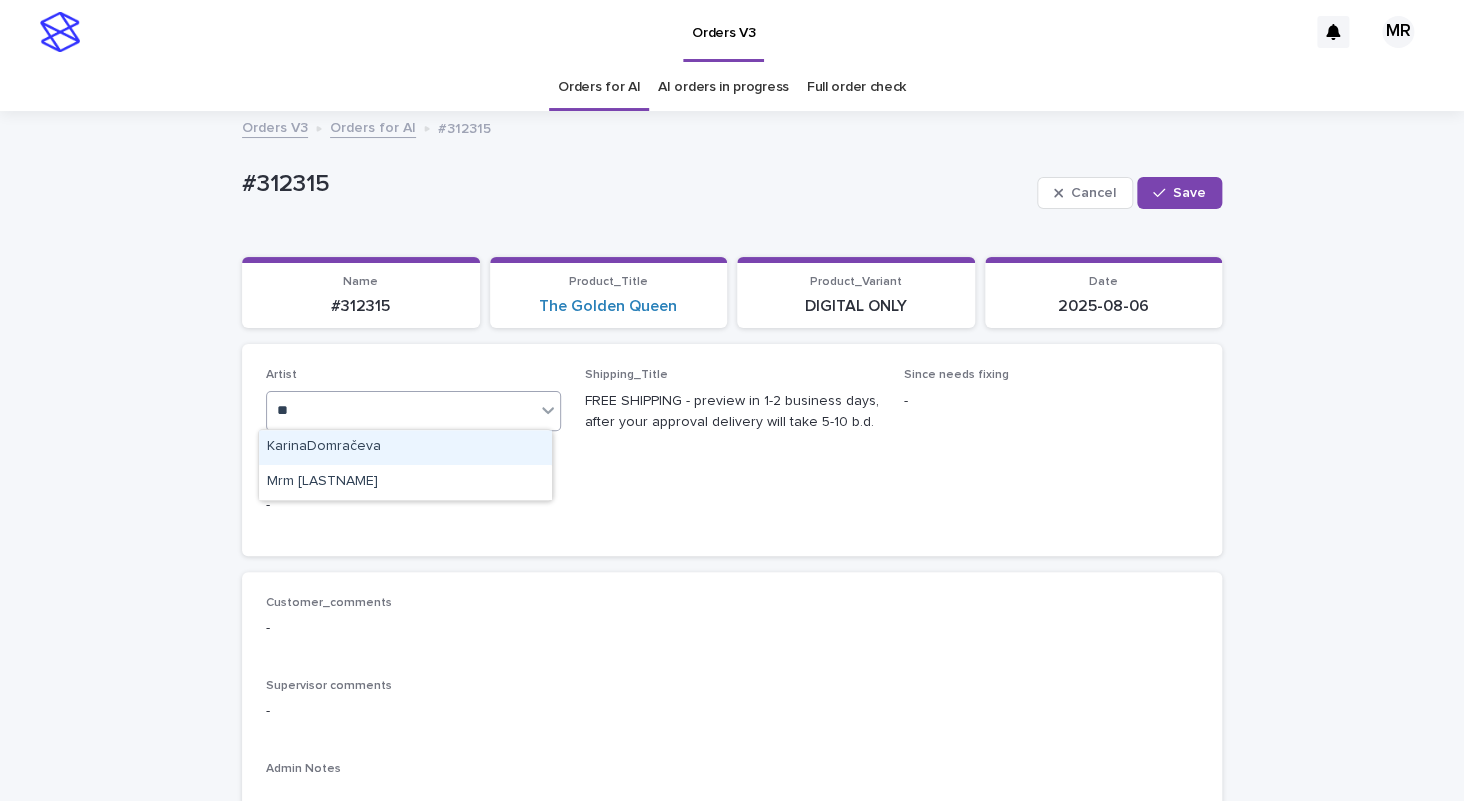 type on "***" 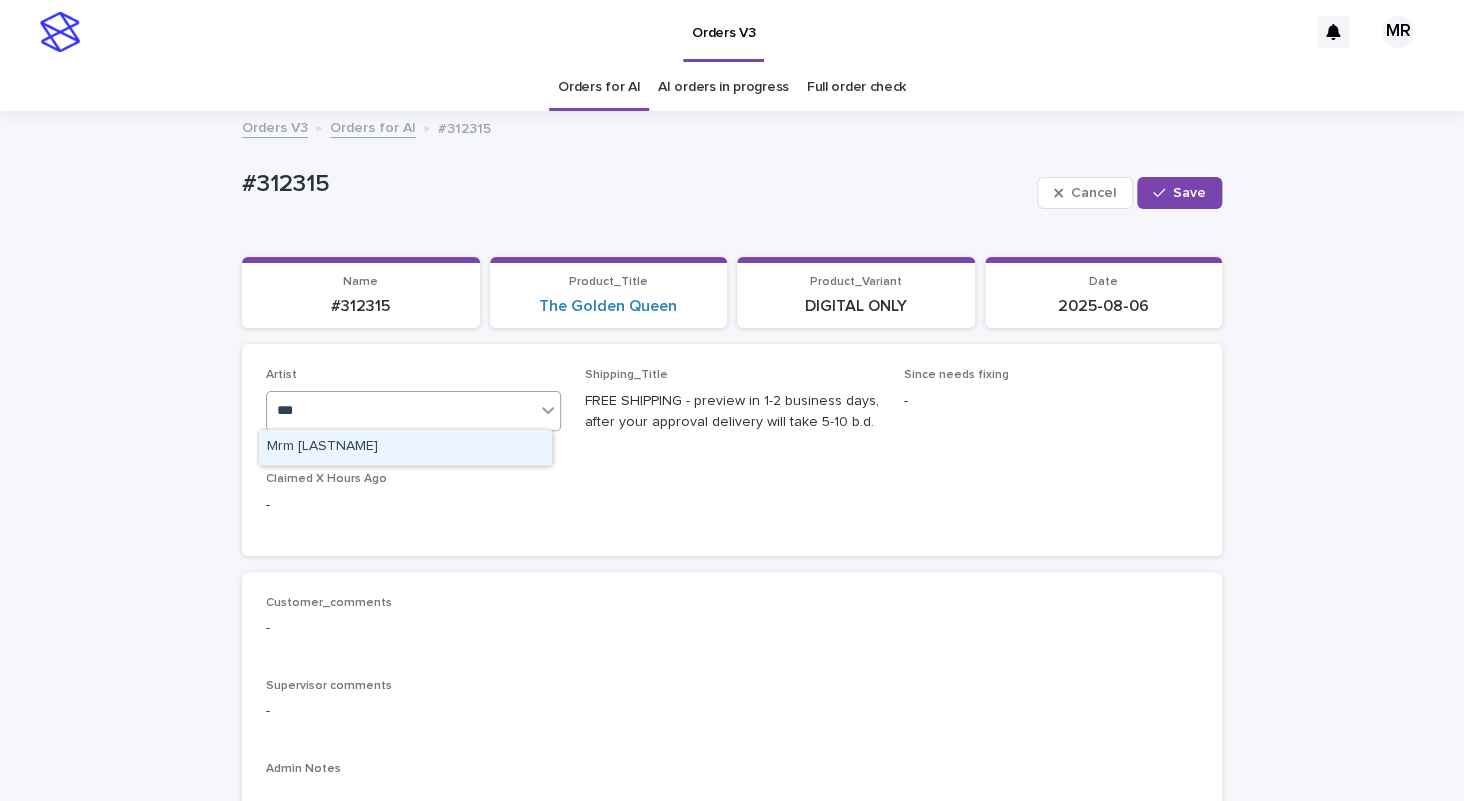 click on "Mrm [LASTNAME]" at bounding box center (405, 447) 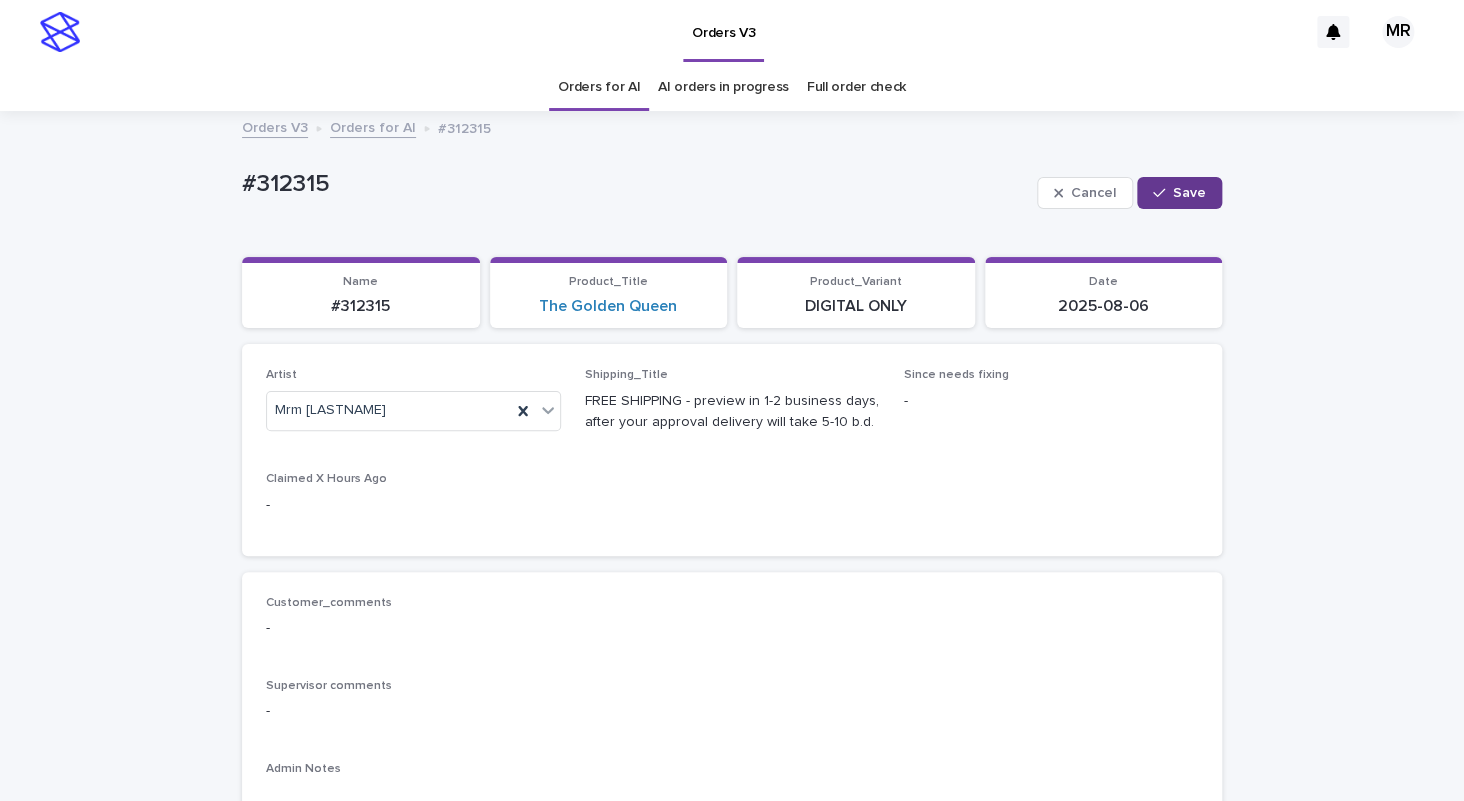 click on "Save" at bounding box center [1179, 193] 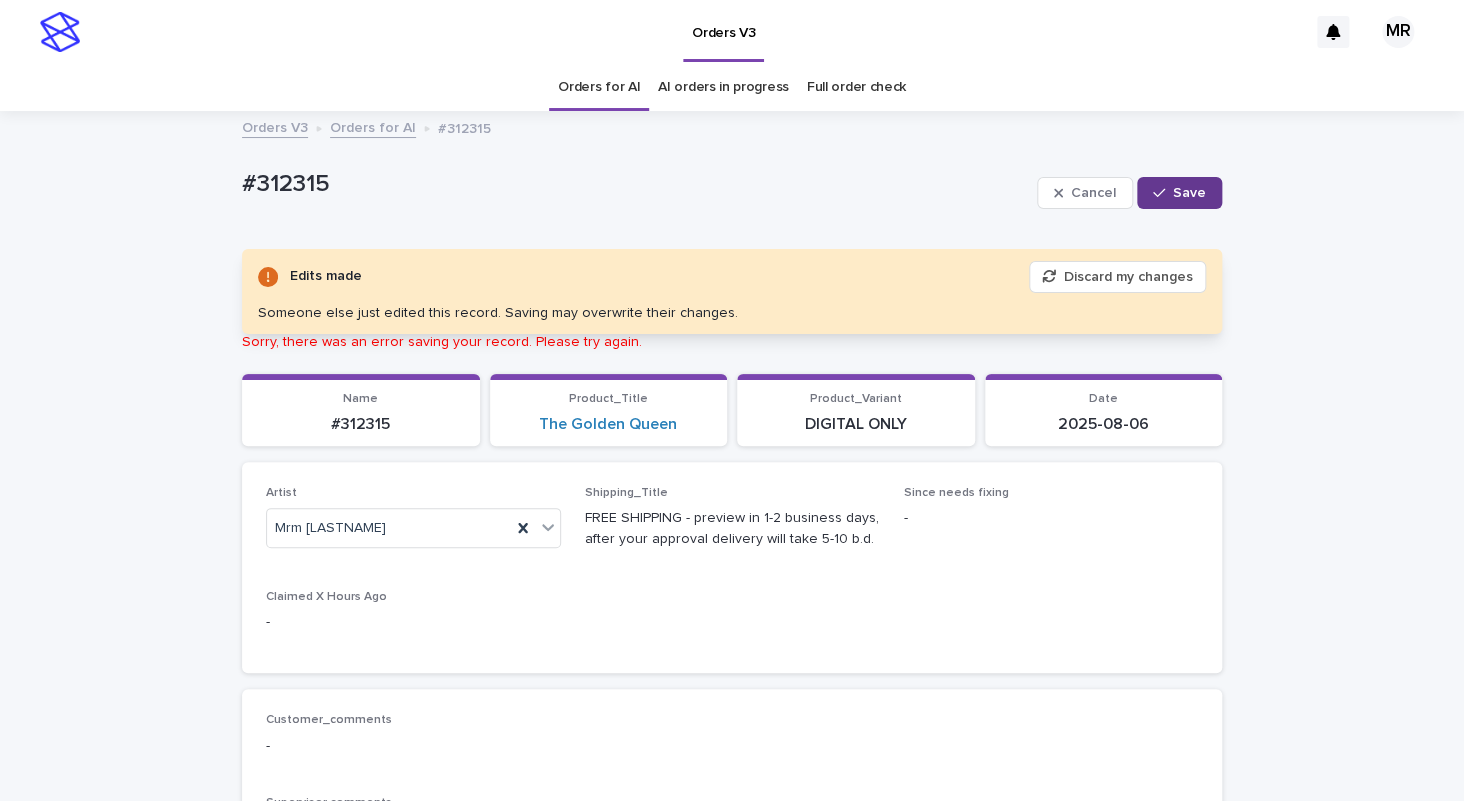 click on "Save" at bounding box center (1189, 193) 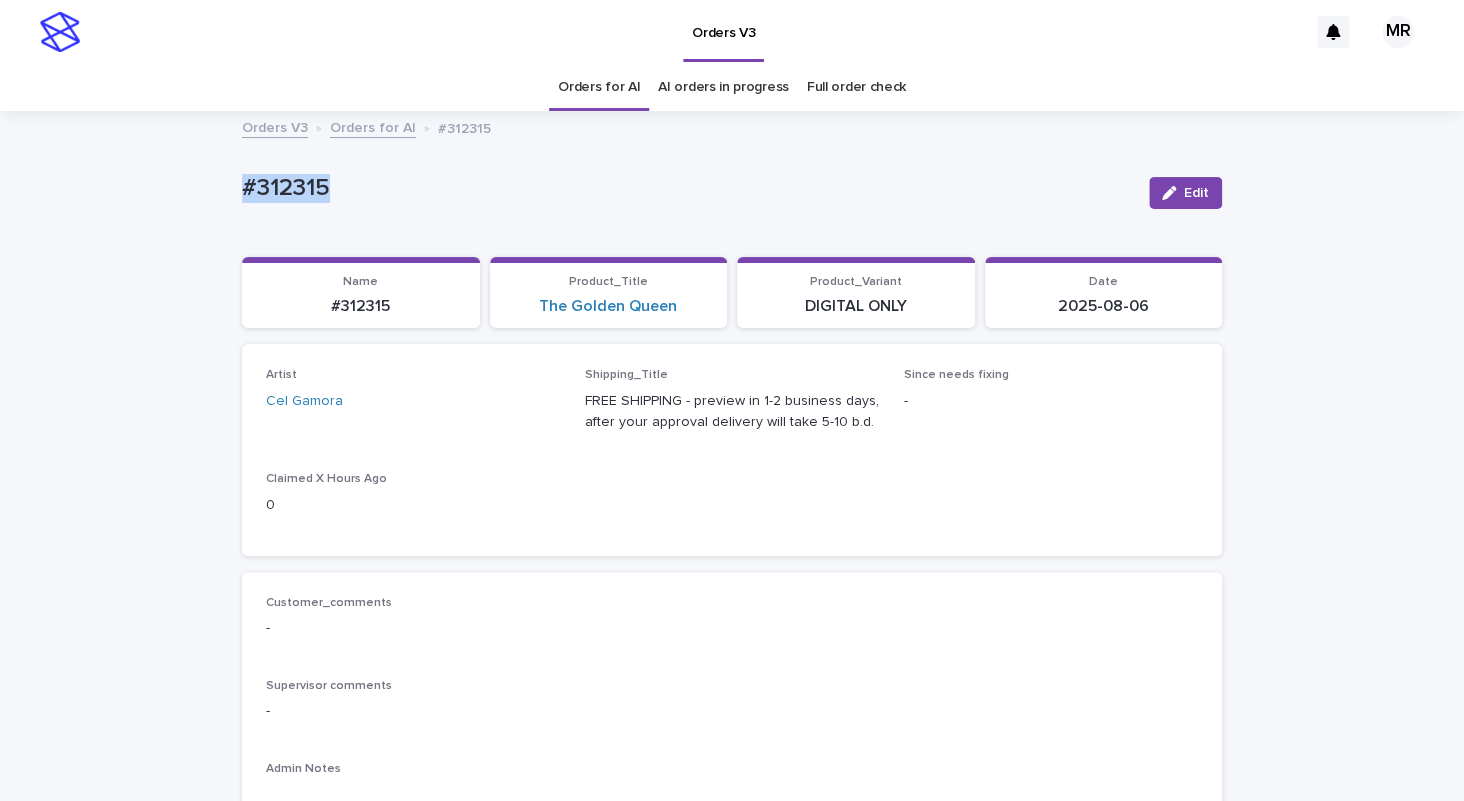 drag, startPoint x: 337, startPoint y: 181, endPoint x: 94, endPoint y: 179, distance: 243.00822 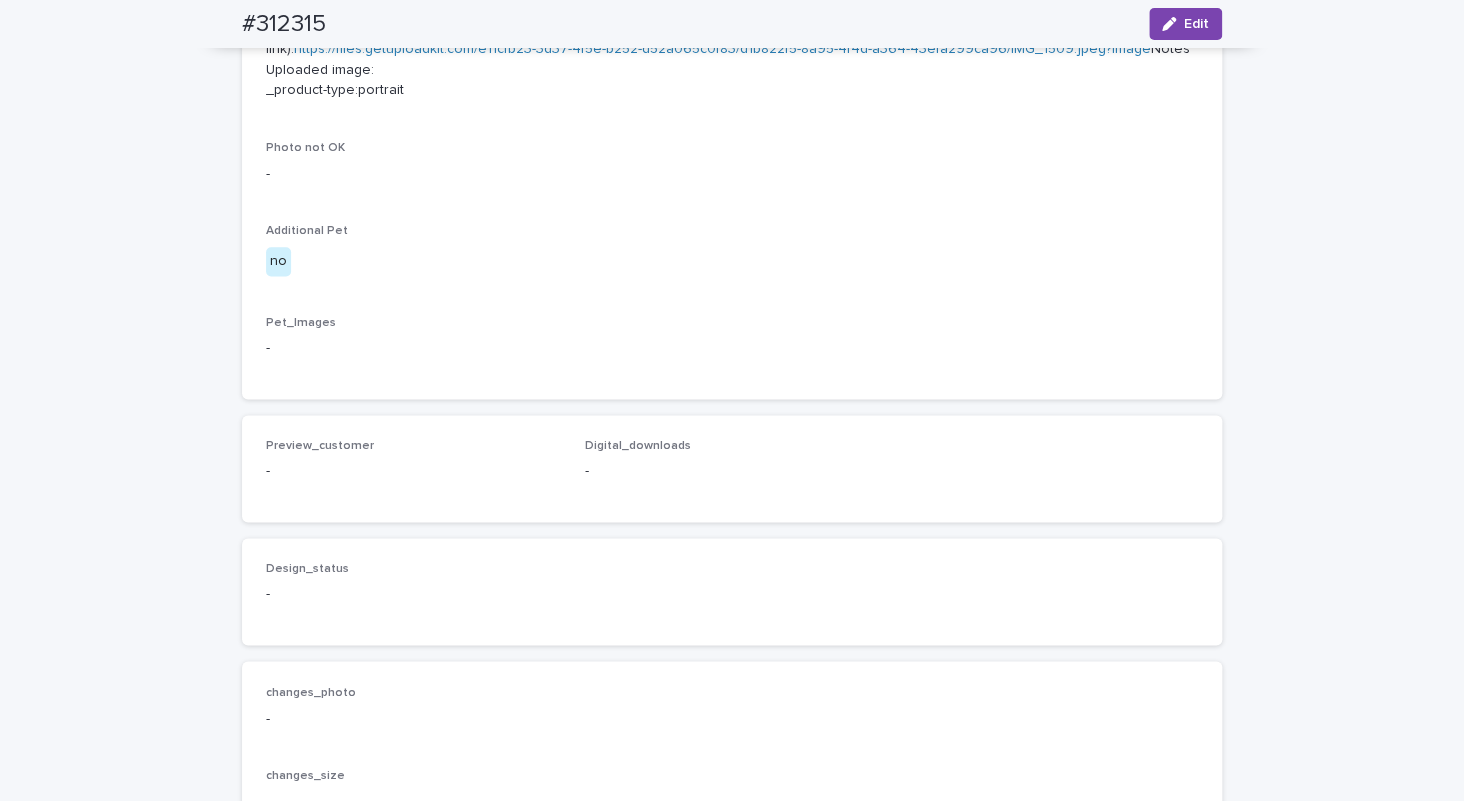 scroll, scrollTop: 965, scrollLeft: 0, axis: vertical 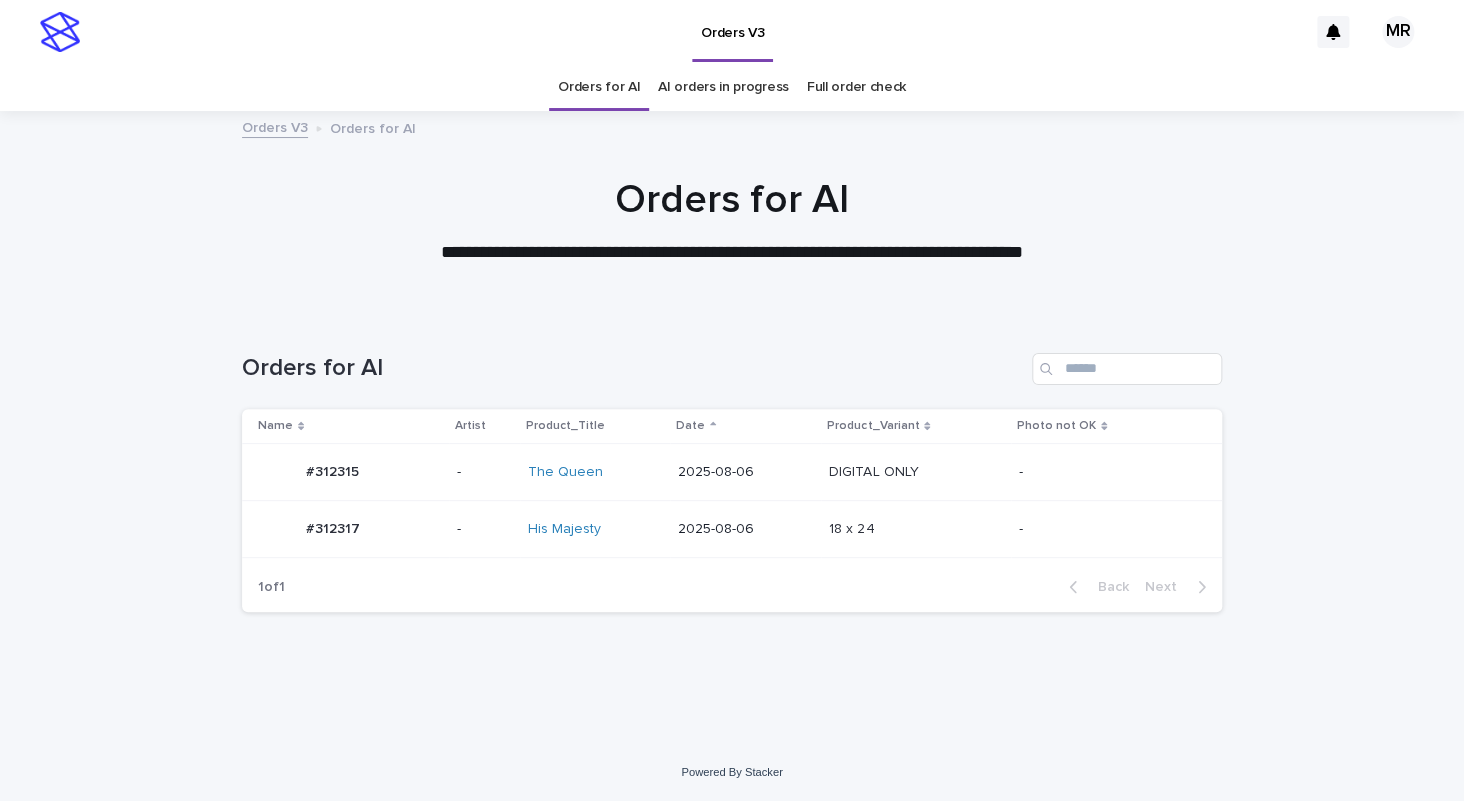 click on "The Queen" at bounding box center [595, 472] 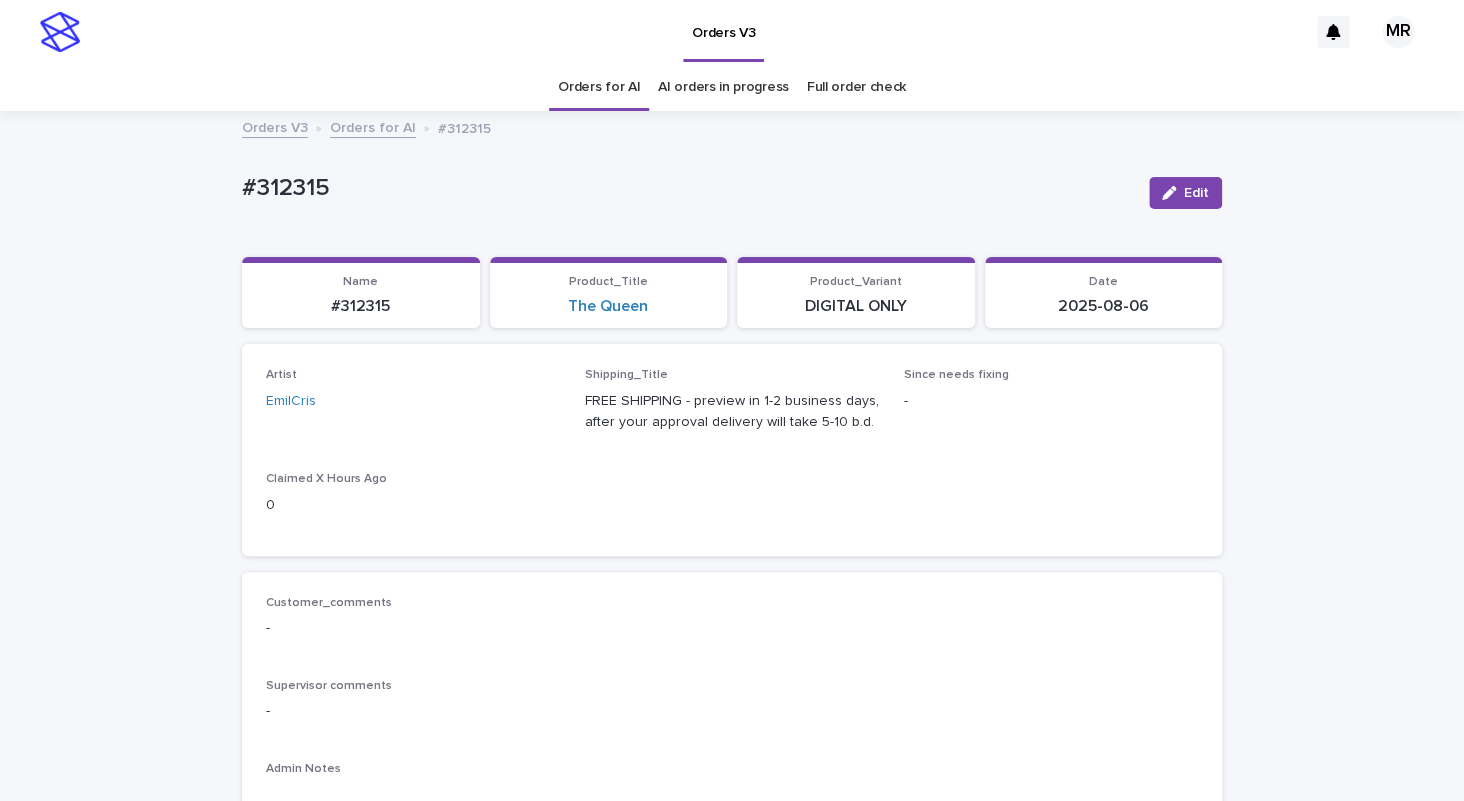 click on "Orders for AI" at bounding box center (599, 87) 